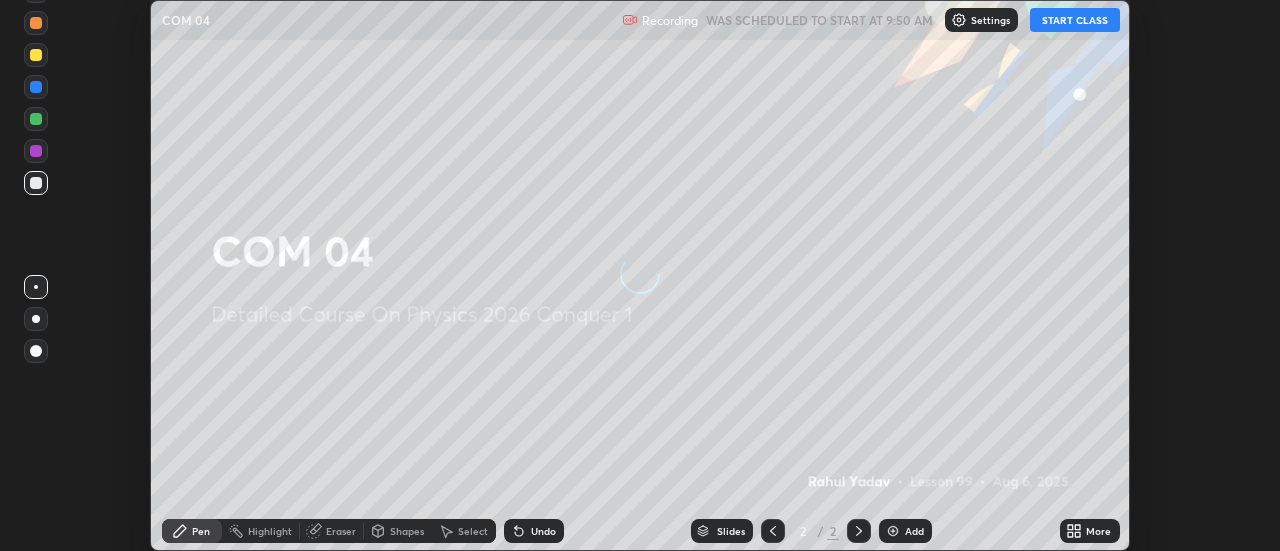 scroll, scrollTop: 0, scrollLeft: 0, axis: both 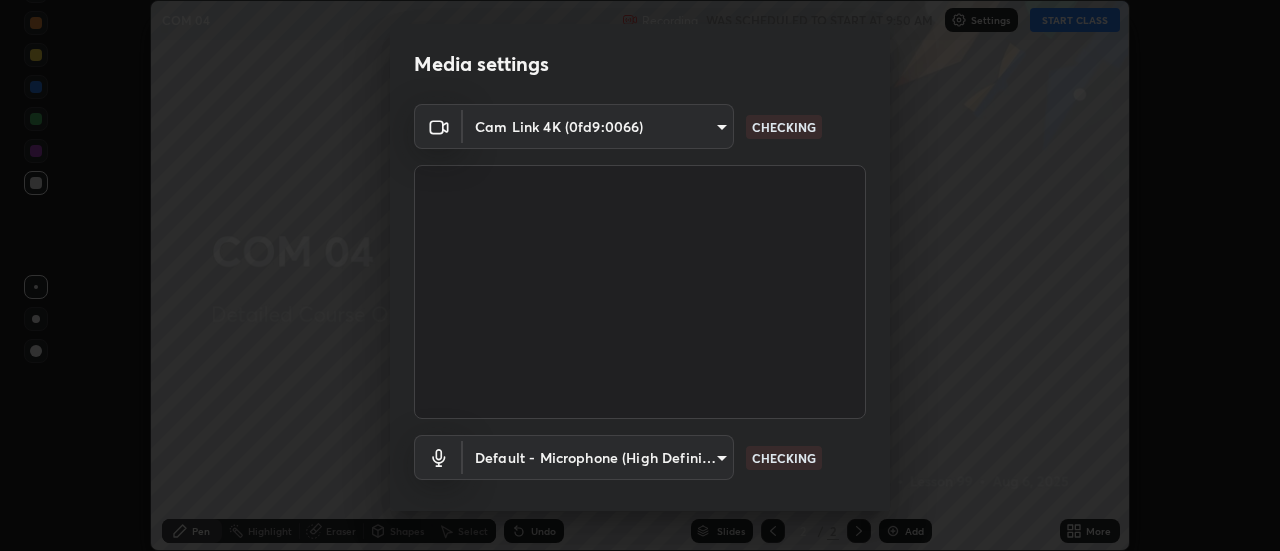 click on "Erase all COM 04 Recording WAS SCHEDULED TO START AT  9:50 AM Settings START CLASS Setting up your live class COM 04 • L99 of Detailed Course On Physics 2026 Conquer 1 [FIRST] [LAST] Pen Highlight Eraser Shapes Select Undo Slides 2 / 2 Add More Enable hand raising Enable raise hand to speak to learners. Once enabled, chat will be turned off temporarily. Enable x   No doubts shared Encourage your learners to ask a doubt for better clarity Report an issue Reason for reporting Buffering Chat not working Audio - Video sync issue Educator video quality low ​ Attach an image Report Media settings Cam Link 4K (0fd9:0066) b093a16c942e6f6a823c9920e21d79da437b645b04d20ddf74ad3b100c3b9d07 CHECKING Default - Microphone (High Definition Audio Device) default CHECKING 1 / 5 Next" at bounding box center (640, 275) 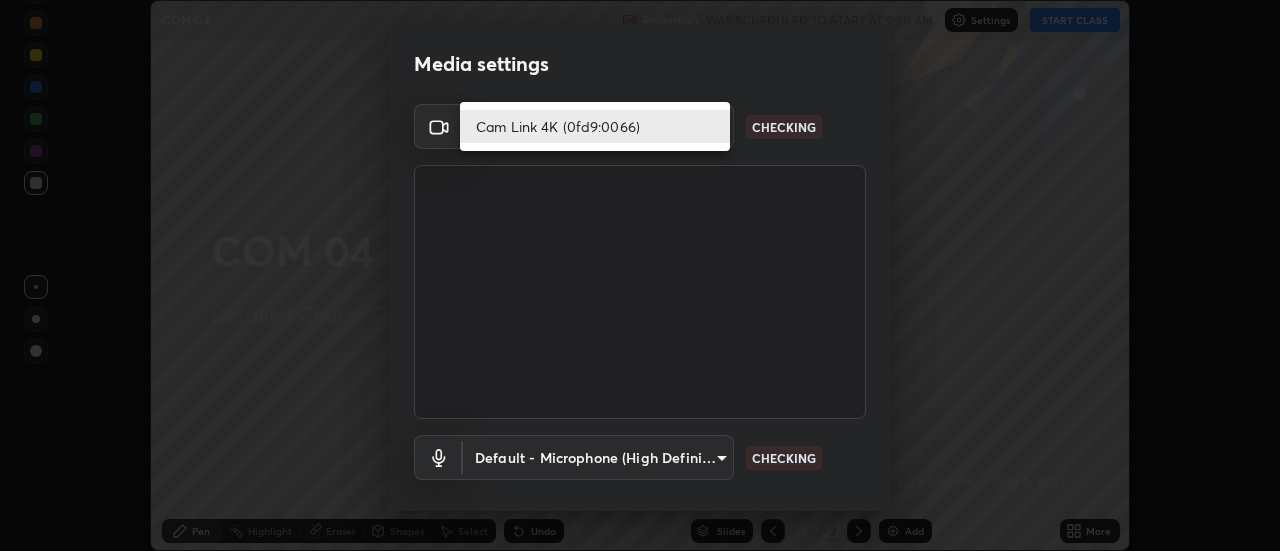 click on "Cam Link 4K (0fd9:0066)" at bounding box center [595, 126] 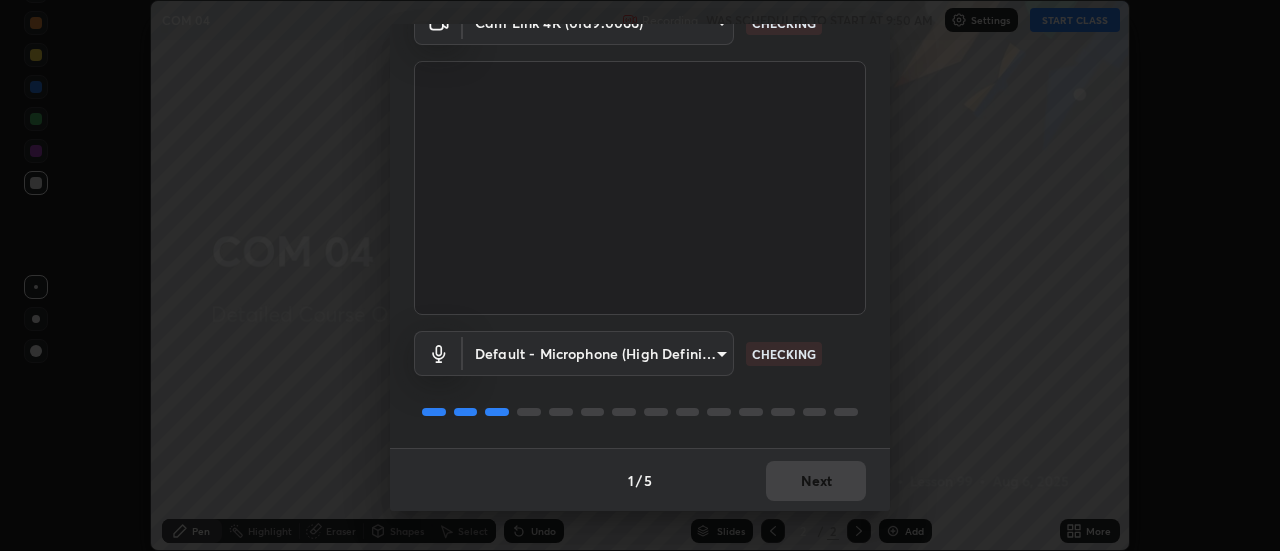 scroll, scrollTop: 105, scrollLeft: 0, axis: vertical 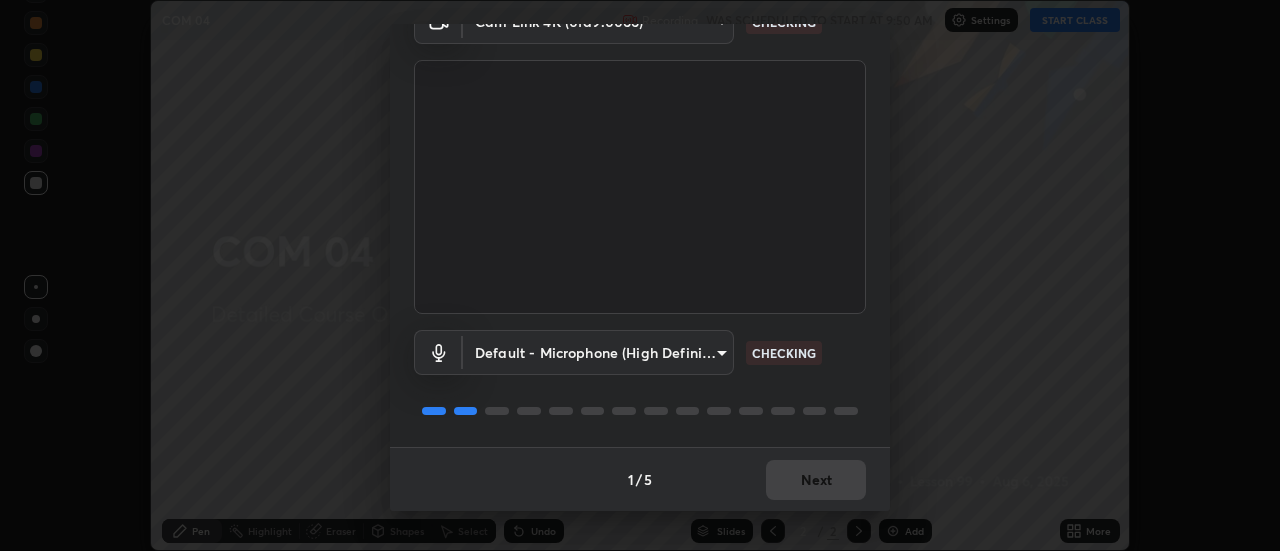 click on "Erase all COM 04 Recording WAS SCHEDULED TO START AT  9:50 AM Settings START CLASS Setting up your live class COM 04 • L99 of Detailed Course On Physics 2026 Conquer 1 [FIRST] [LAST] Pen Highlight Eraser Shapes Select Undo Slides 2 / 2 Add More Enable hand raising Enable raise hand to speak to learners. Once enabled, chat will be turned off temporarily. Enable x   No doubts shared Encourage your learners to ask a doubt for better clarity Report an issue Reason for reporting Buffering Chat not working Audio - Video sync issue Educator video quality low ​ Attach an image Report Media settings Cam Link 4K (0fd9:0066) b093a16c942e6f6a823c9920e21d79da437b645b04d20ddf74ad3b100c3b9d07 CHECKING Default - Microphone (High Definition Audio Device) default CHECKING 1 / 5 Next" at bounding box center [640, 275] 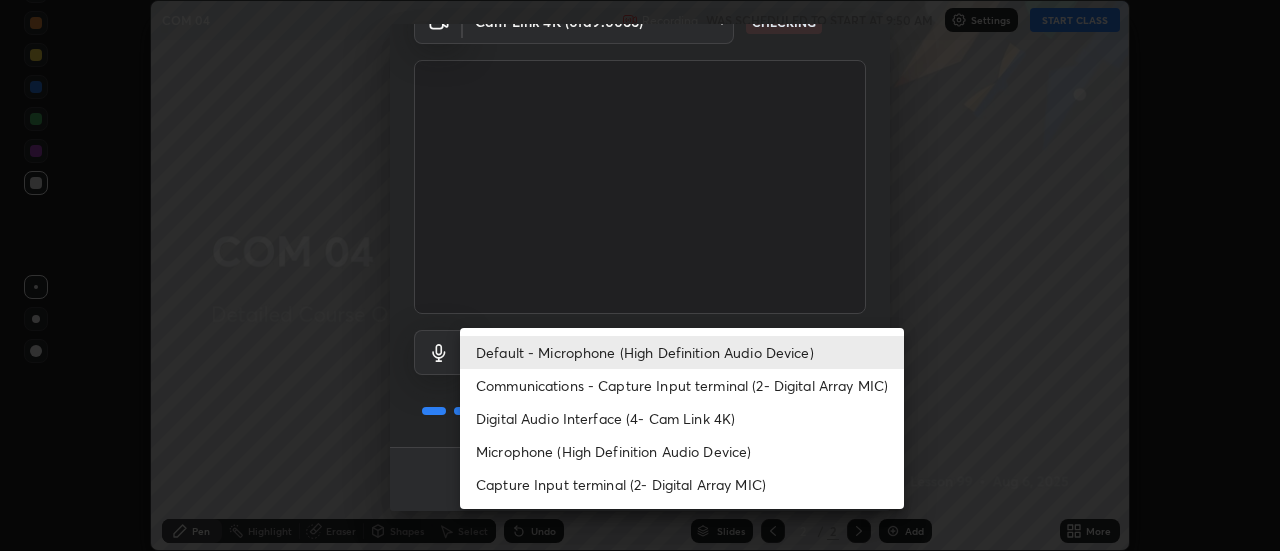 click on "Default - Microphone (High Definition Audio Device)" at bounding box center (682, 352) 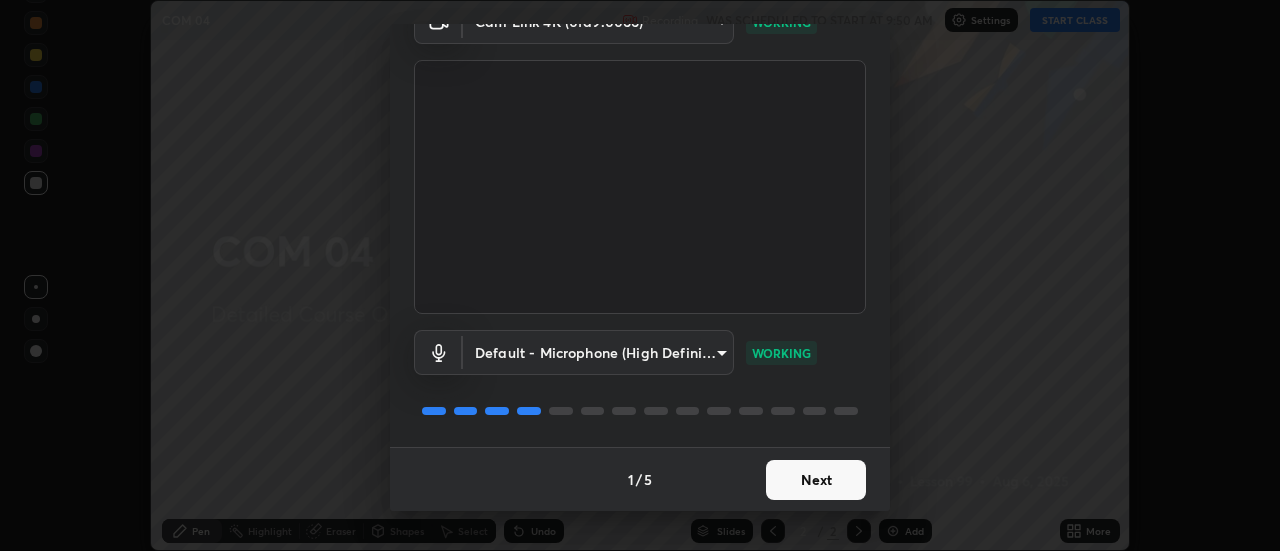 click on "Next" at bounding box center [816, 480] 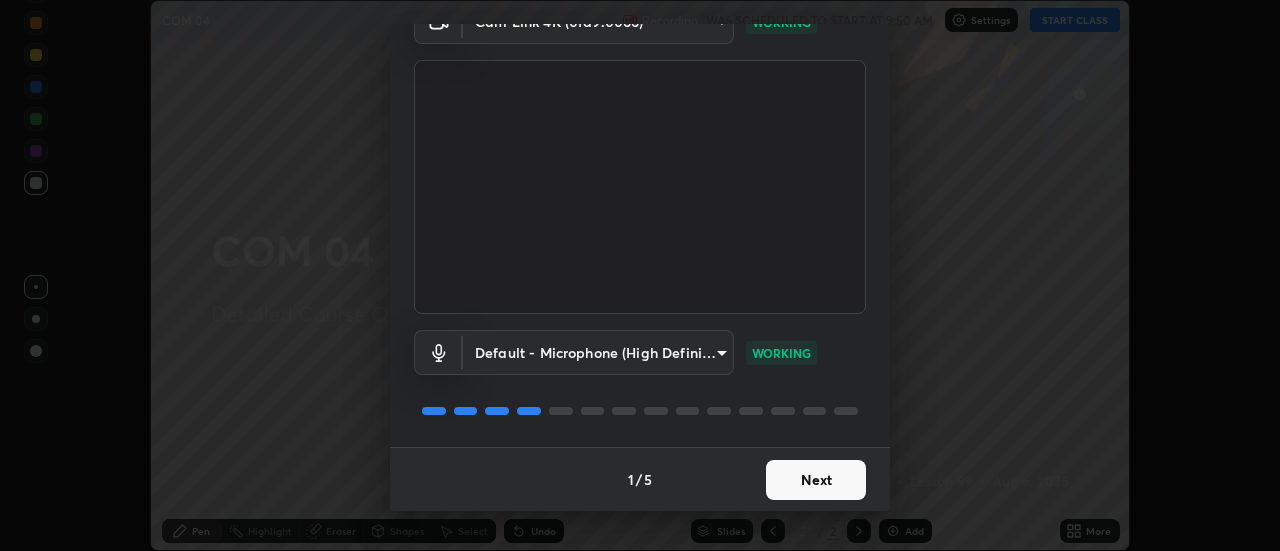 scroll, scrollTop: 0, scrollLeft: 0, axis: both 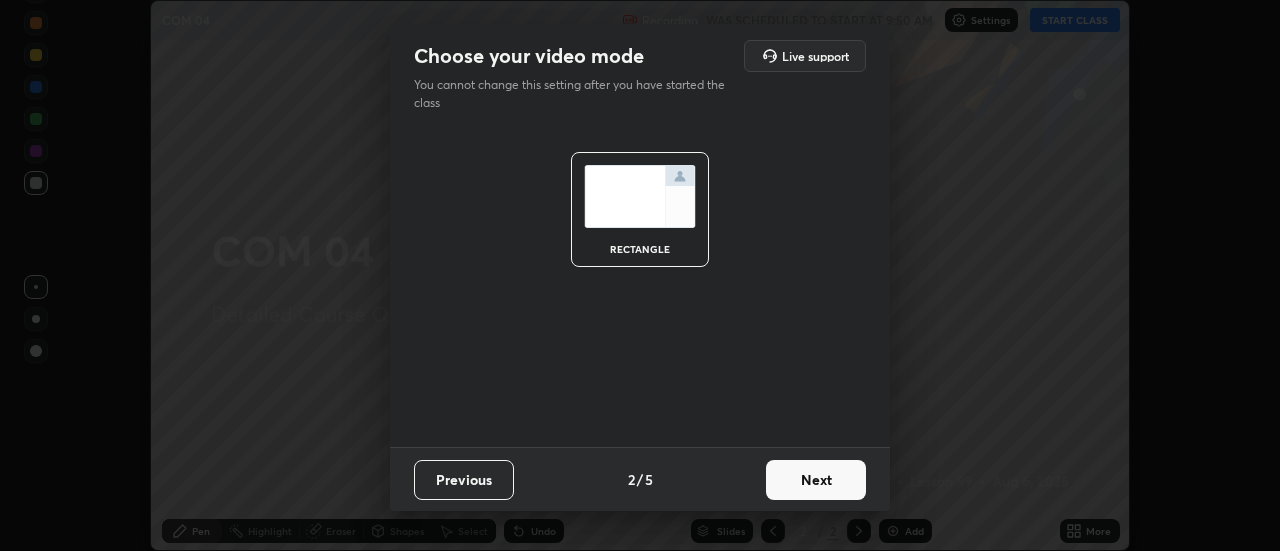 click on "Next" at bounding box center (816, 480) 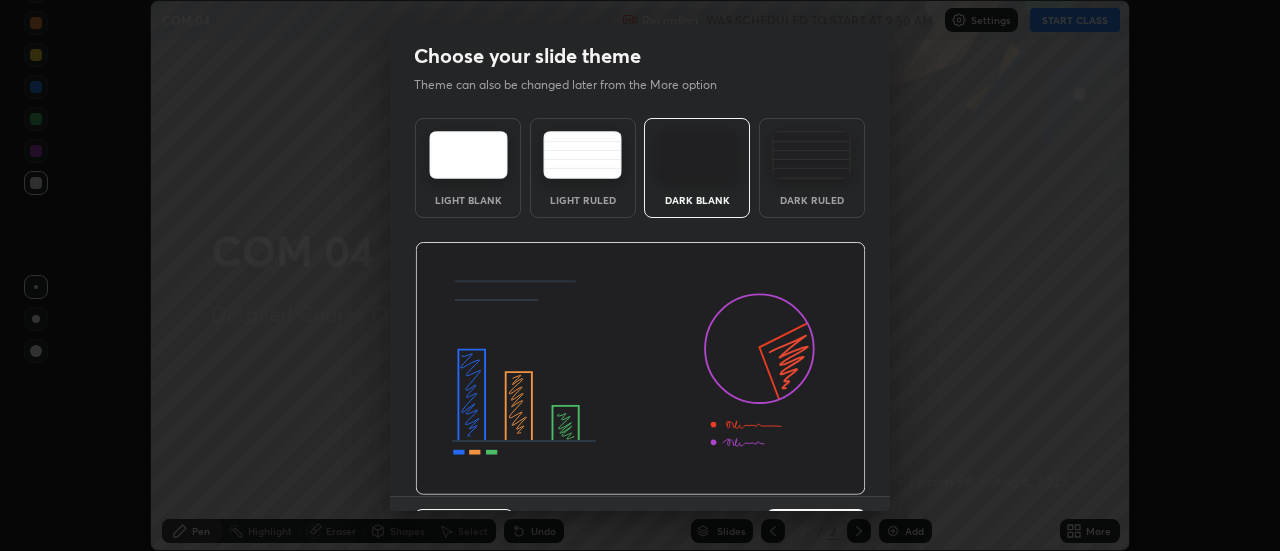 scroll, scrollTop: 49, scrollLeft: 0, axis: vertical 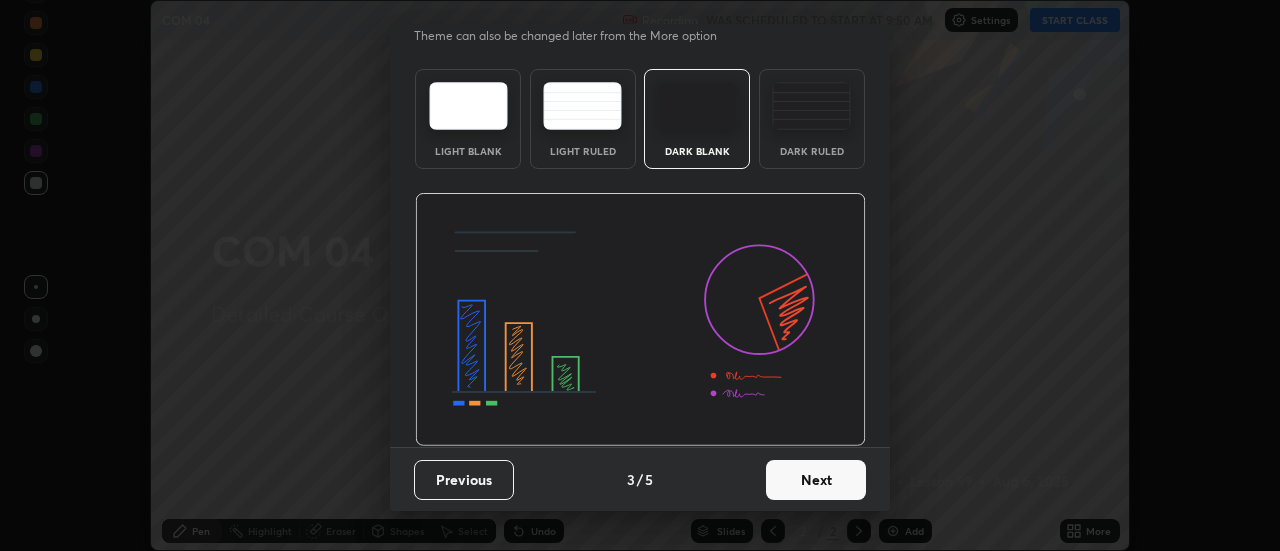 click on "Next" at bounding box center [816, 480] 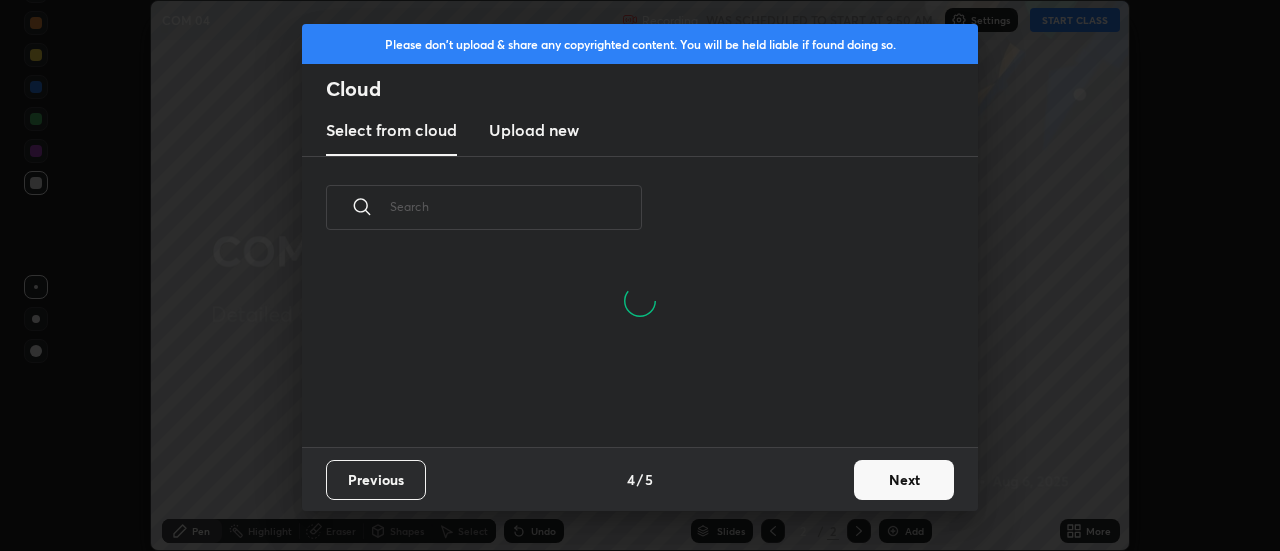 scroll, scrollTop: 7, scrollLeft: 11, axis: both 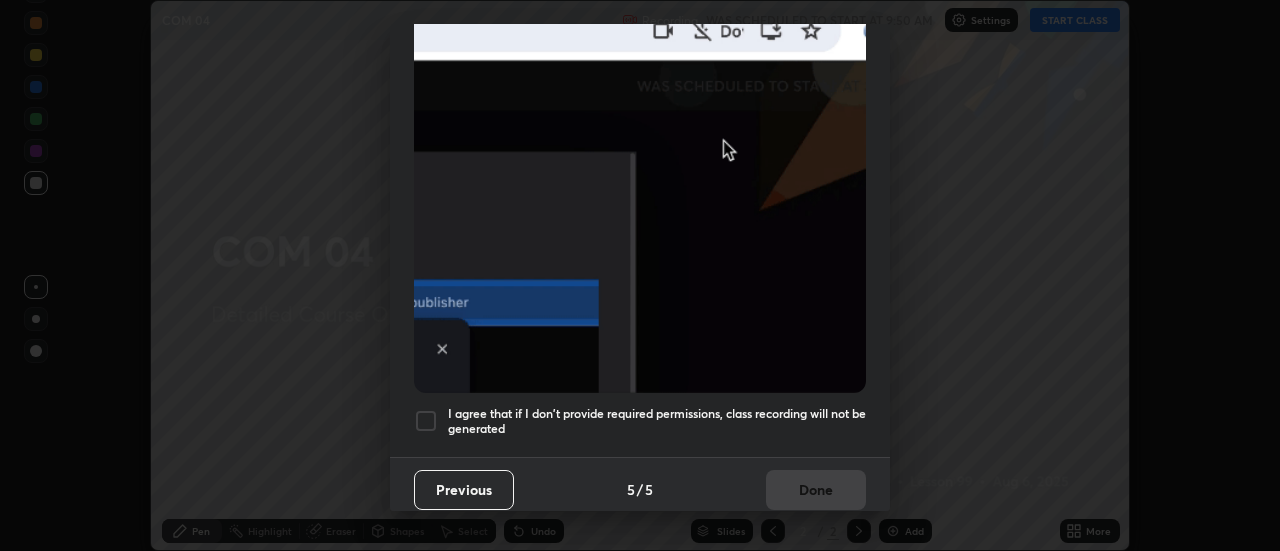 click at bounding box center [426, 421] 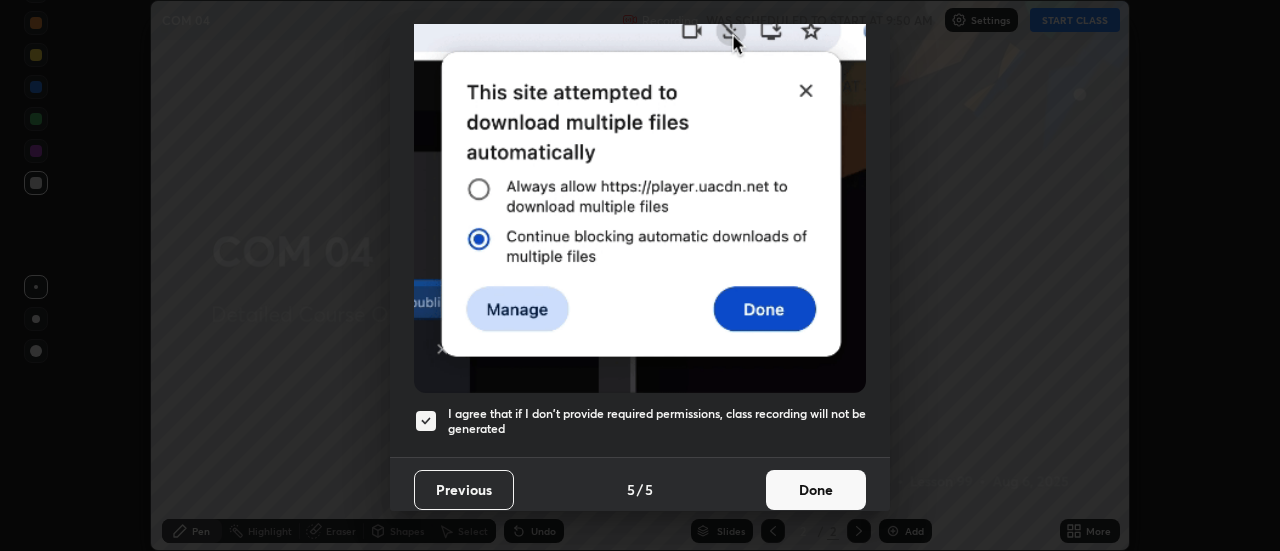 click on "Done" at bounding box center (816, 490) 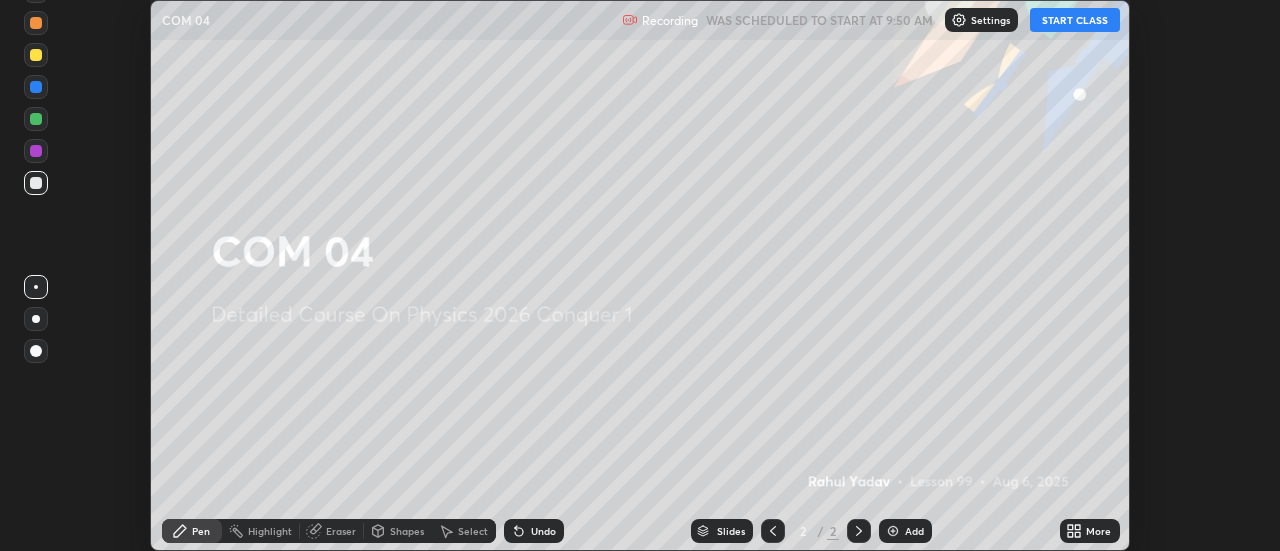click 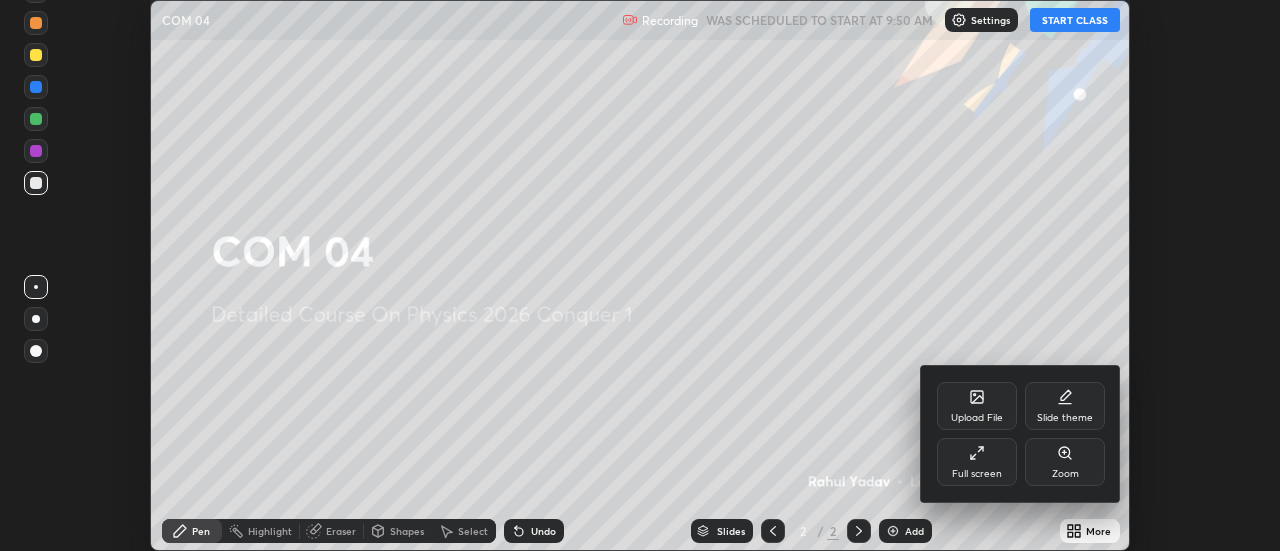 click on "Full screen" at bounding box center (977, 462) 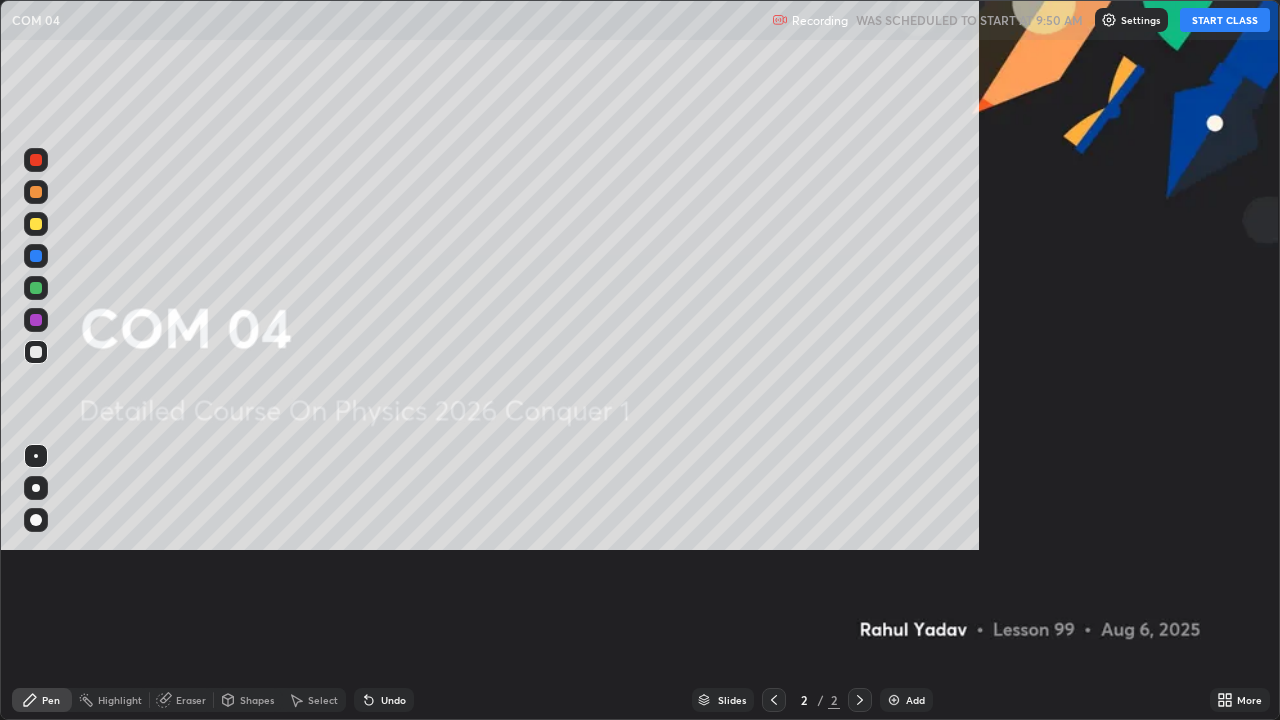 scroll, scrollTop: 99280, scrollLeft: 98720, axis: both 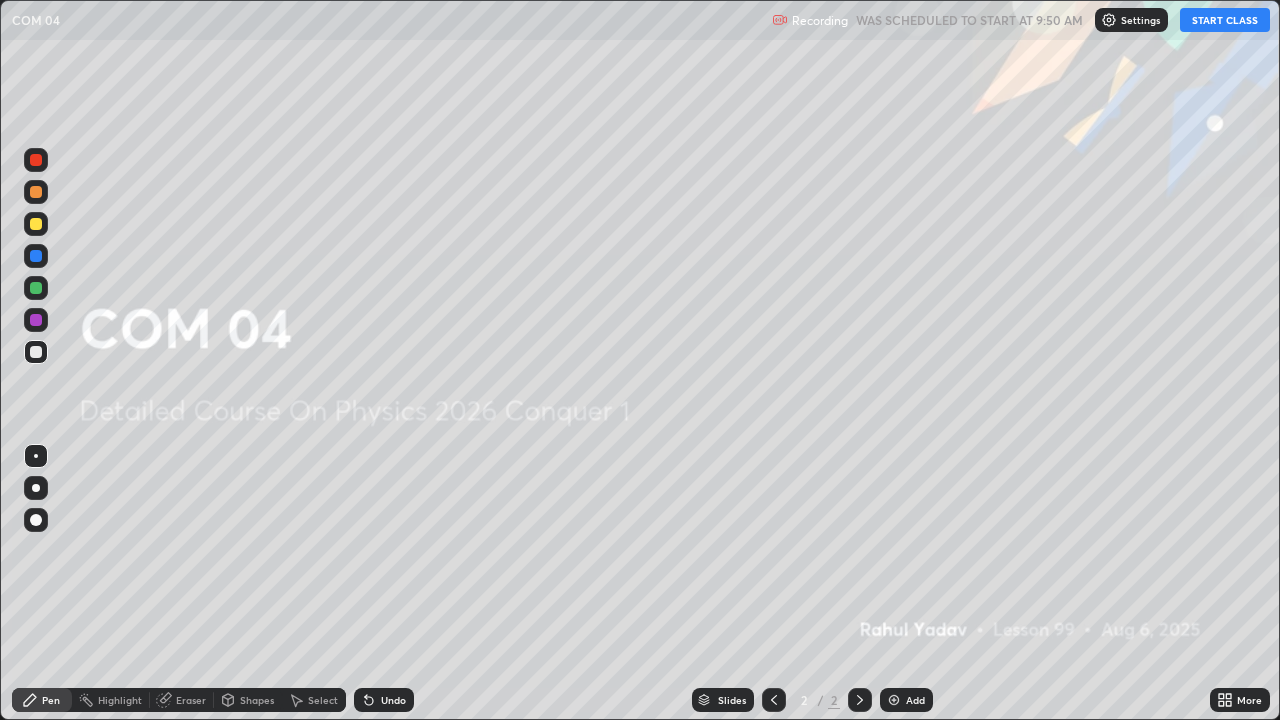 click on "START CLASS" at bounding box center (1225, 20) 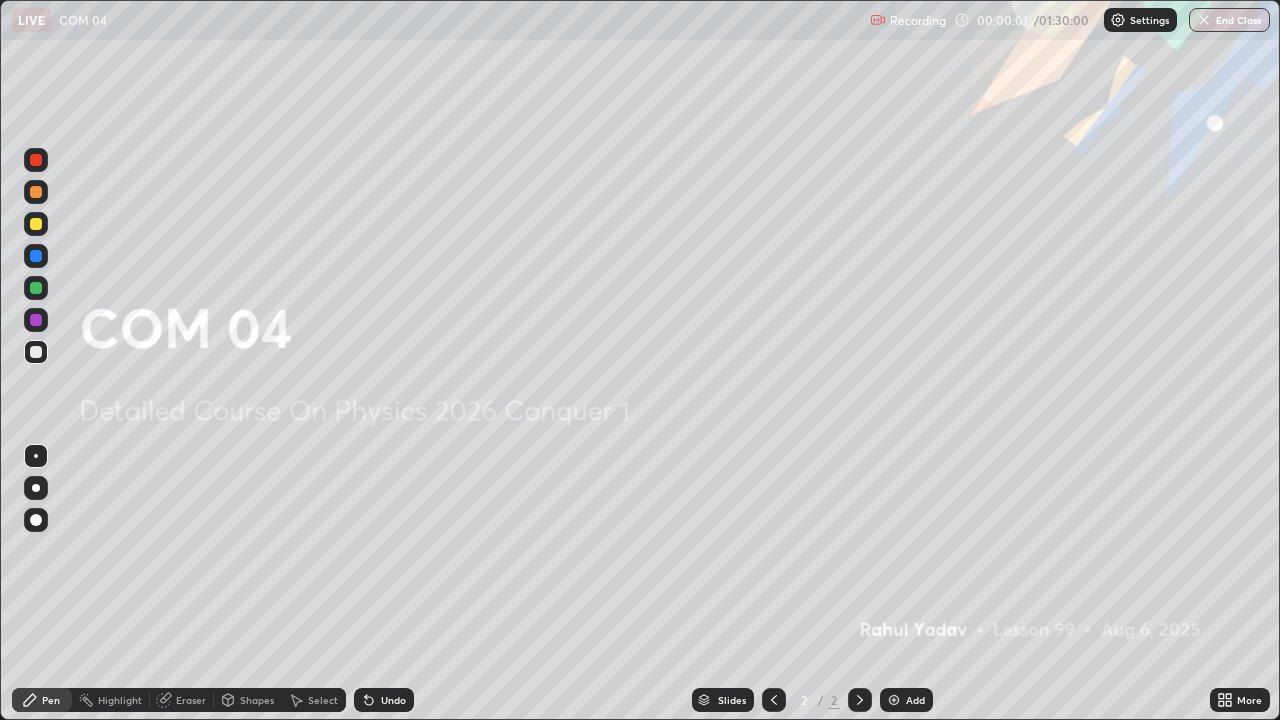 click at bounding box center [36, 488] 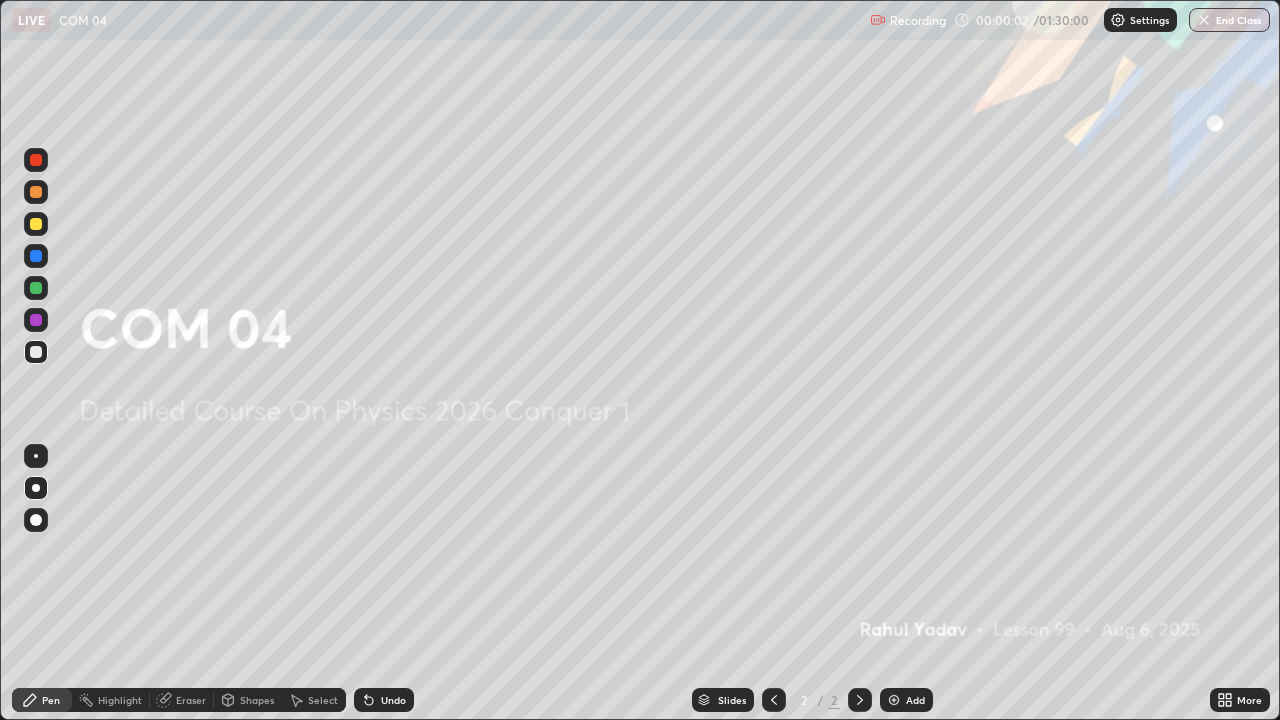 click at bounding box center (36, 488) 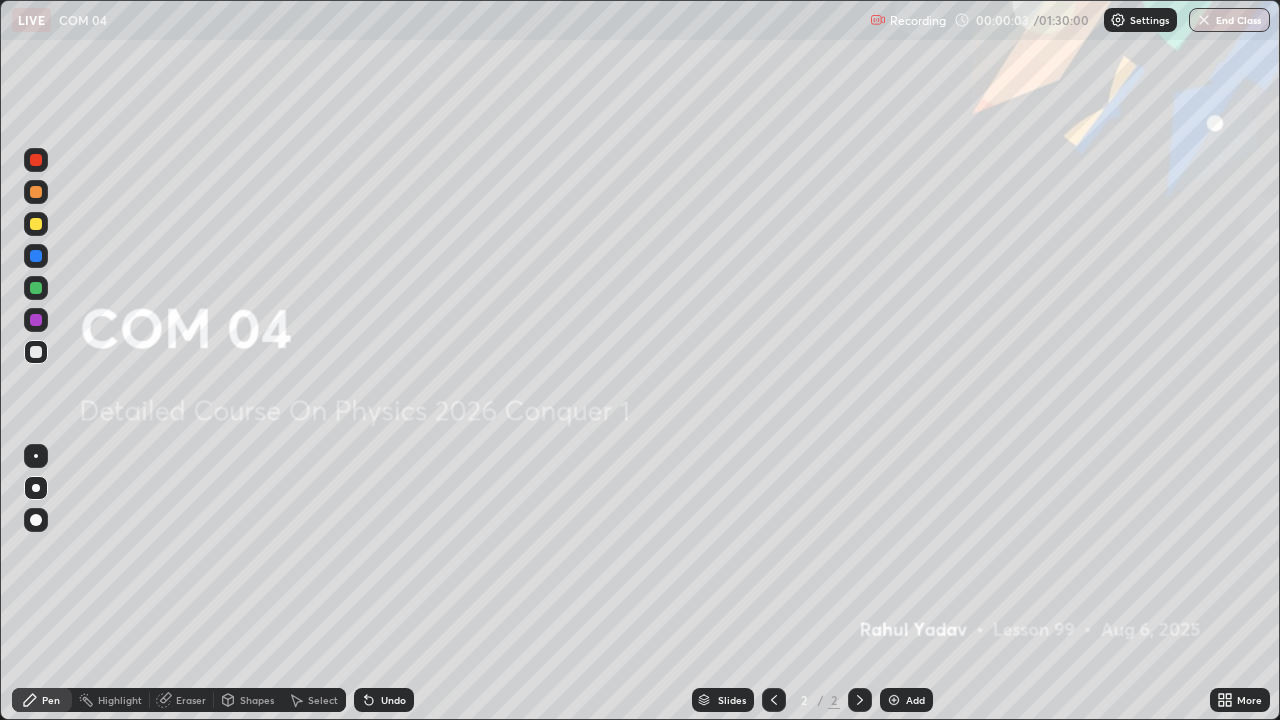 click at bounding box center [894, 700] 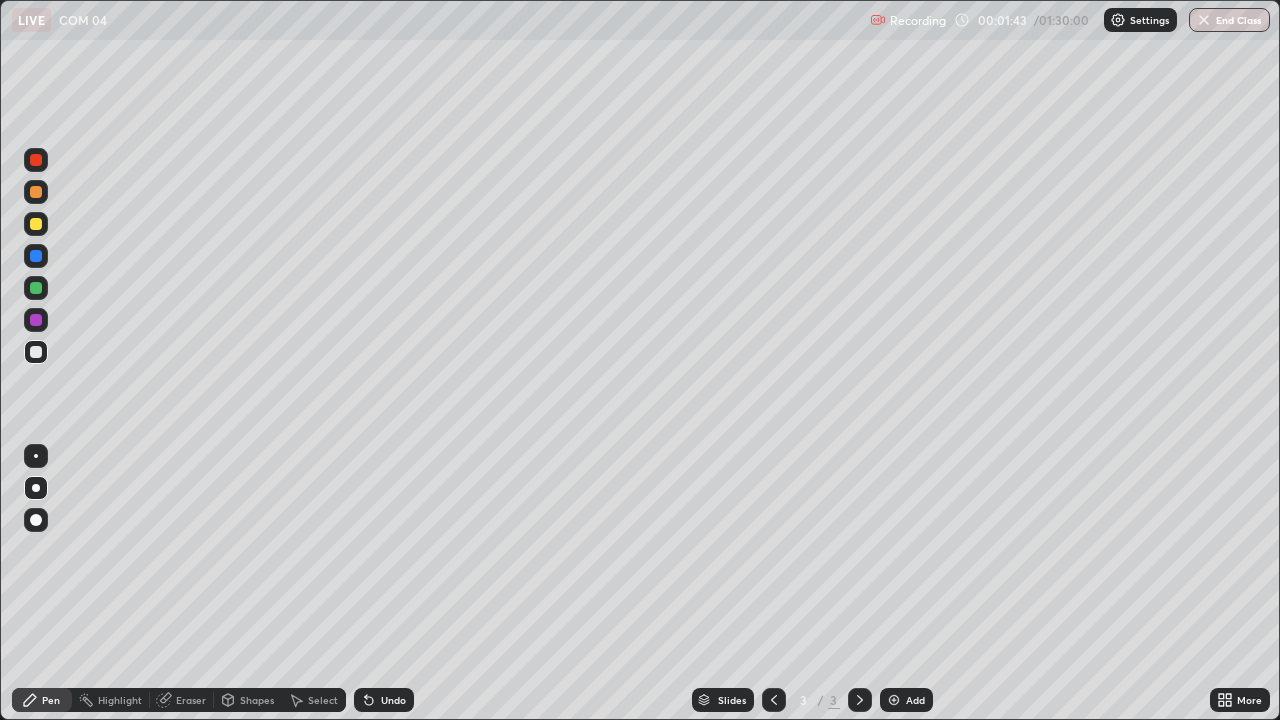 click at bounding box center (36, 352) 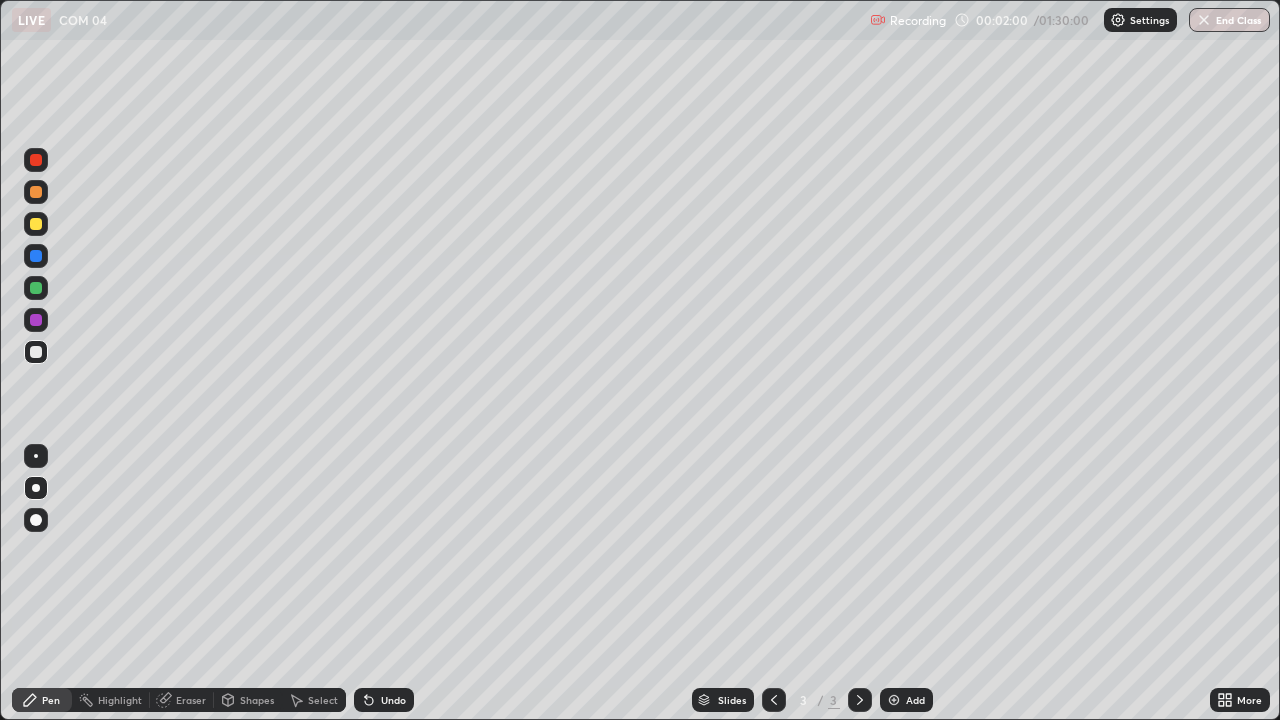 click at bounding box center [36, 224] 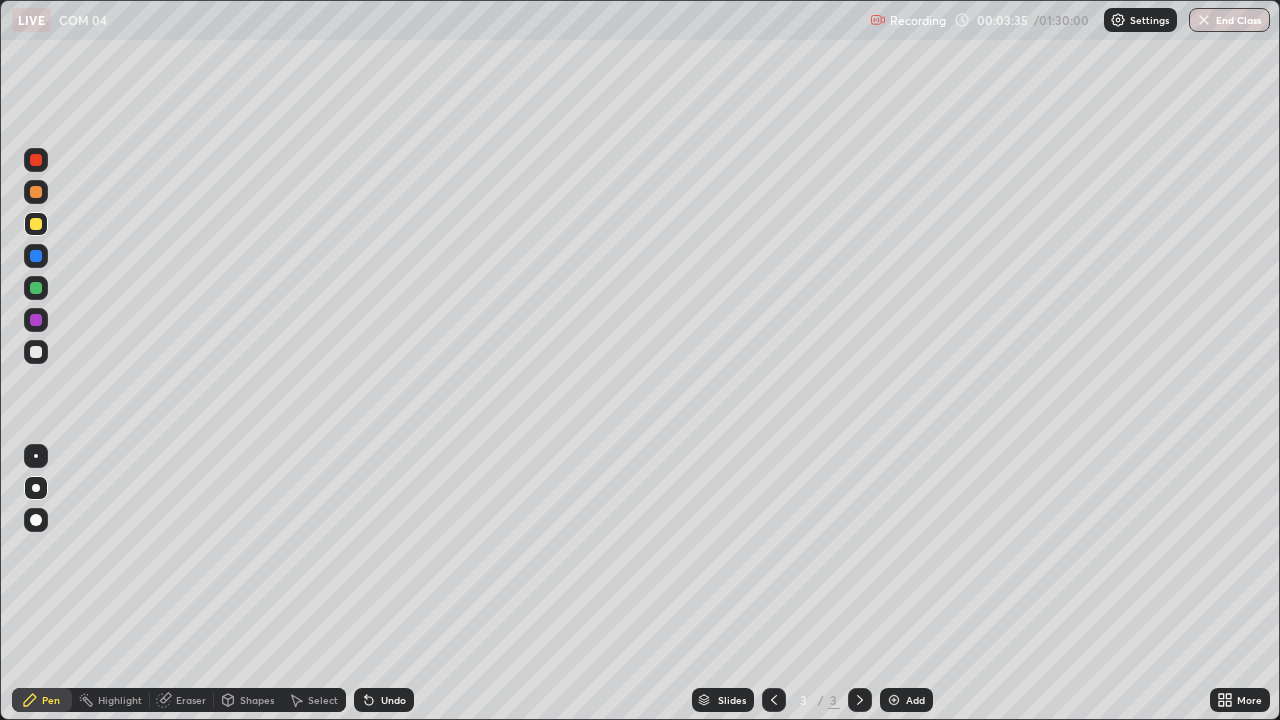 click at bounding box center (36, 352) 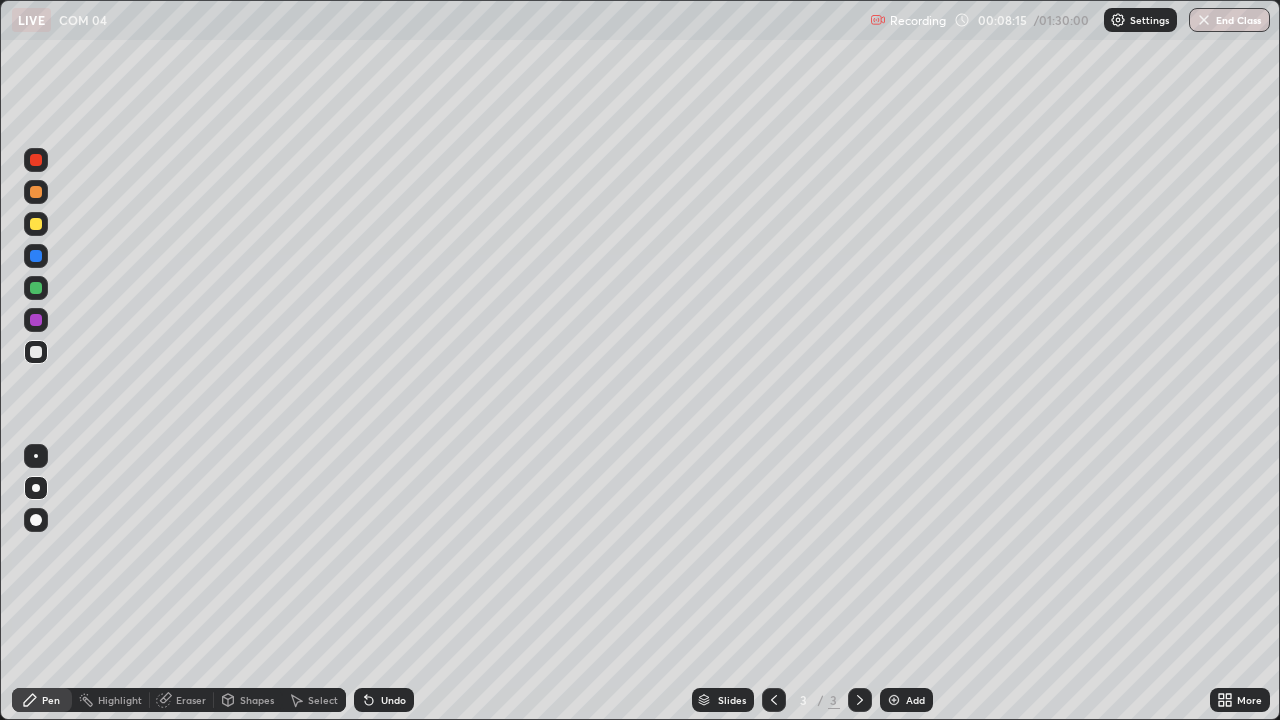 click at bounding box center (36, 224) 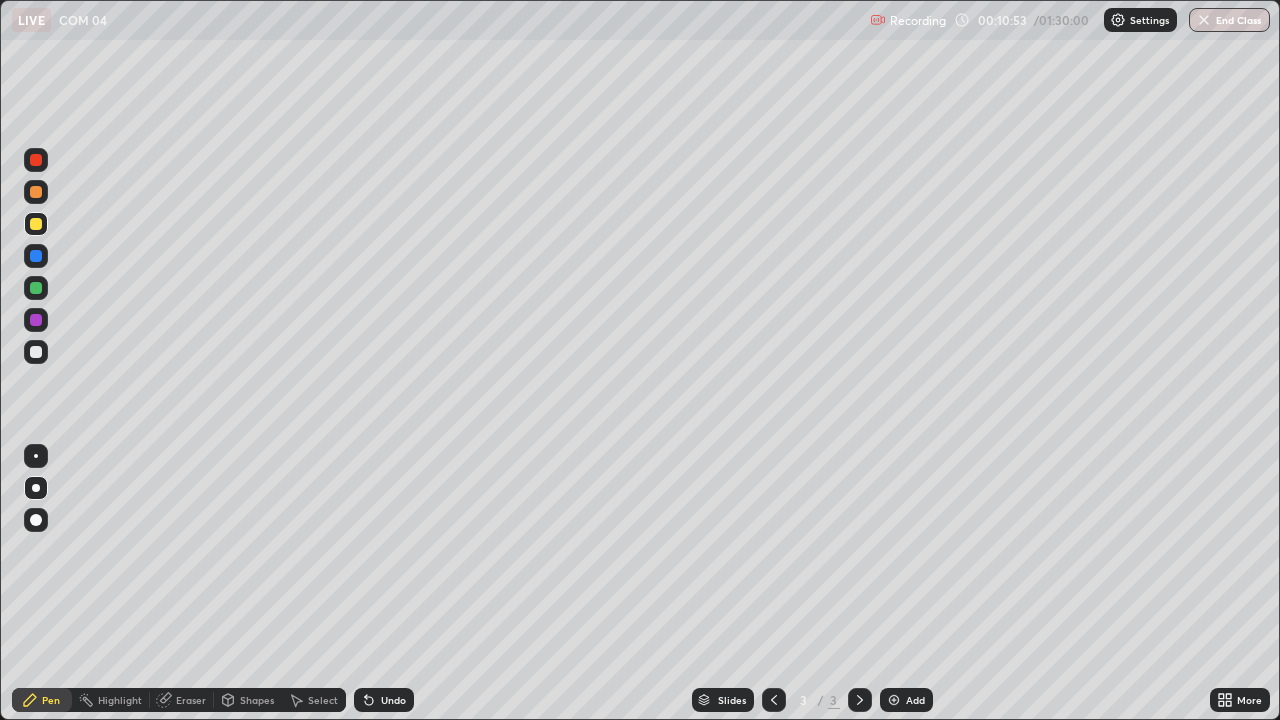 click at bounding box center [36, 352] 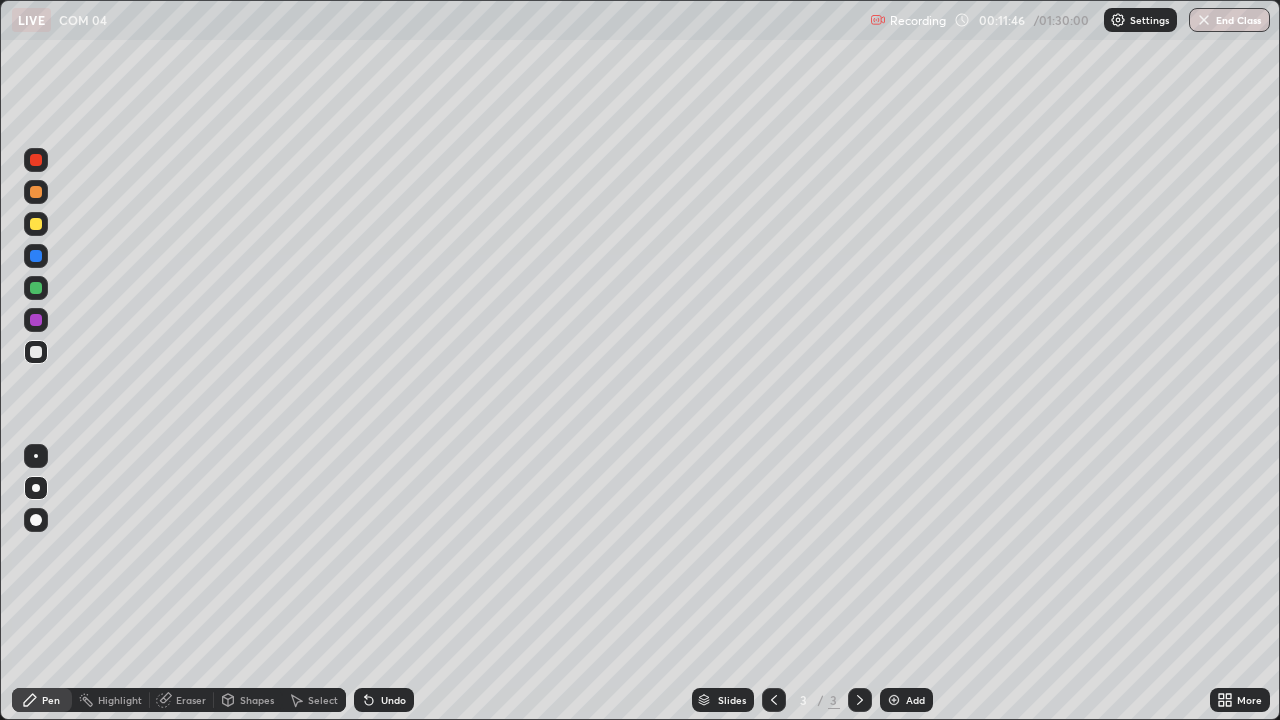click at bounding box center [36, 256] 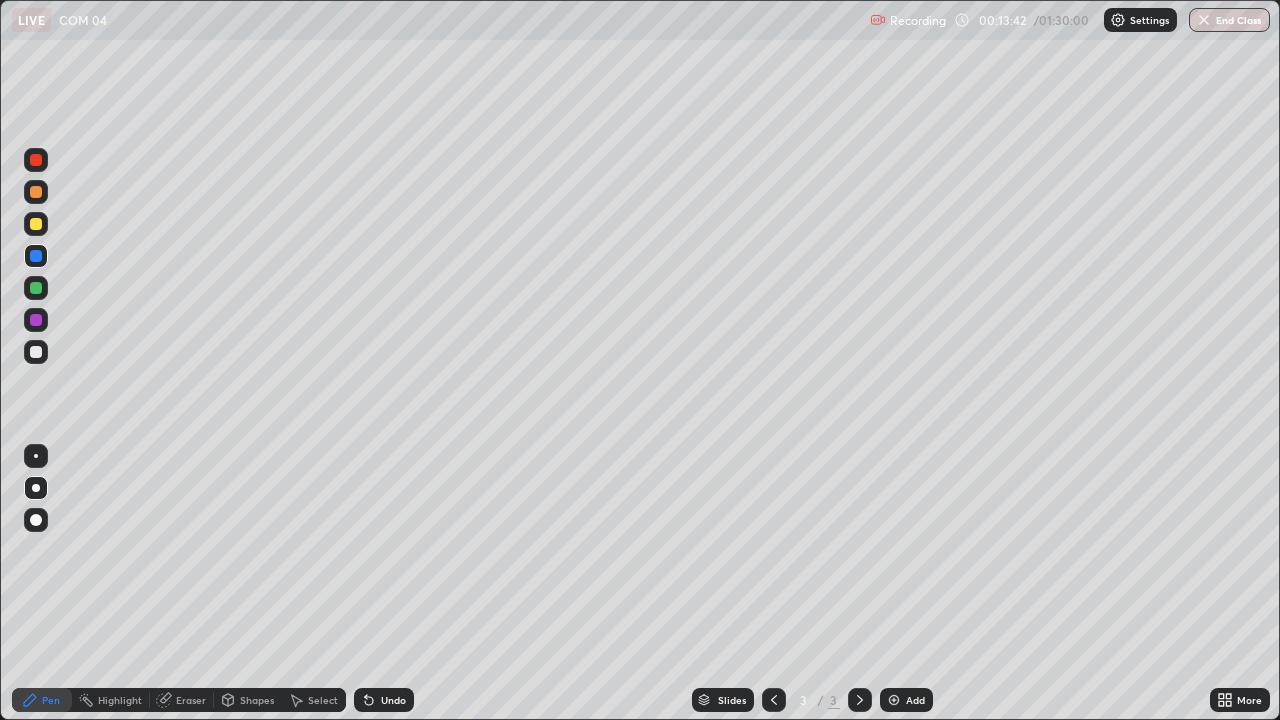 click at bounding box center [36, 352] 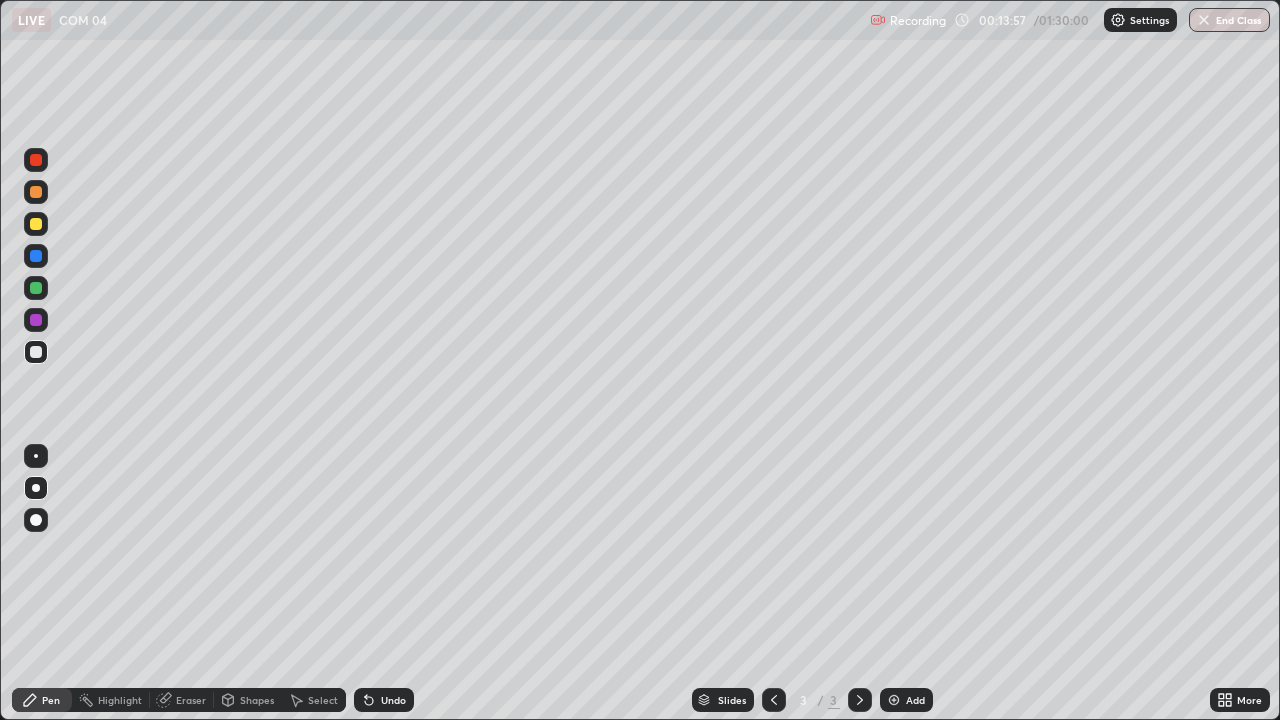 click at bounding box center [36, 224] 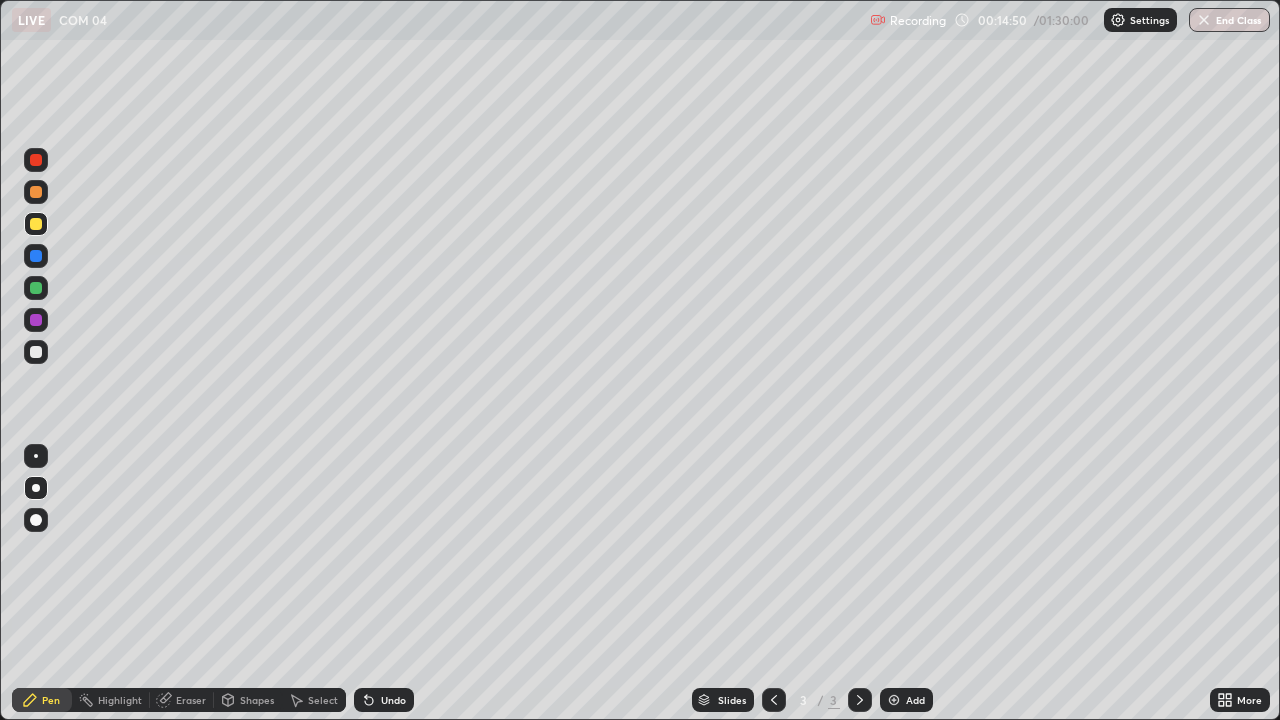 click at bounding box center (36, 256) 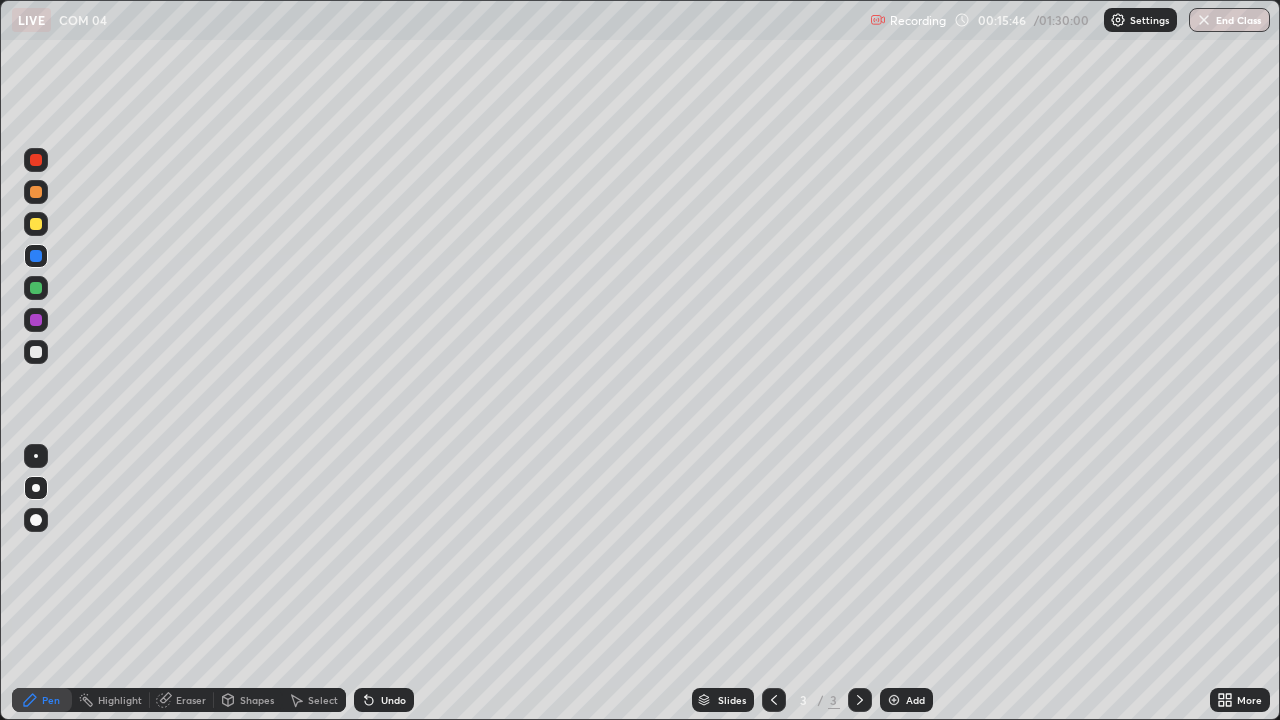 click on "Shapes" at bounding box center [257, 700] 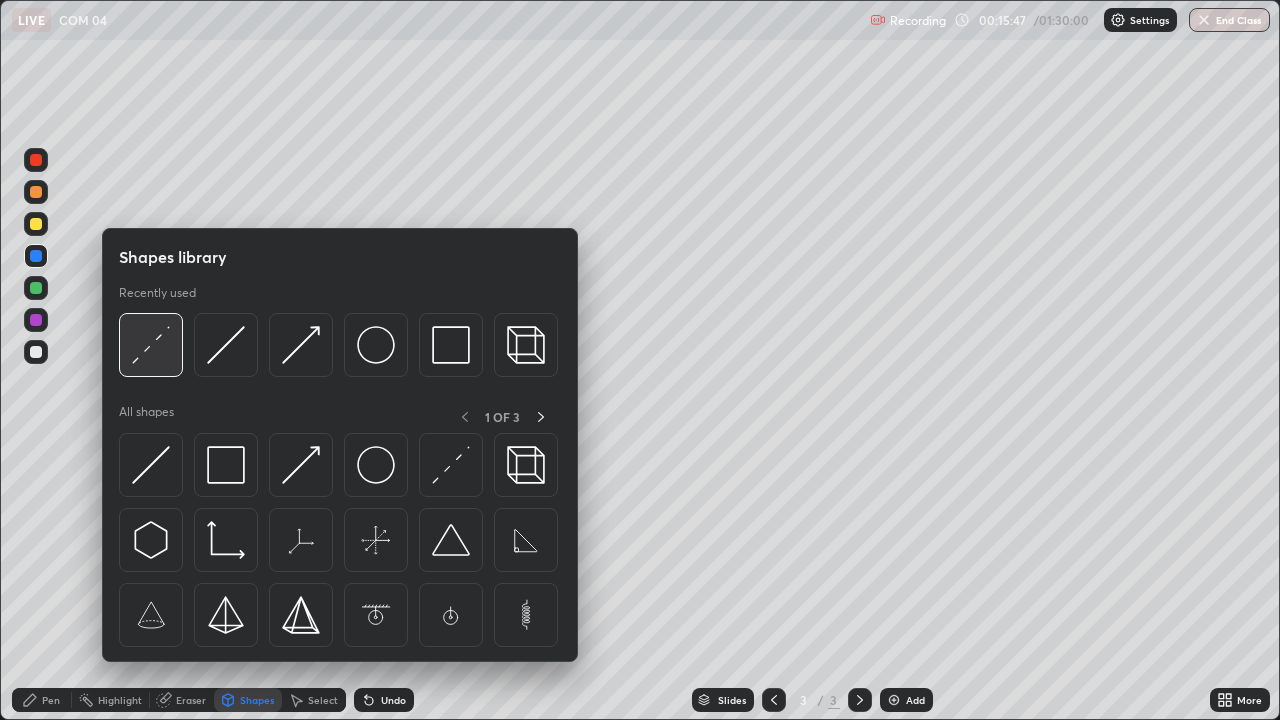 click at bounding box center (151, 345) 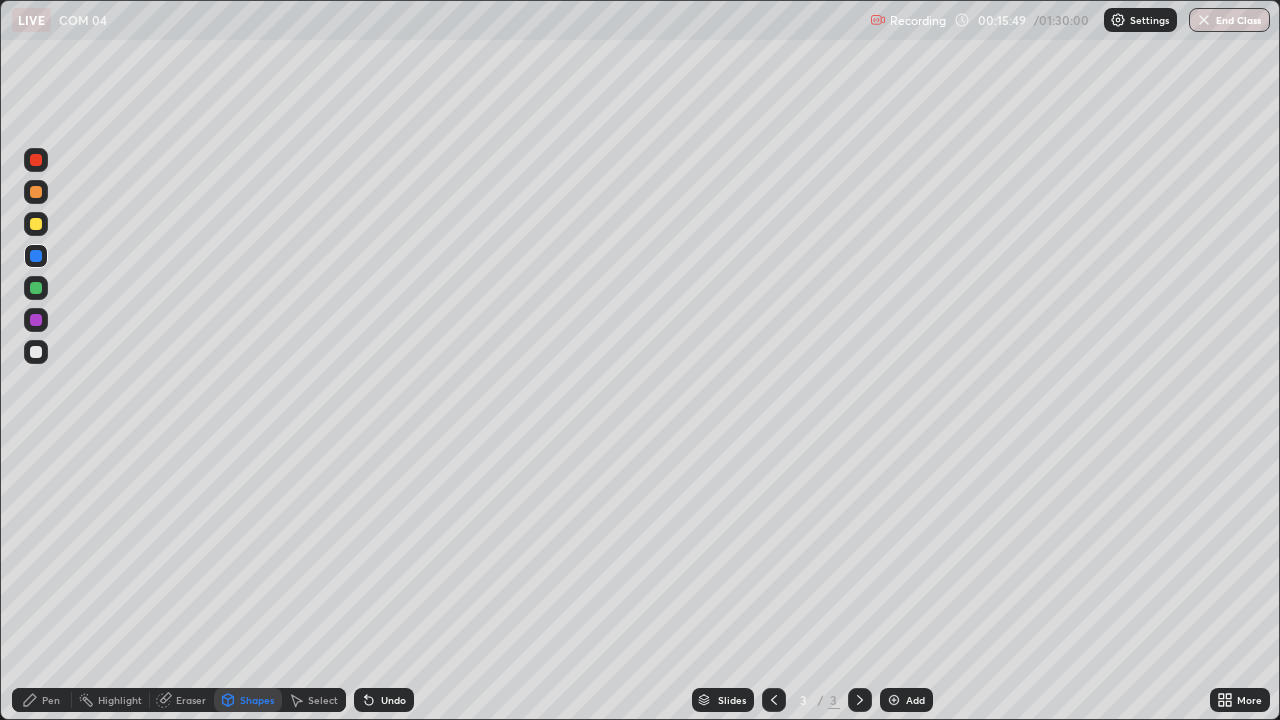 click at bounding box center [71, 700] 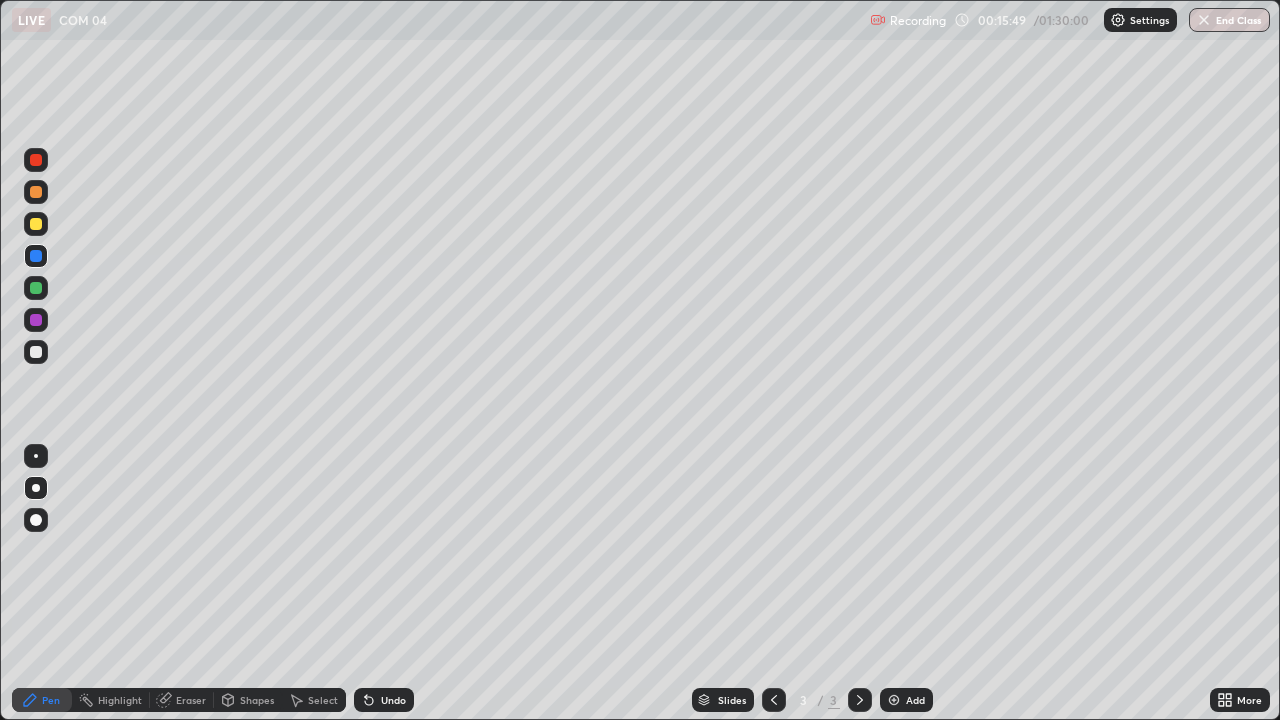click at bounding box center [36, 352] 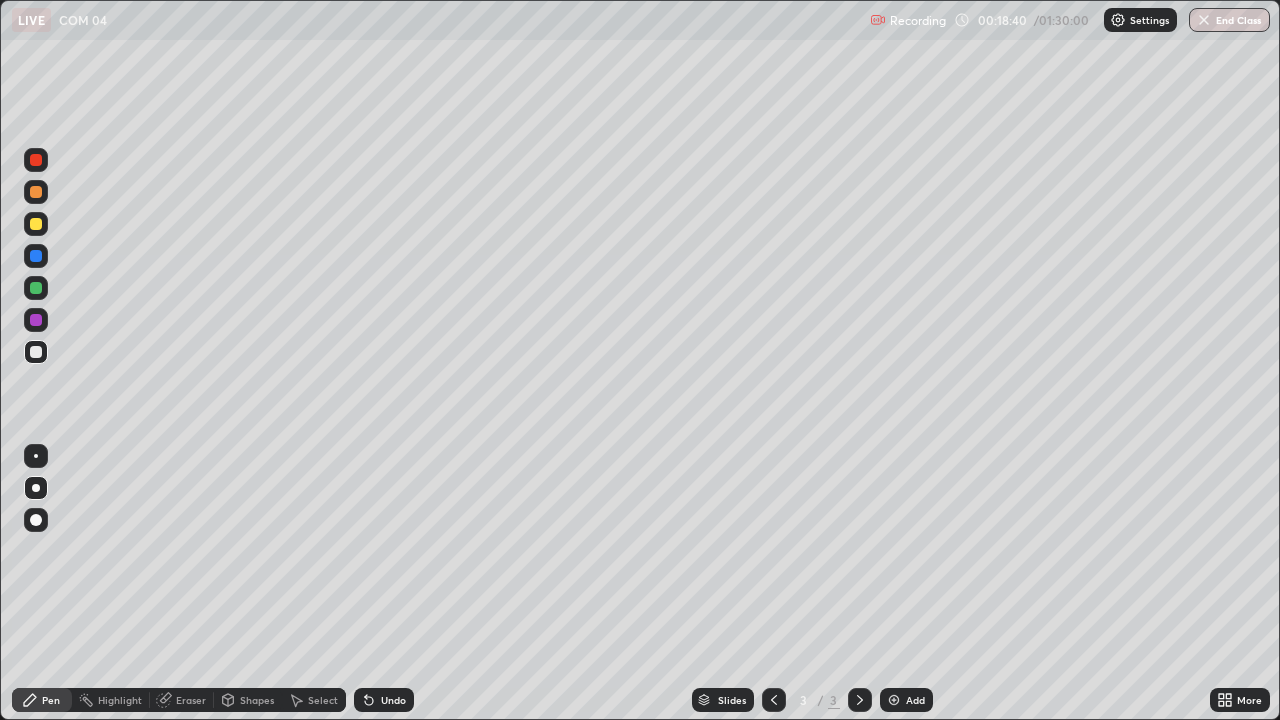 click on "Shapes" at bounding box center [257, 700] 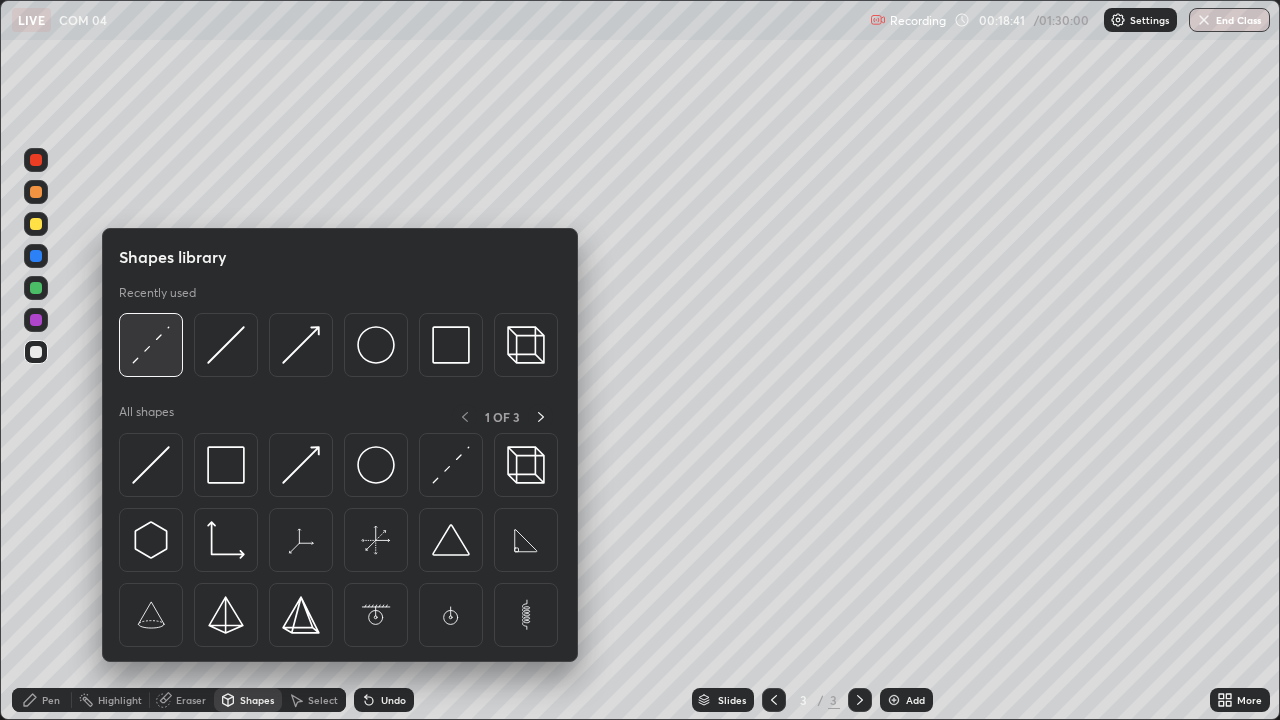 click at bounding box center (151, 345) 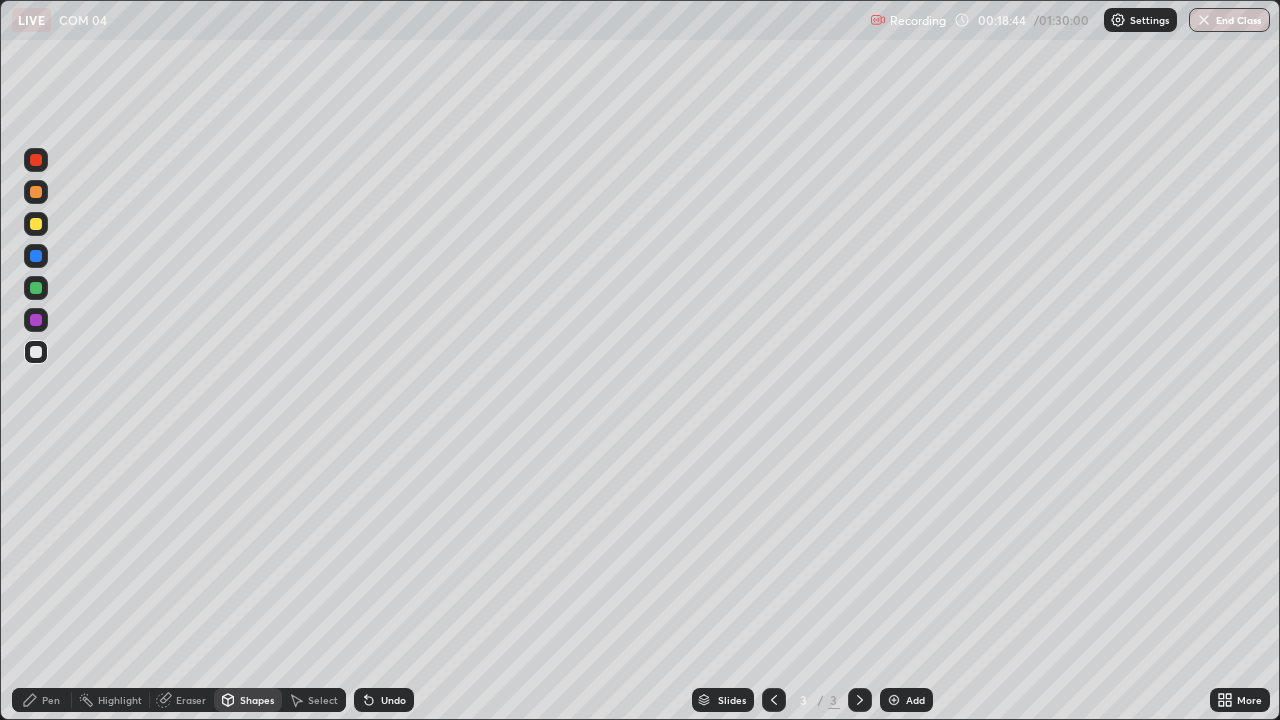click on "Pen" at bounding box center (51, 700) 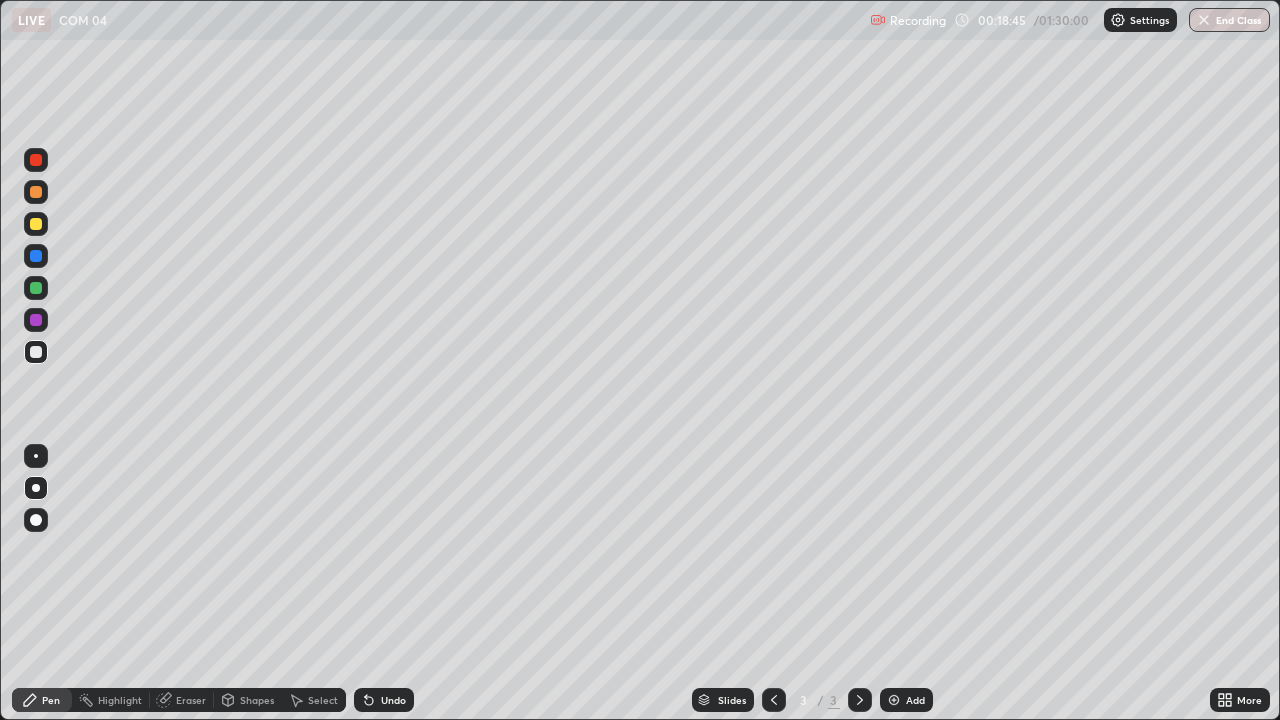 click at bounding box center [36, 224] 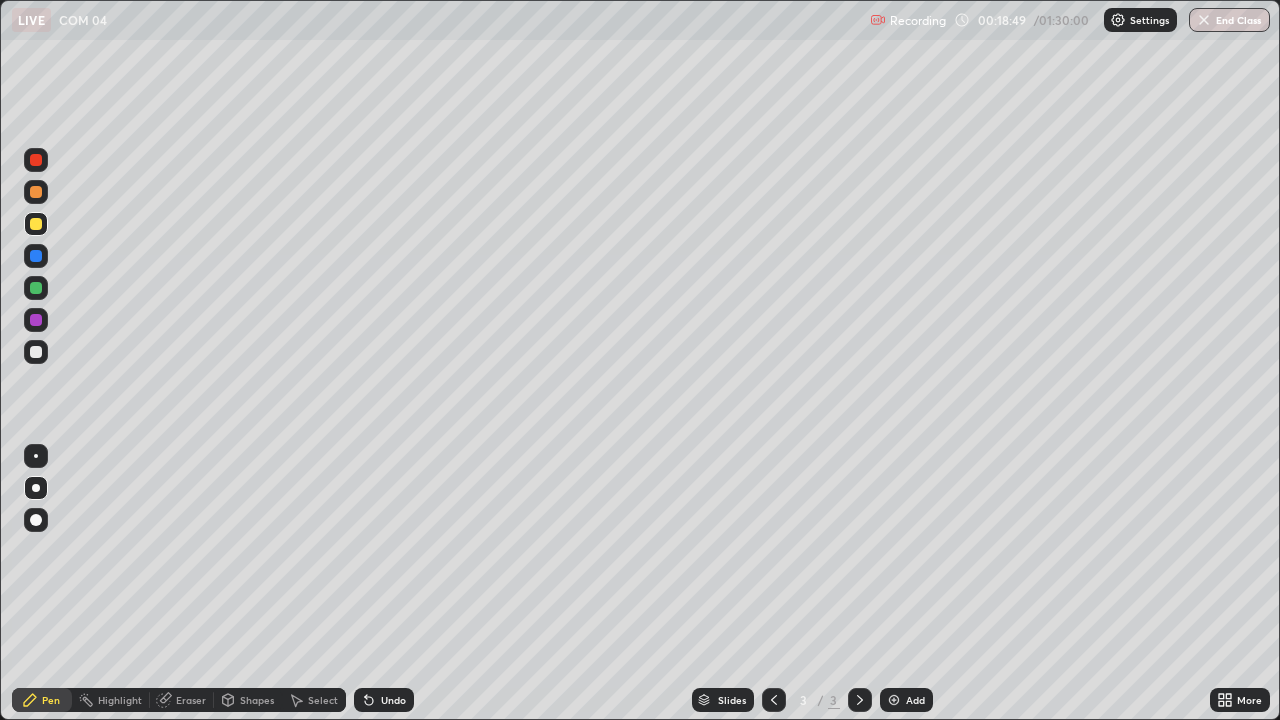 click on "Eraser" at bounding box center [191, 700] 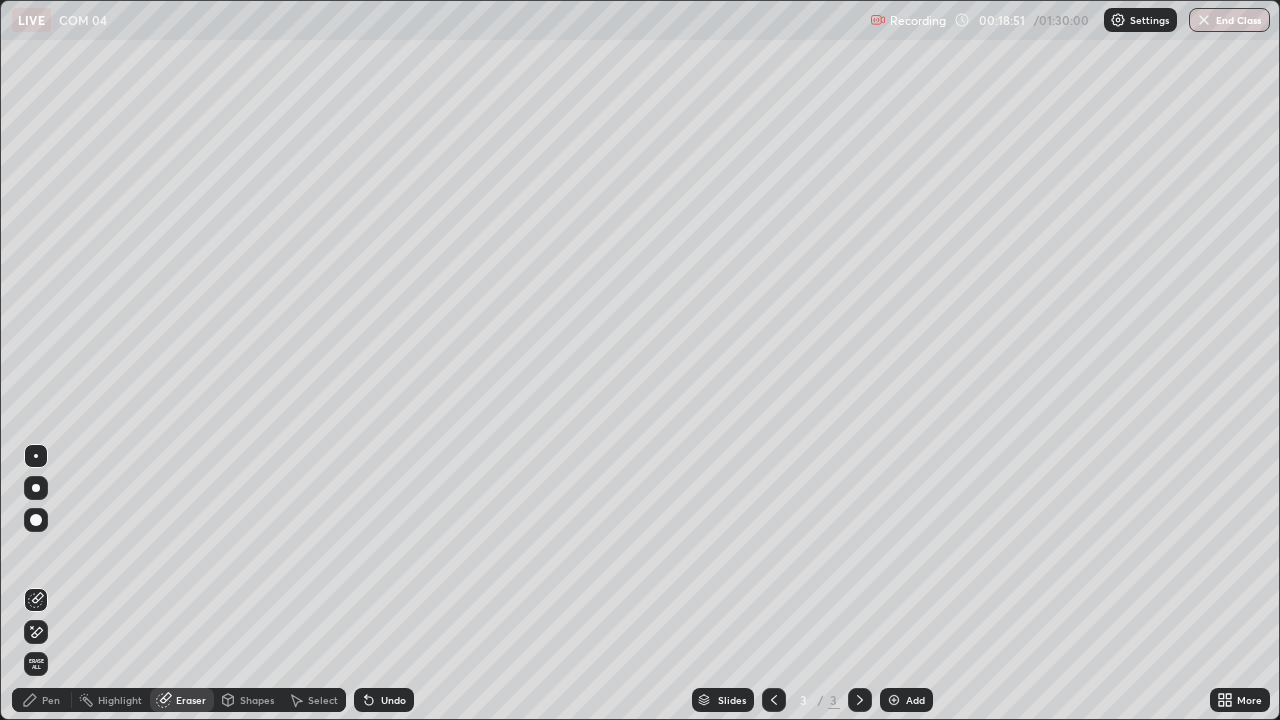 click on "Pen" at bounding box center (42, 700) 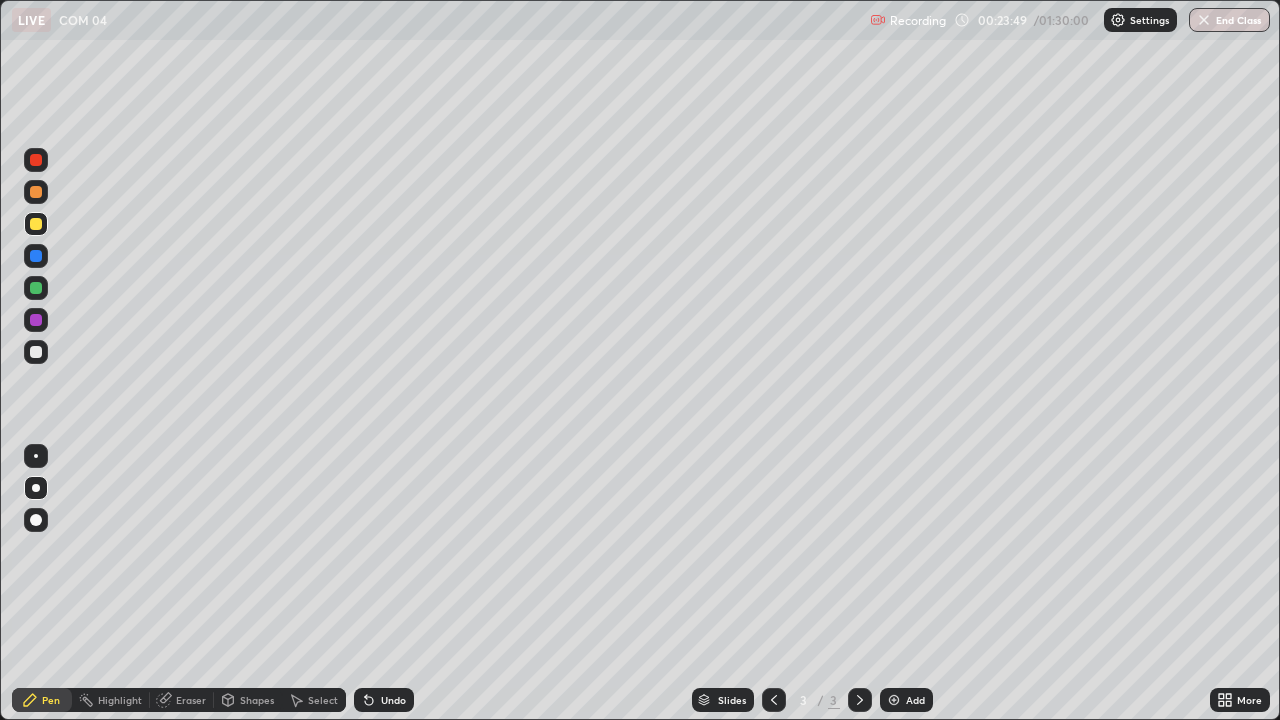 click 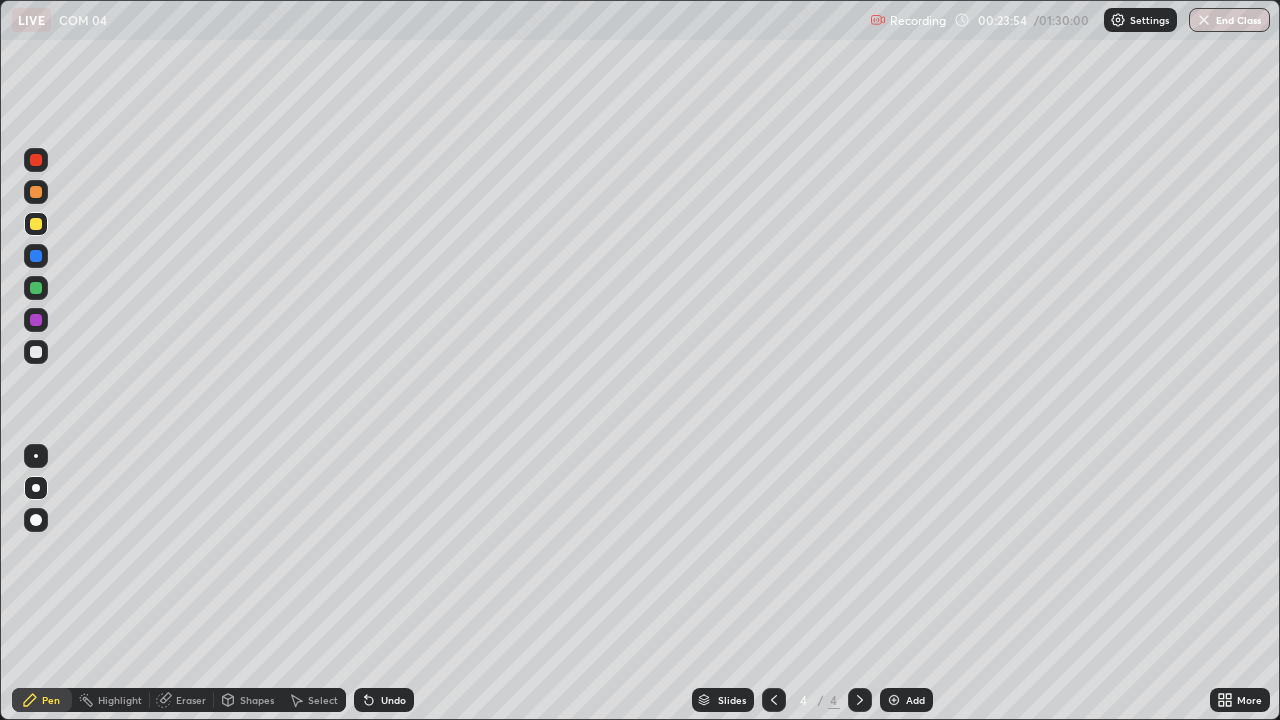 click on "Shapes" at bounding box center [257, 700] 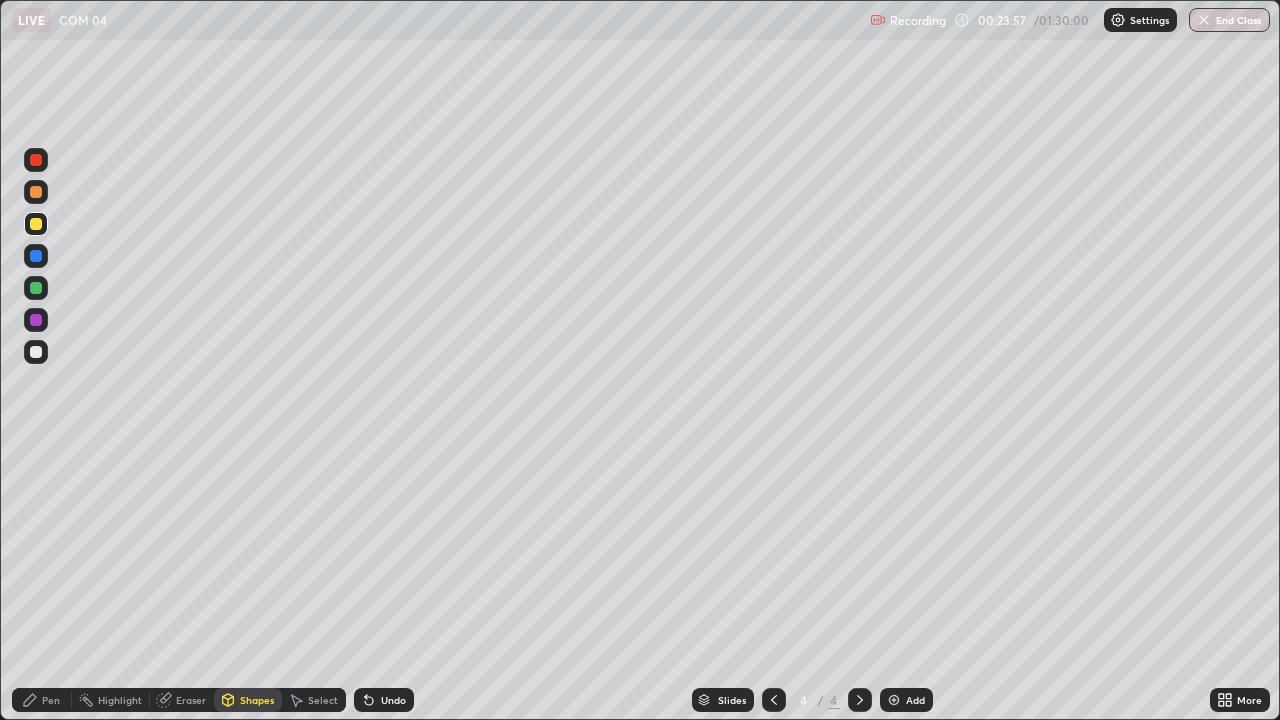 click on "Select" at bounding box center (323, 700) 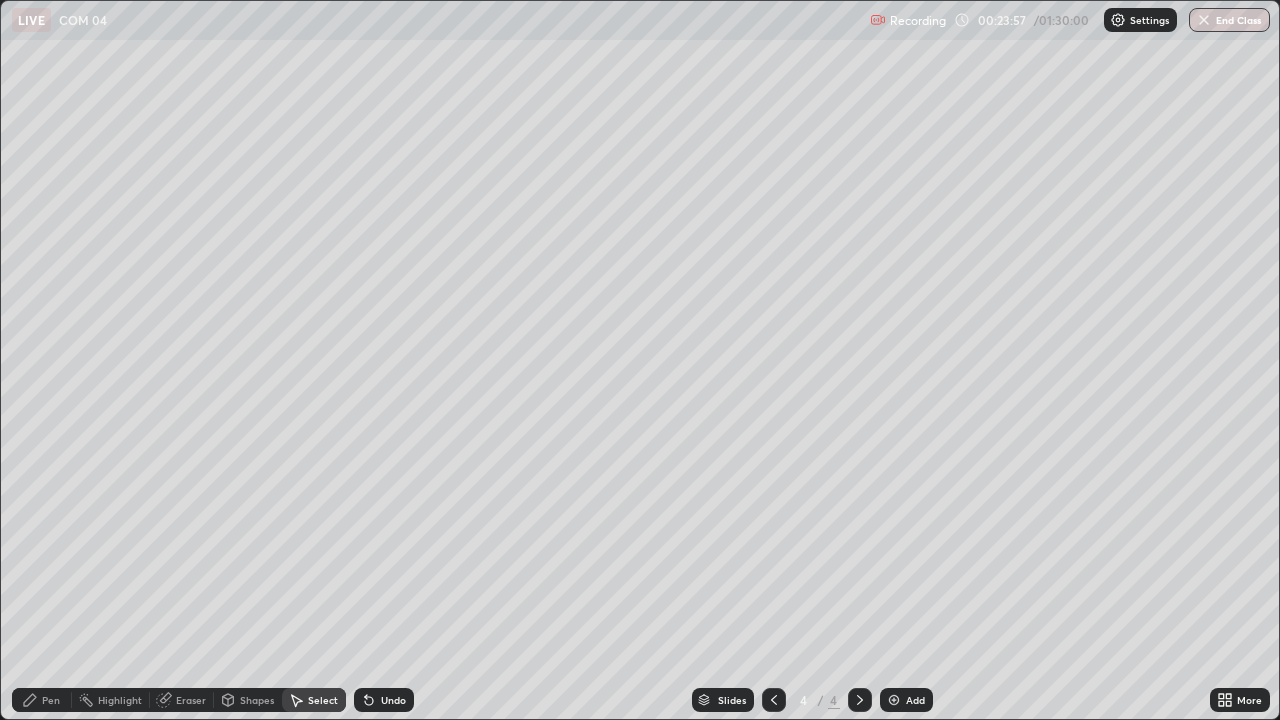 click on "Shapes" at bounding box center [248, 700] 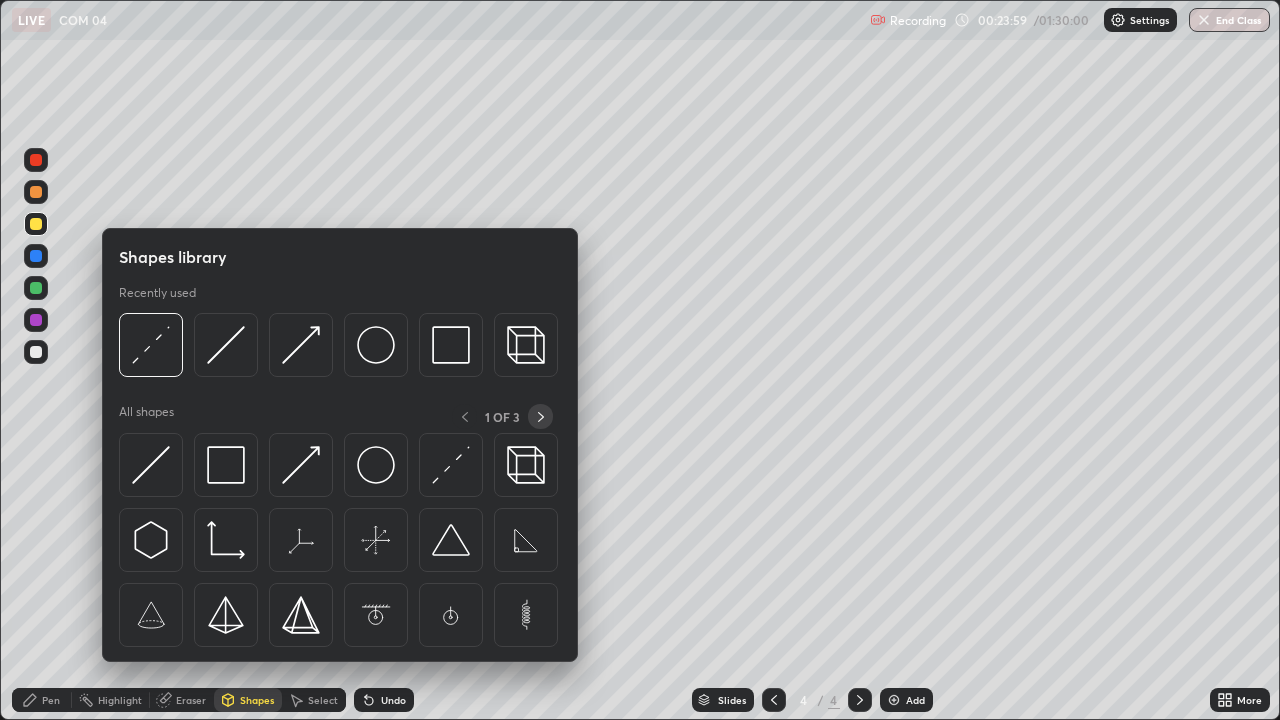 click 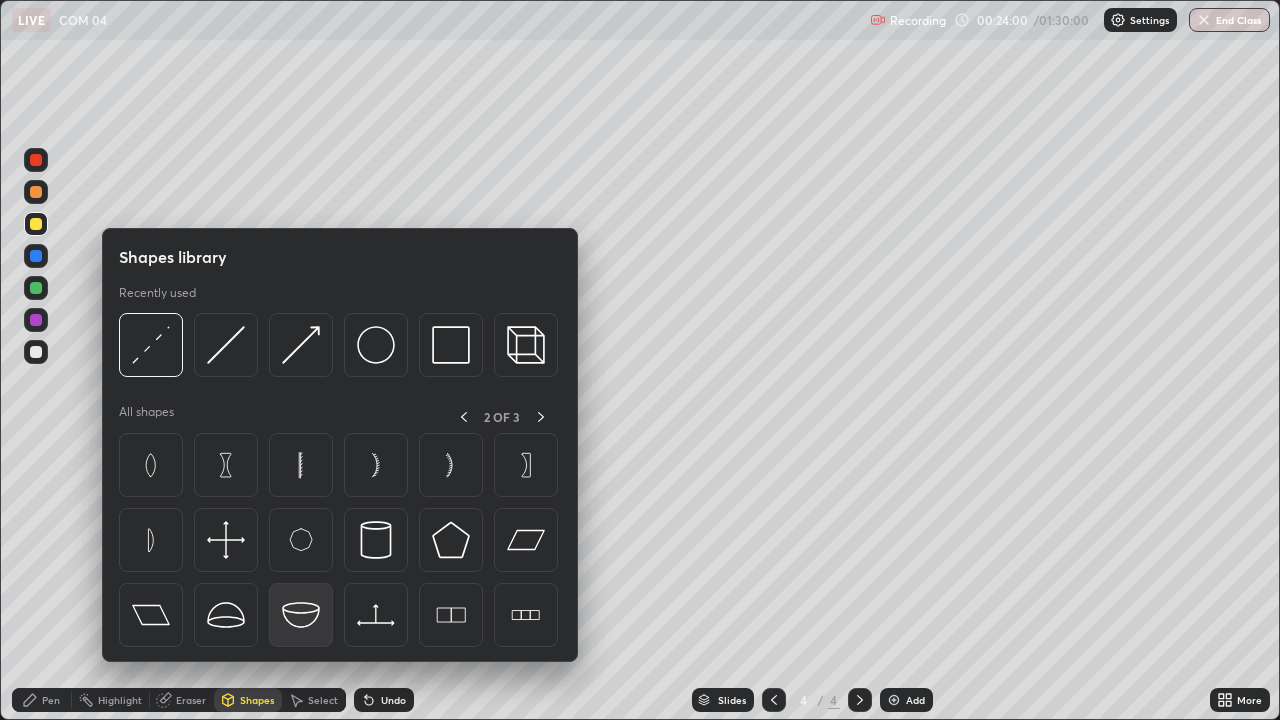 click at bounding box center [301, 615] 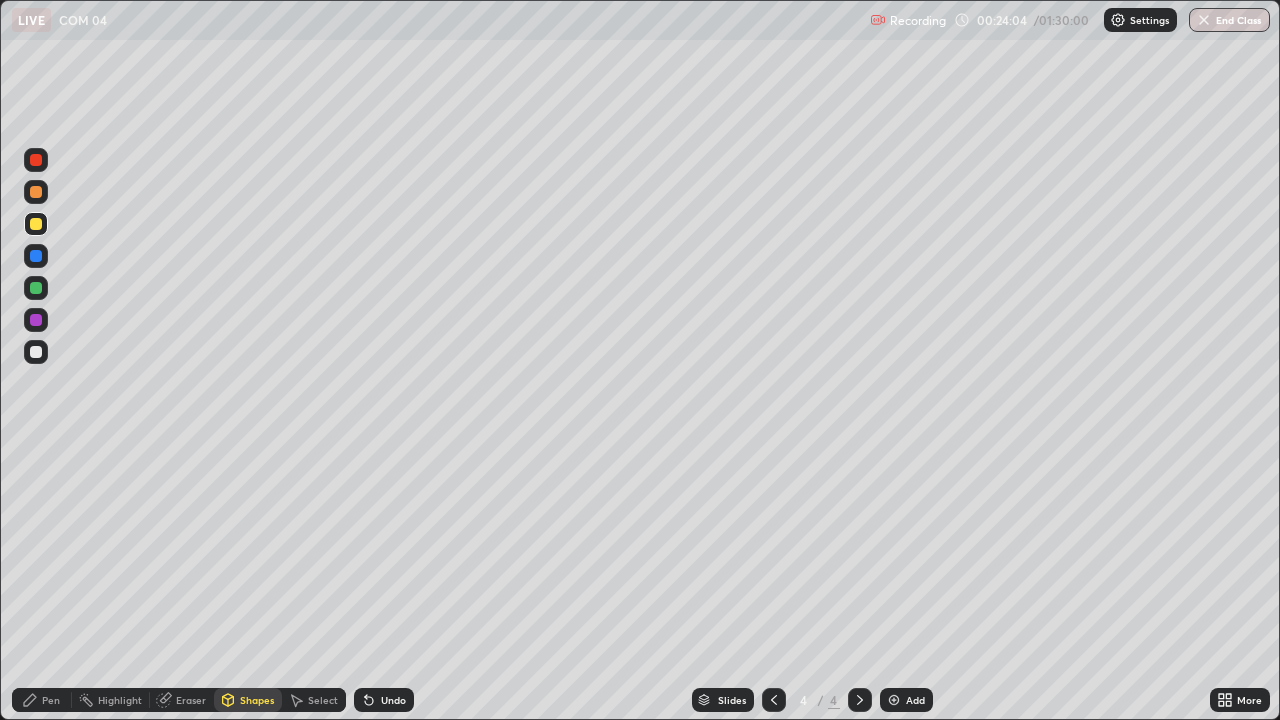 click on "Pen" at bounding box center [51, 700] 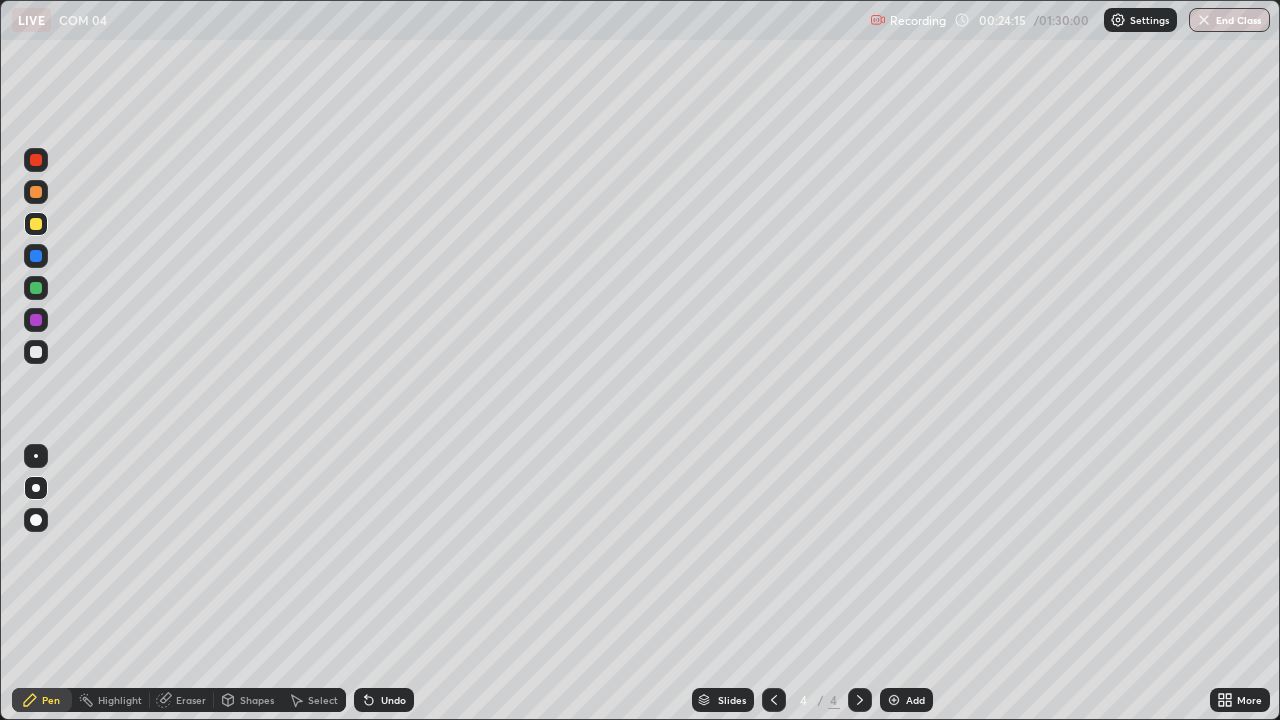 click at bounding box center [36, 352] 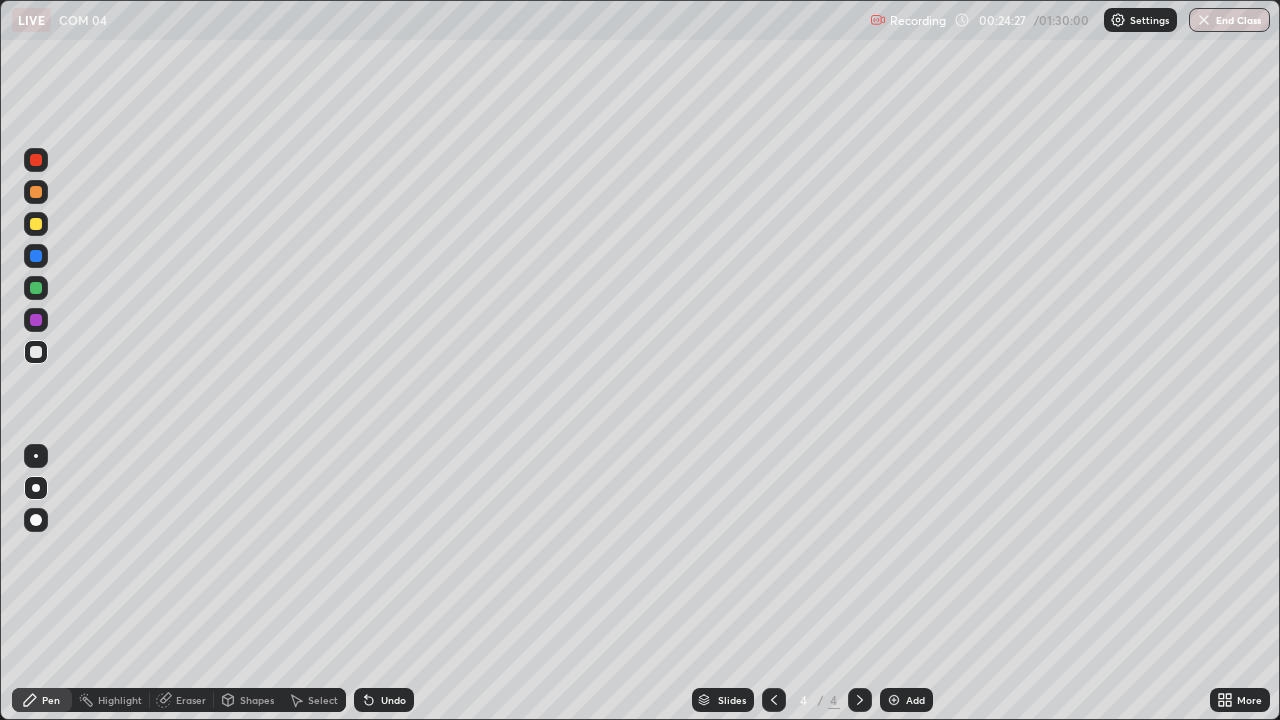 click on "Shapes" at bounding box center [257, 700] 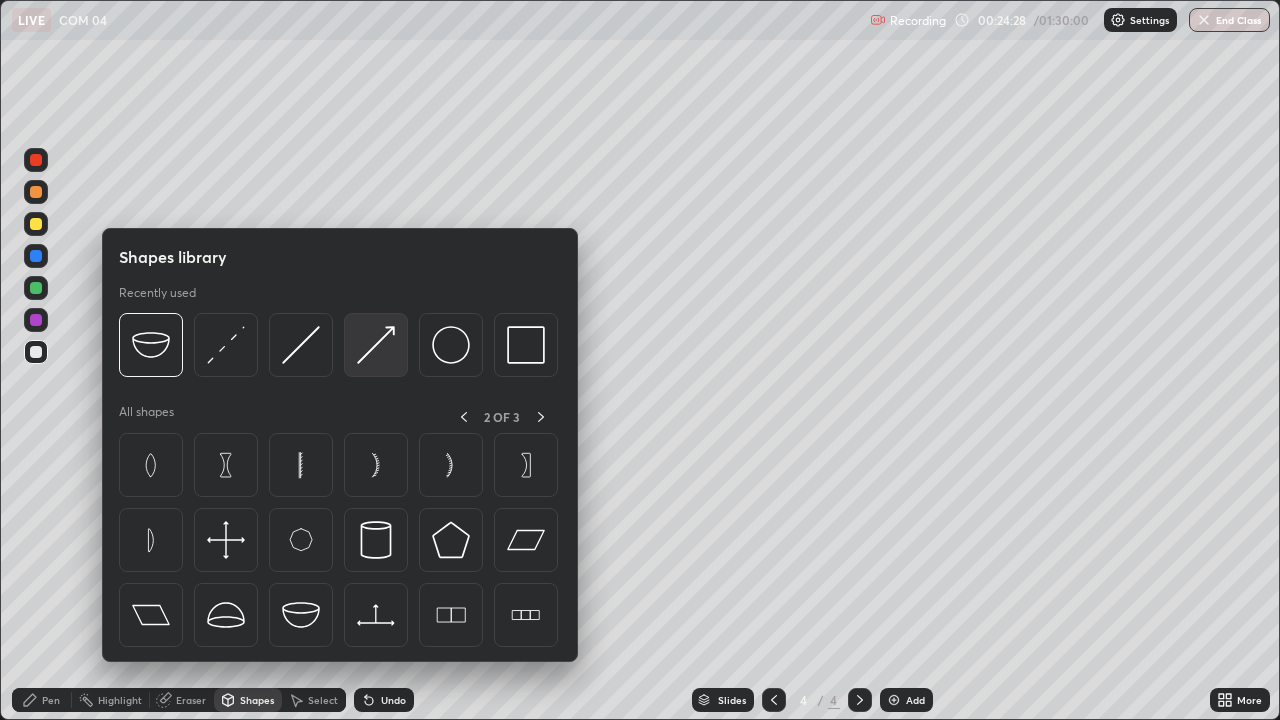 click at bounding box center [376, 345] 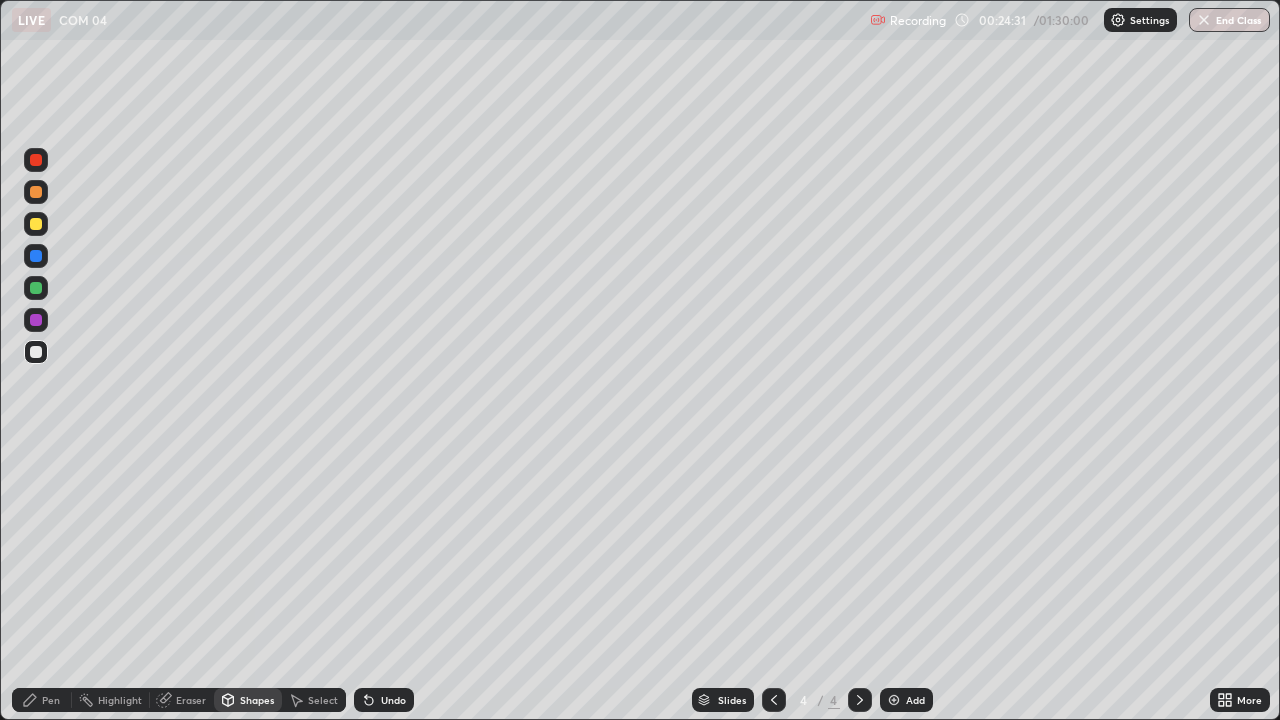 click on "Pen" at bounding box center [42, 700] 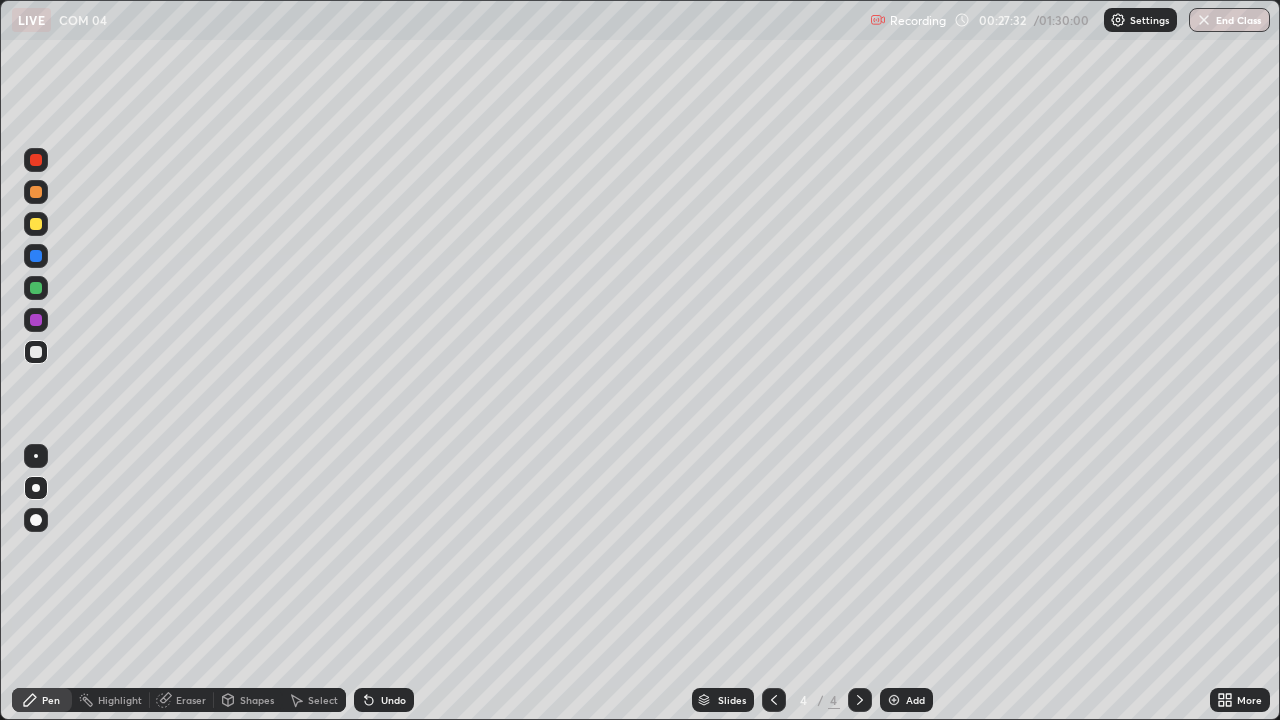 click at bounding box center [36, 256] 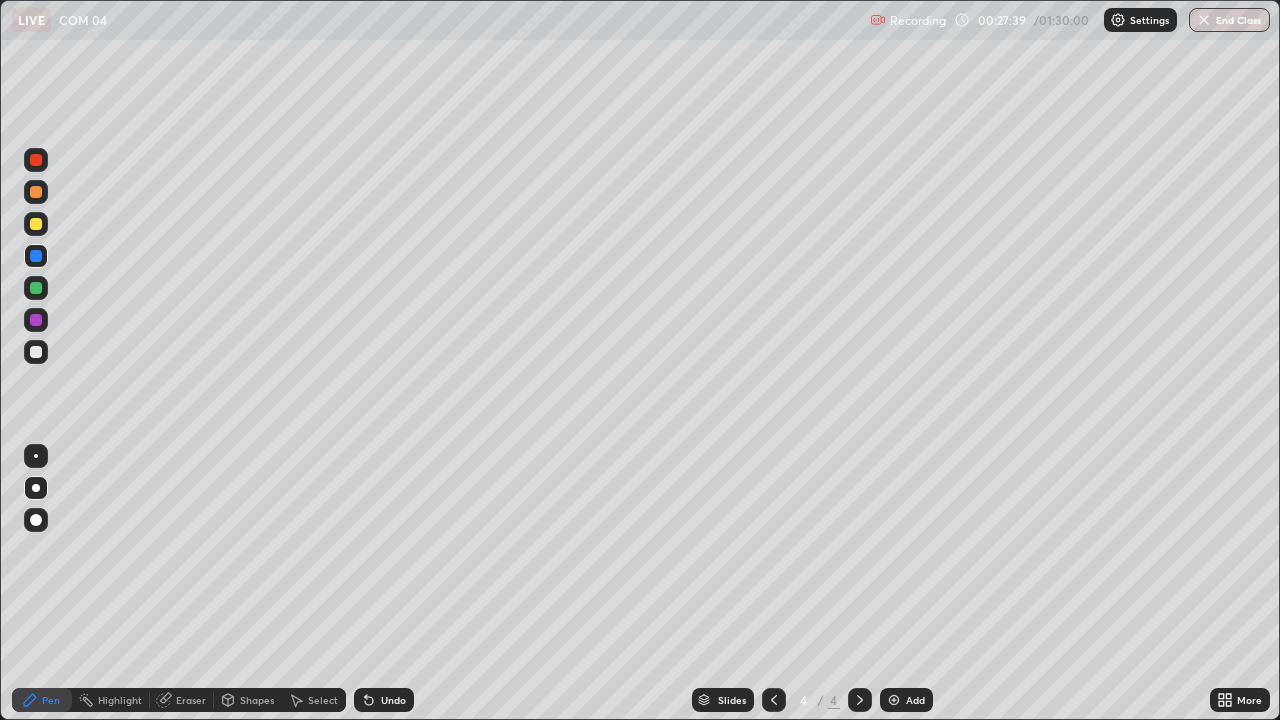 click at bounding box center [36, 224] 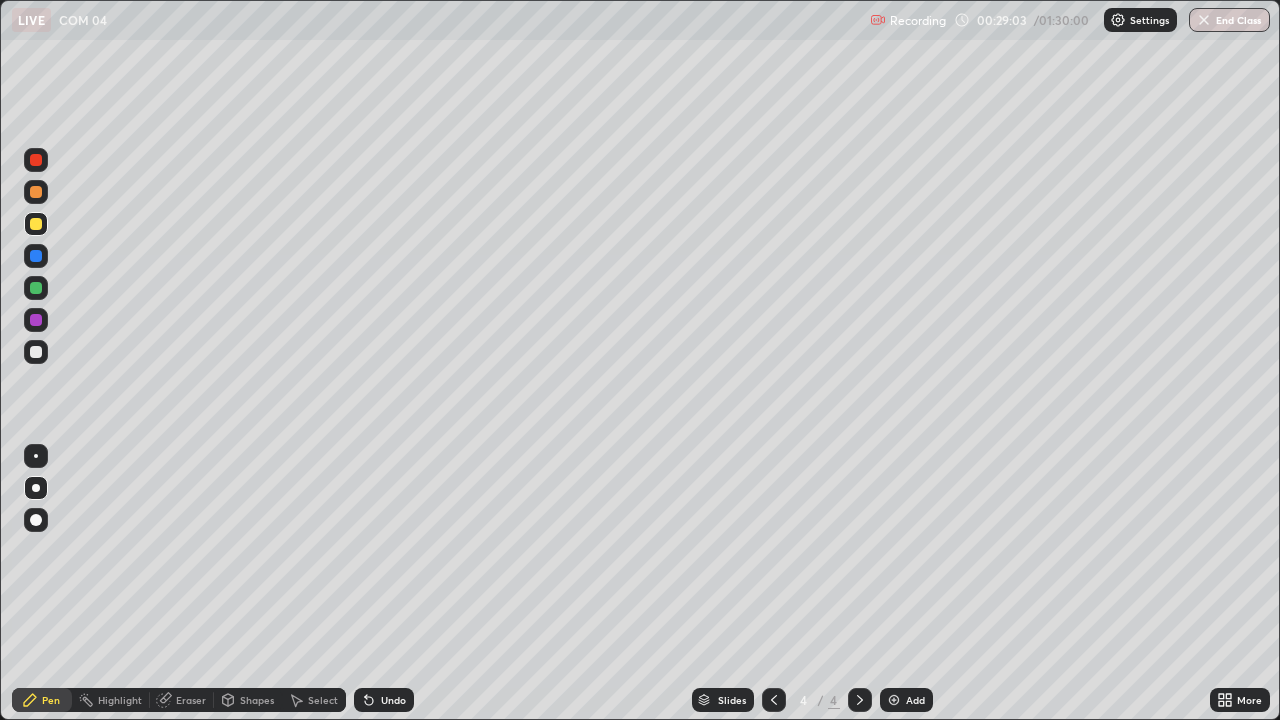 click at bounding box center [36, 256] 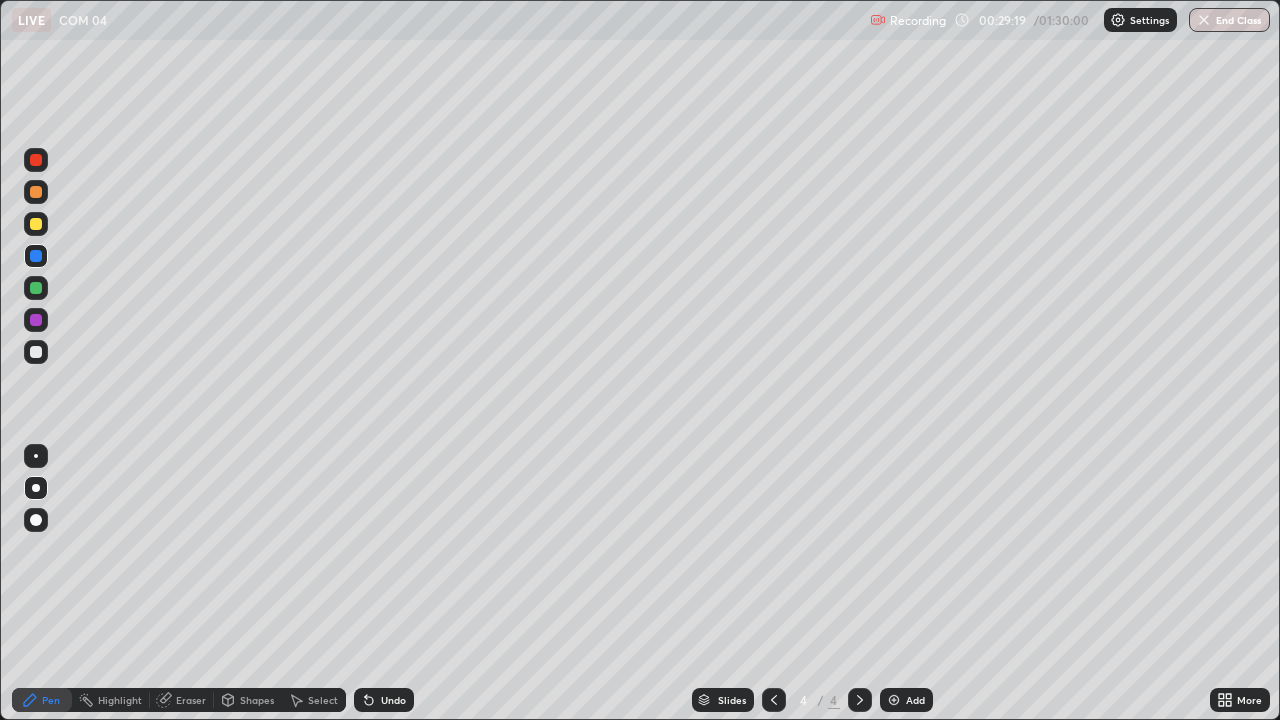 click at bounding box center [36, 352] 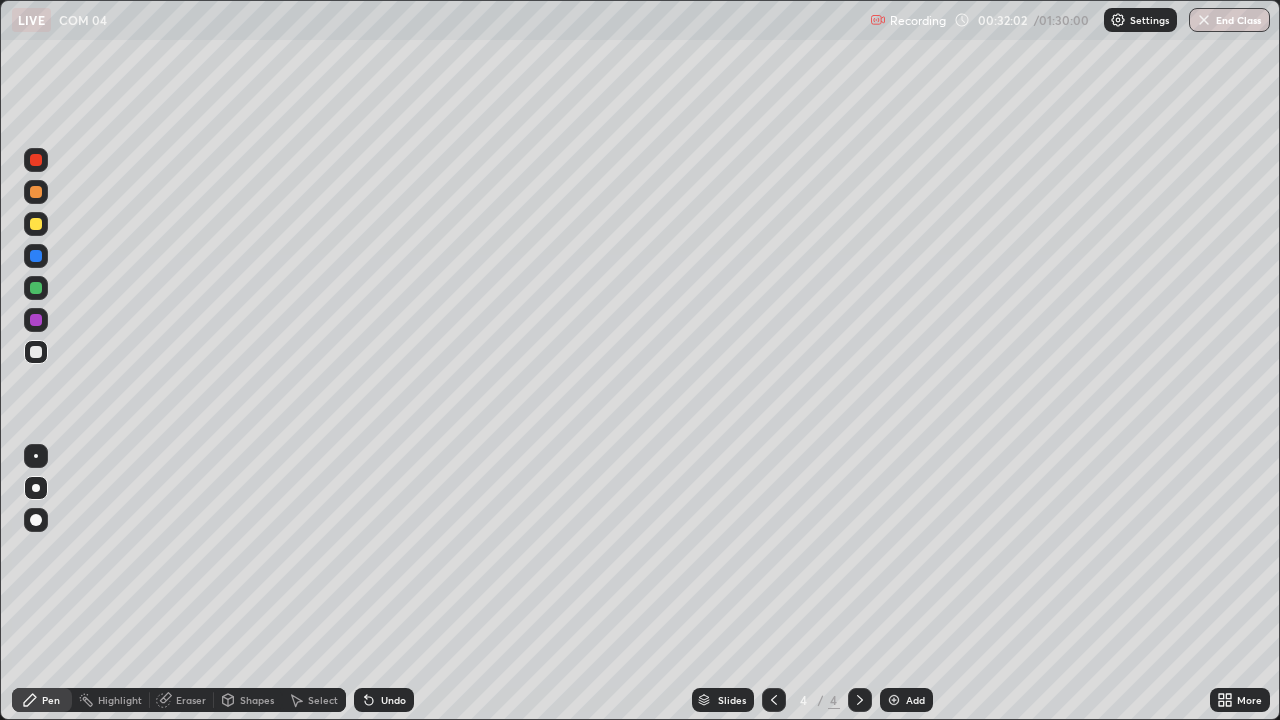 click on "Eraser" at bounding box center (191, 700) 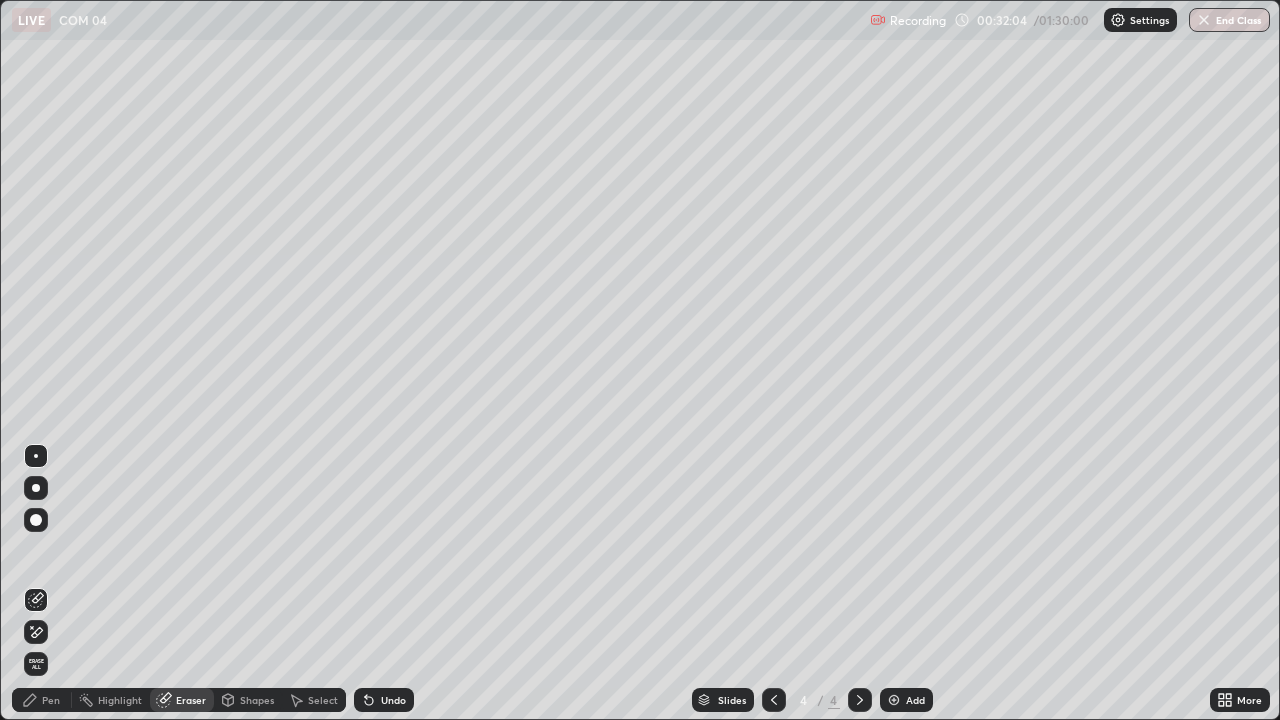 click on "Pen" at bounding box center (51, 700) 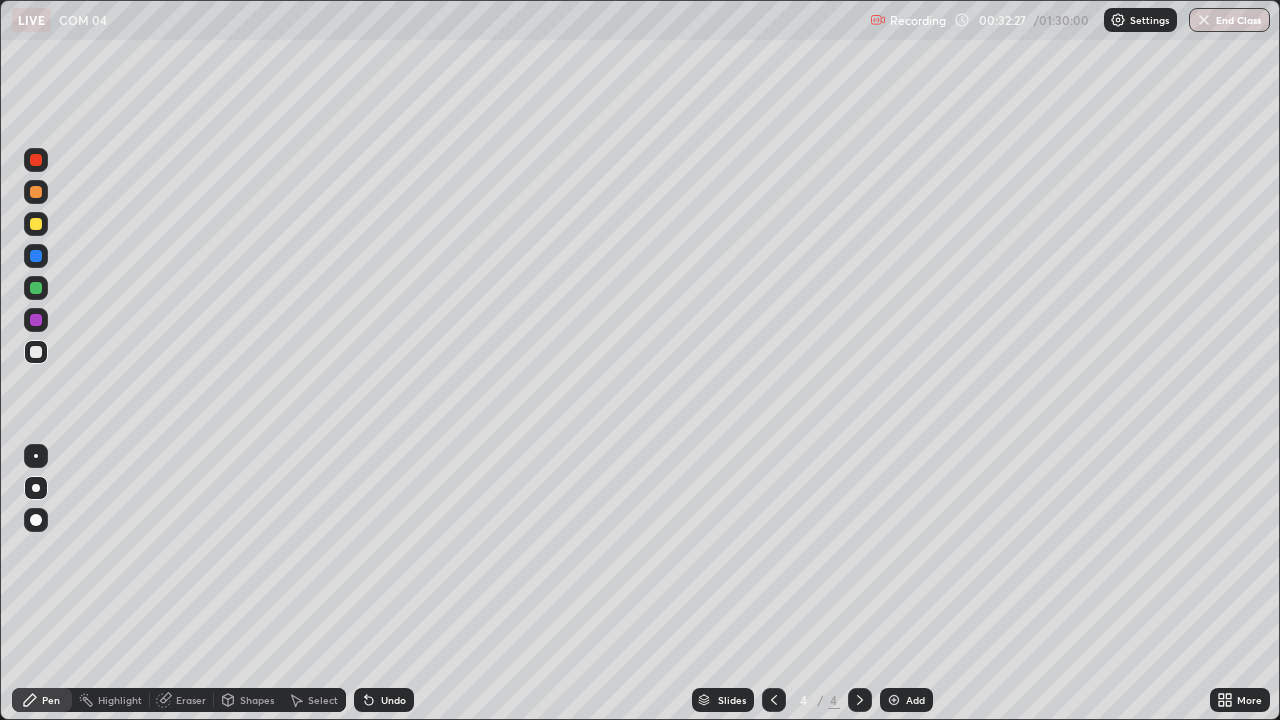click 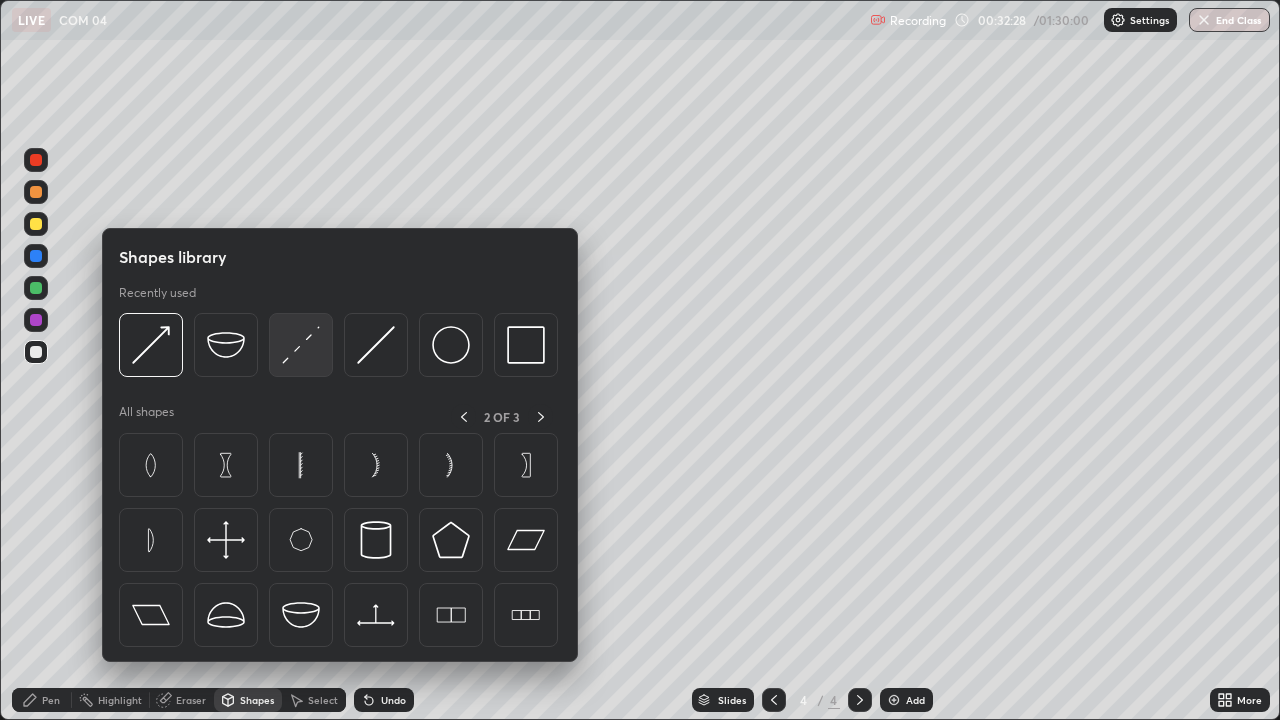 click at bounding box center (301, 345) 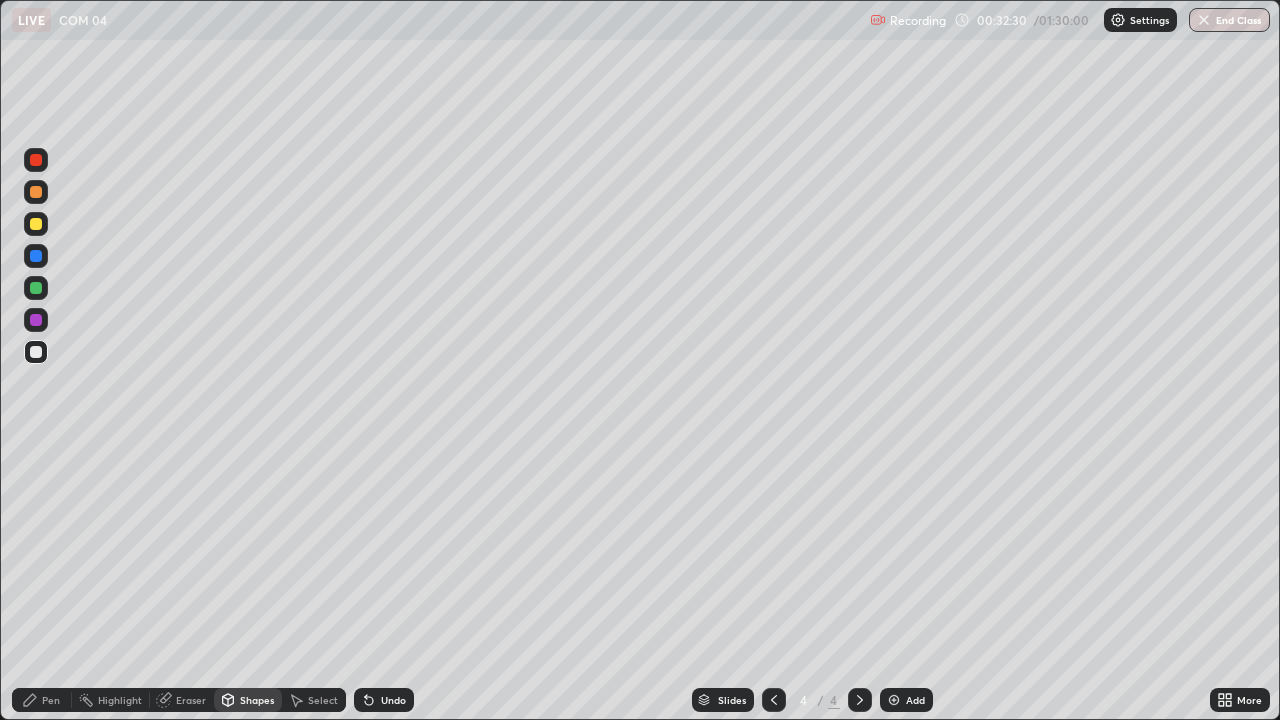 click on "Pen" at bounding box center [51, 700] 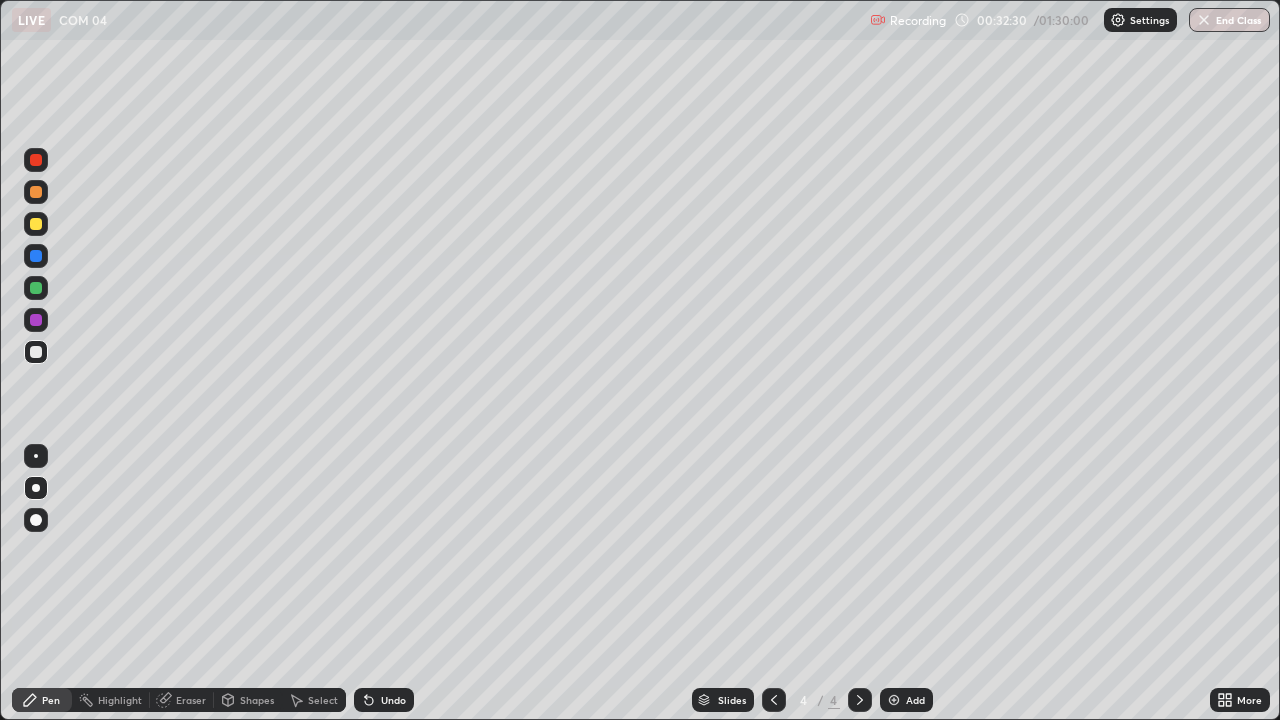 click at bounding box center (36, 352) 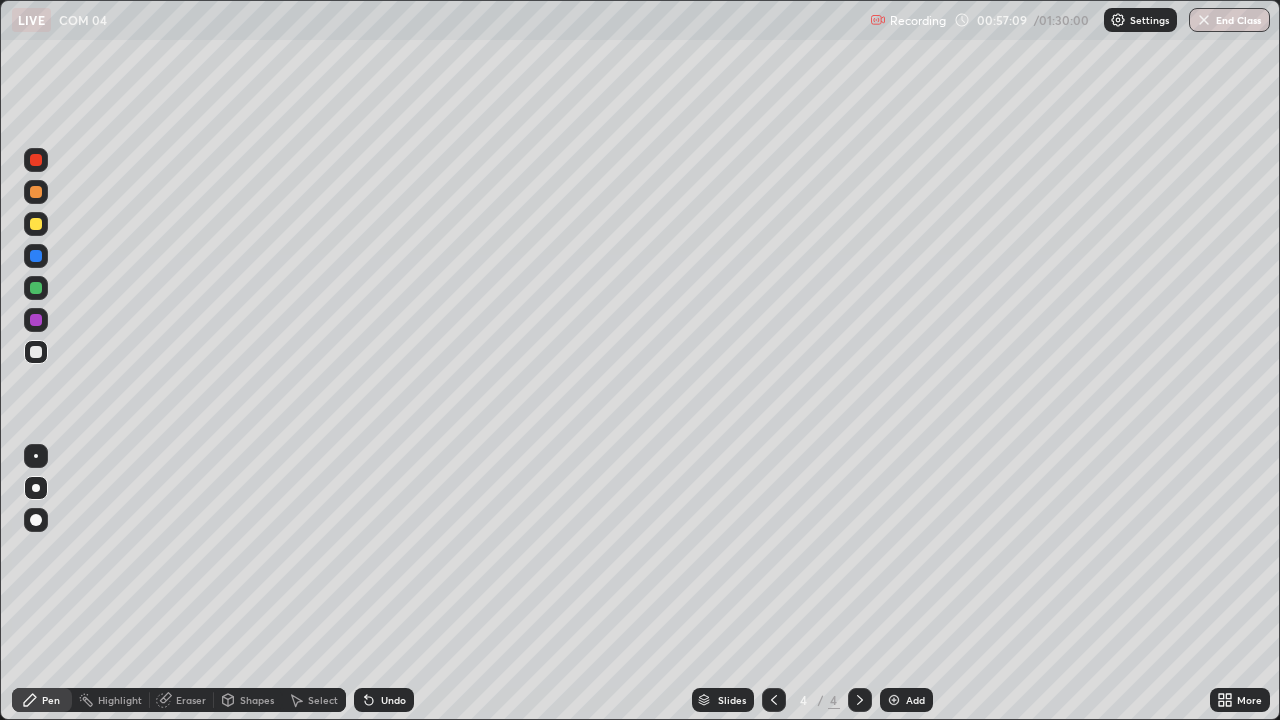 click at bounding box center (36, 224) 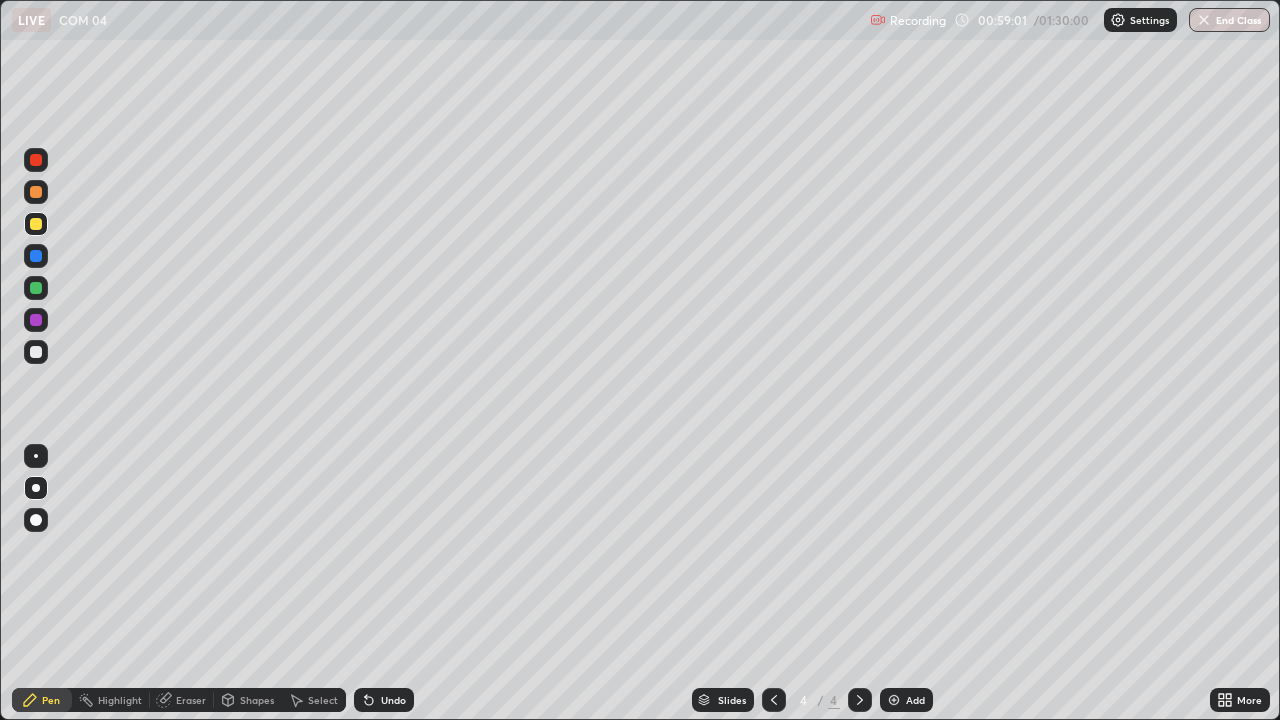 click 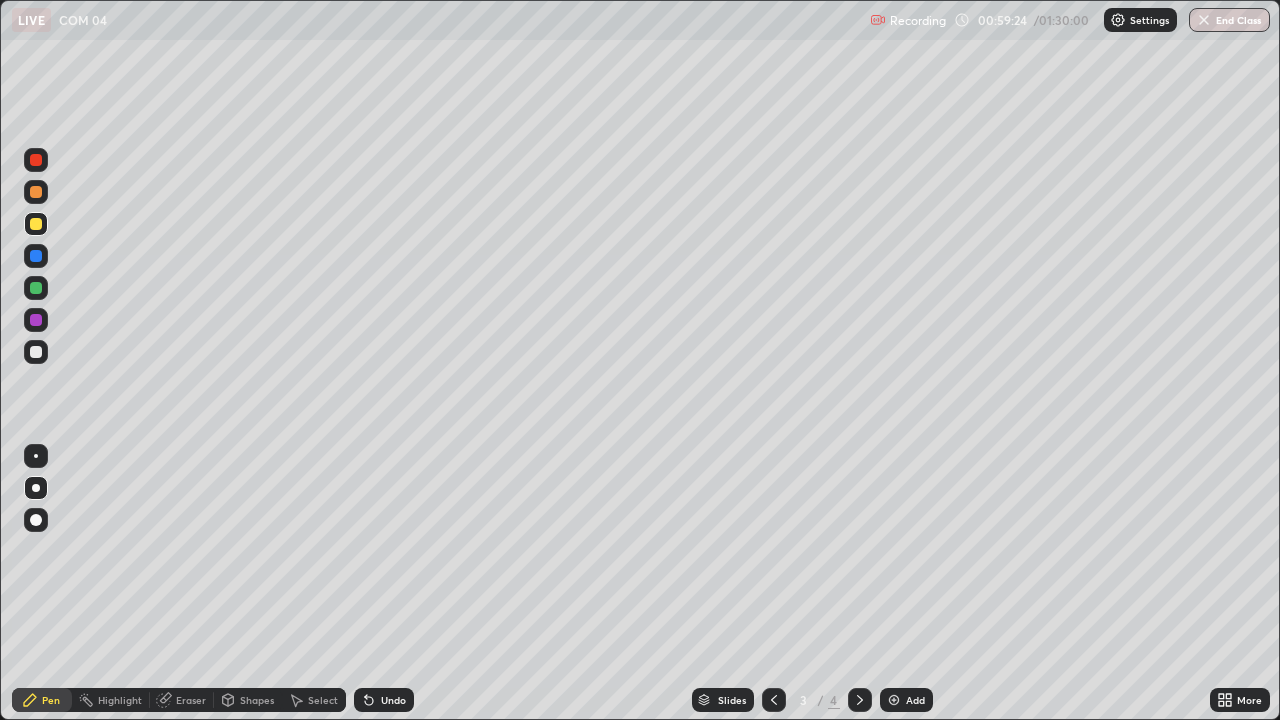 click 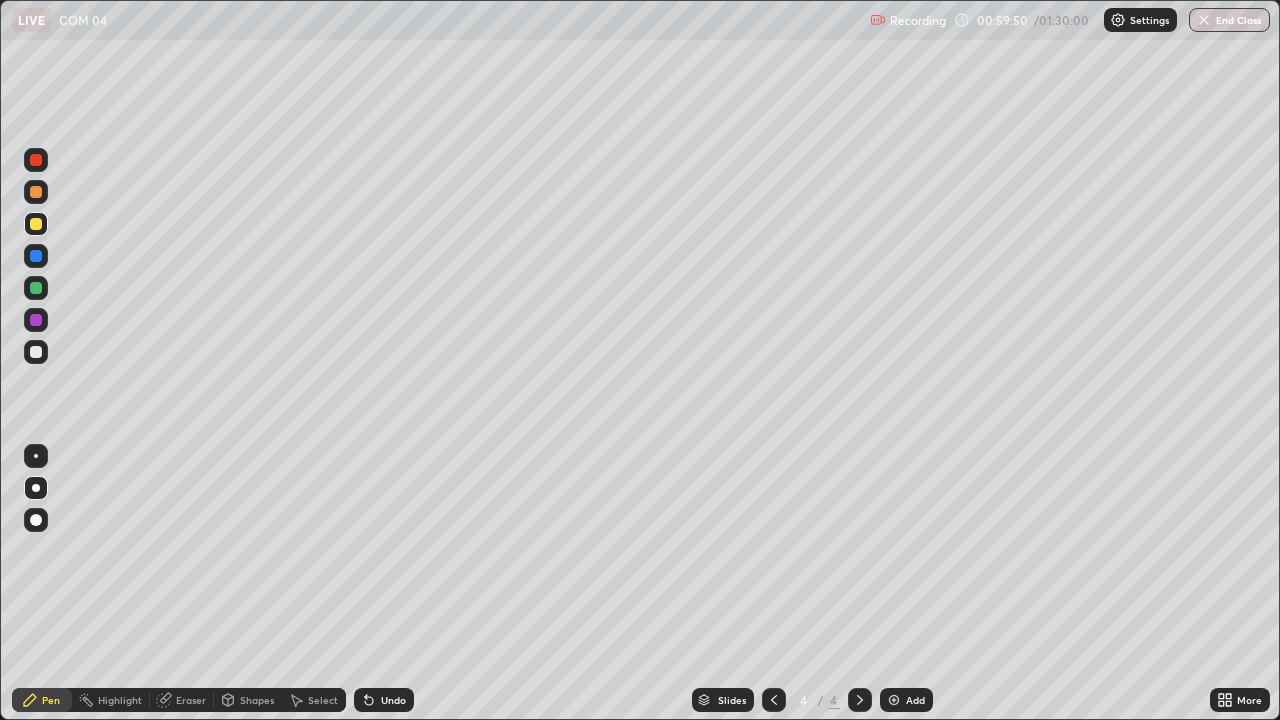 click 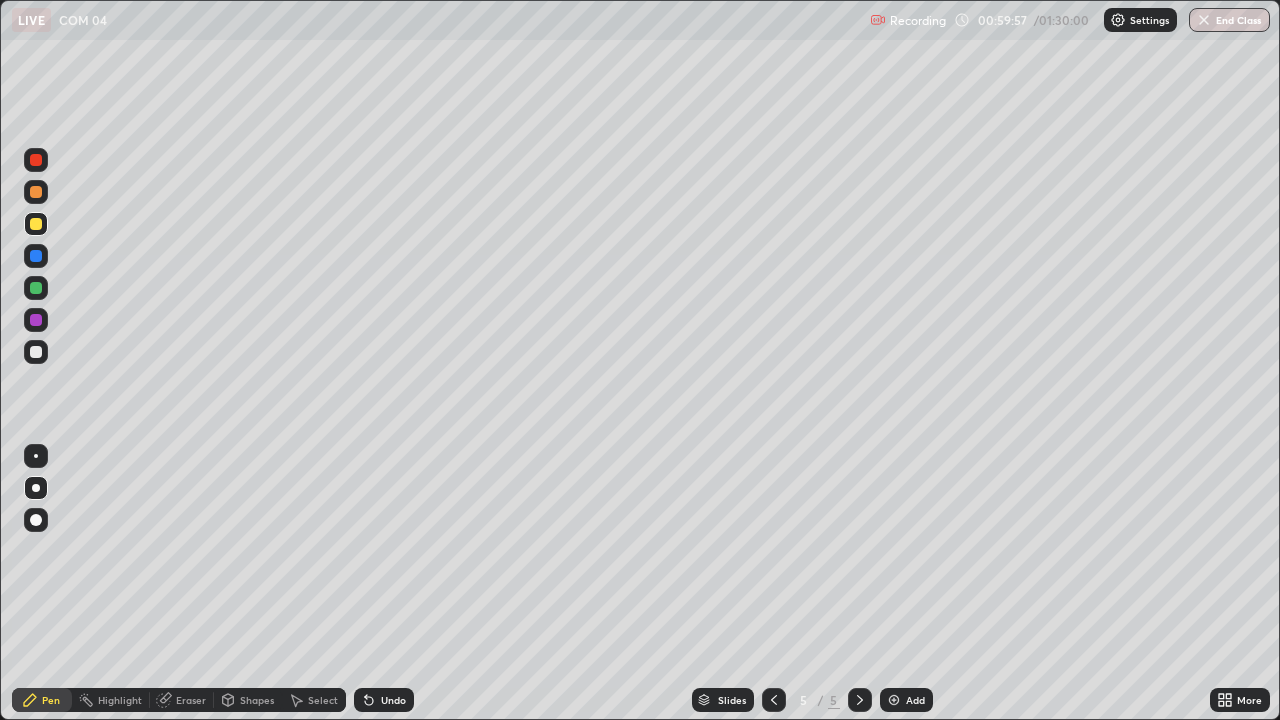 click on "Shapes" at bounding box center (248, 700) 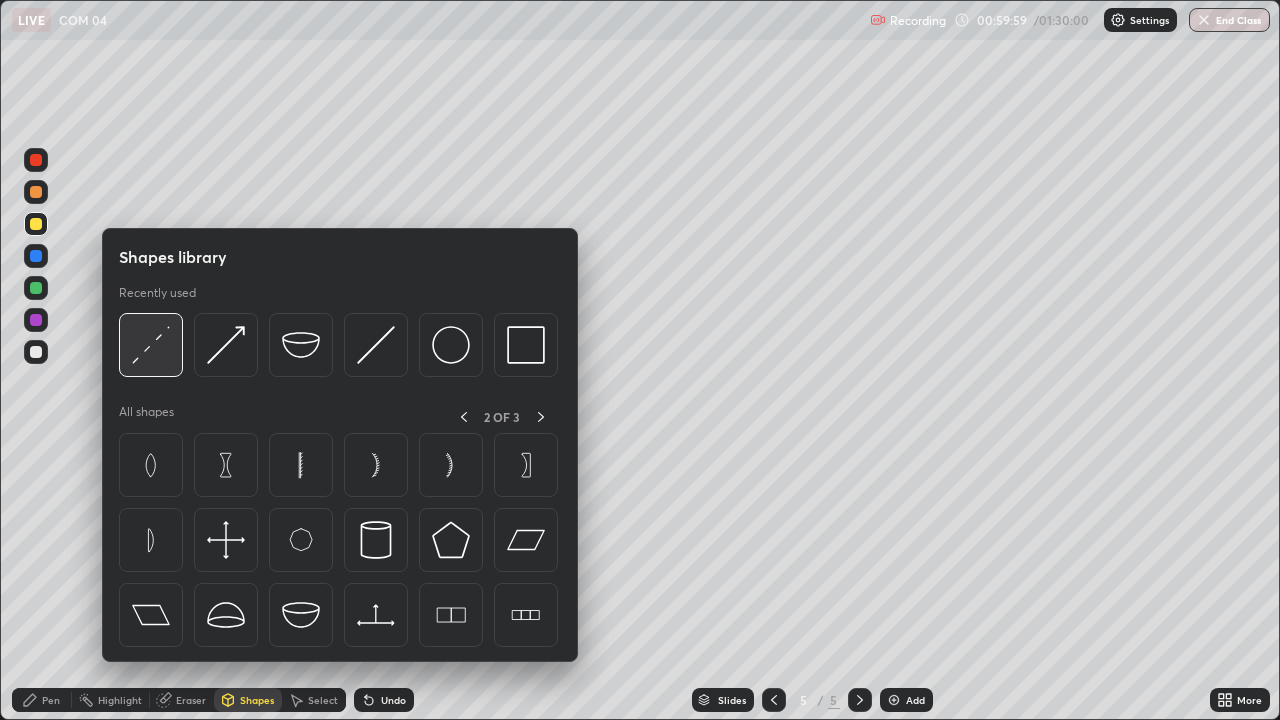 click at bounding box center (151, 345) 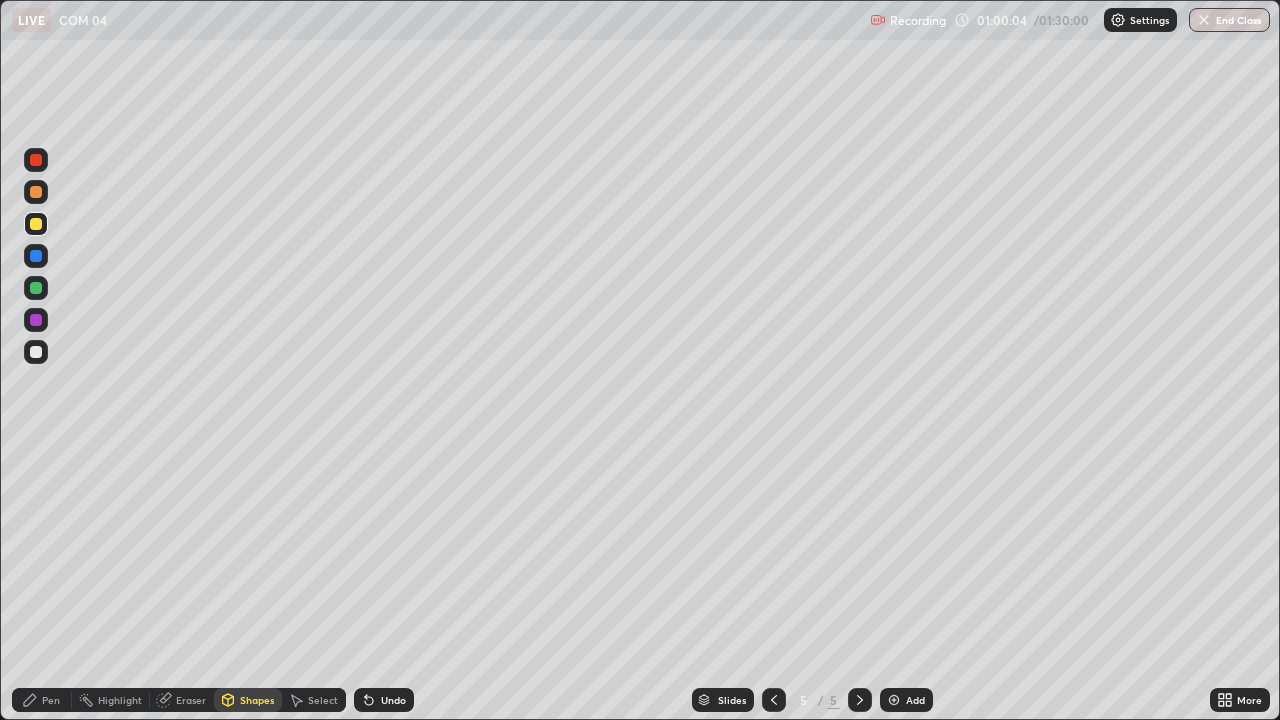 click 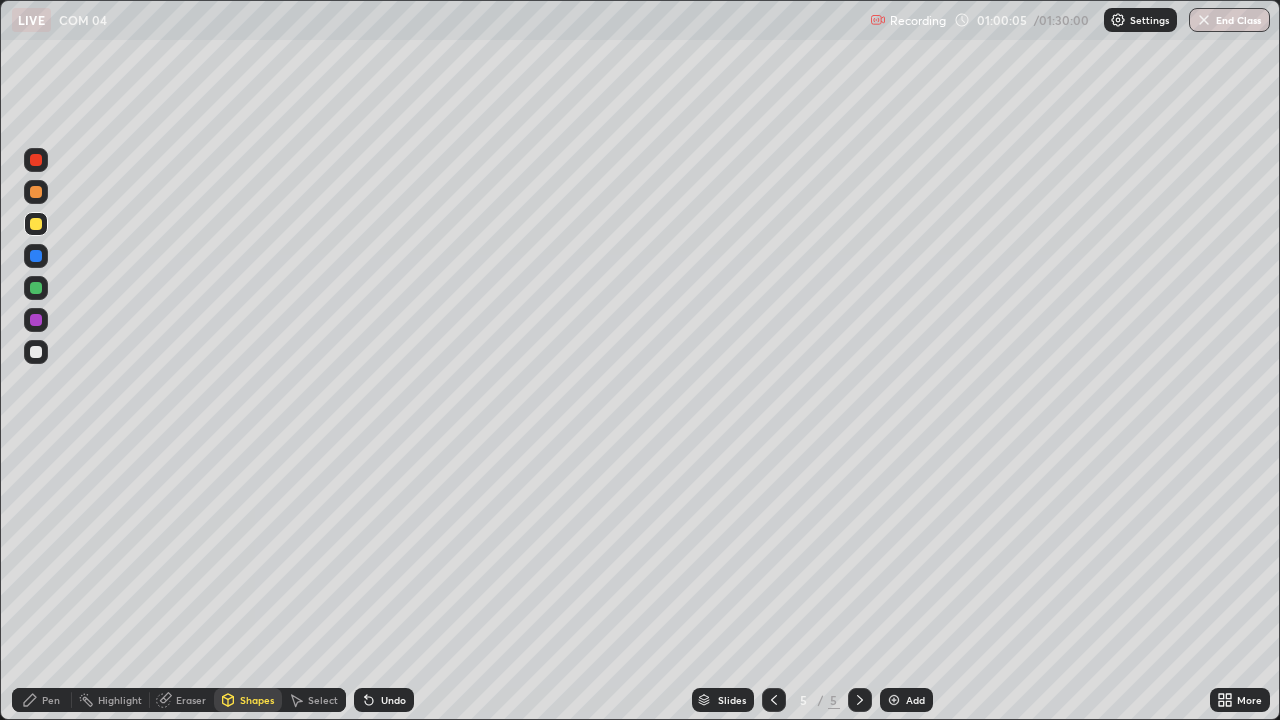 click on "Pen" at bounding box center (42, 700) 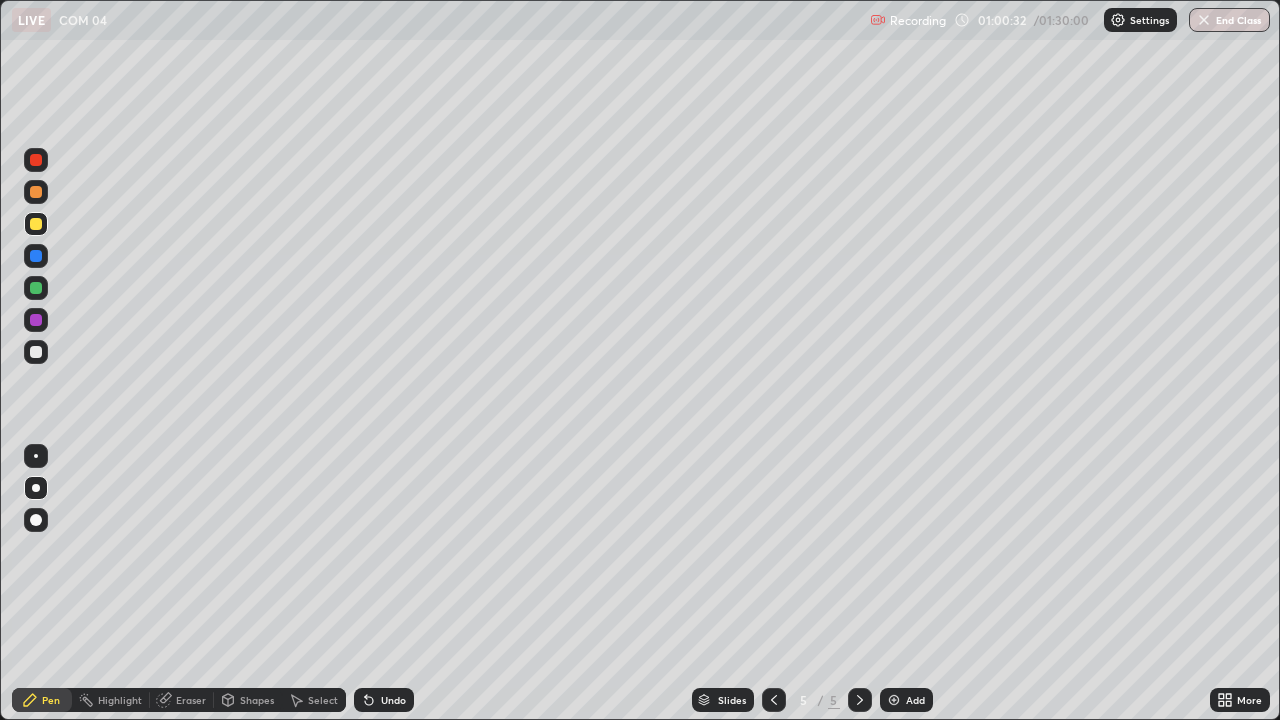 click 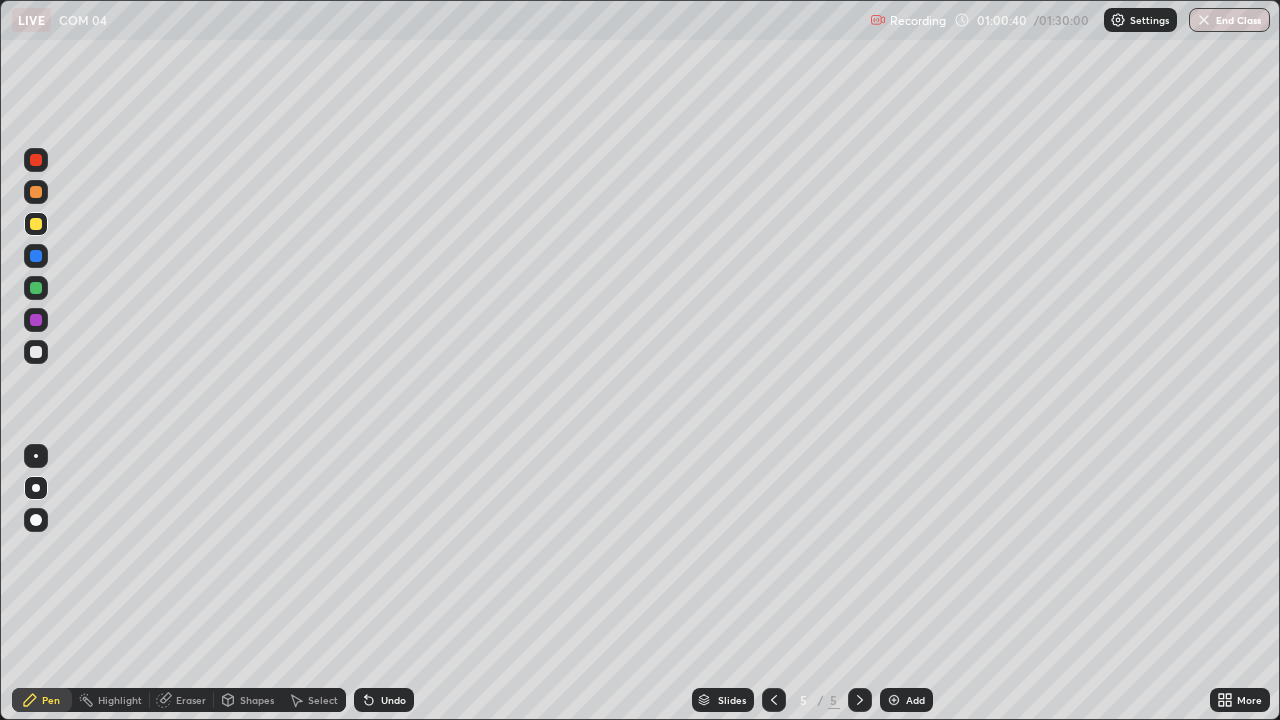 click at bounding box center [36, 256] 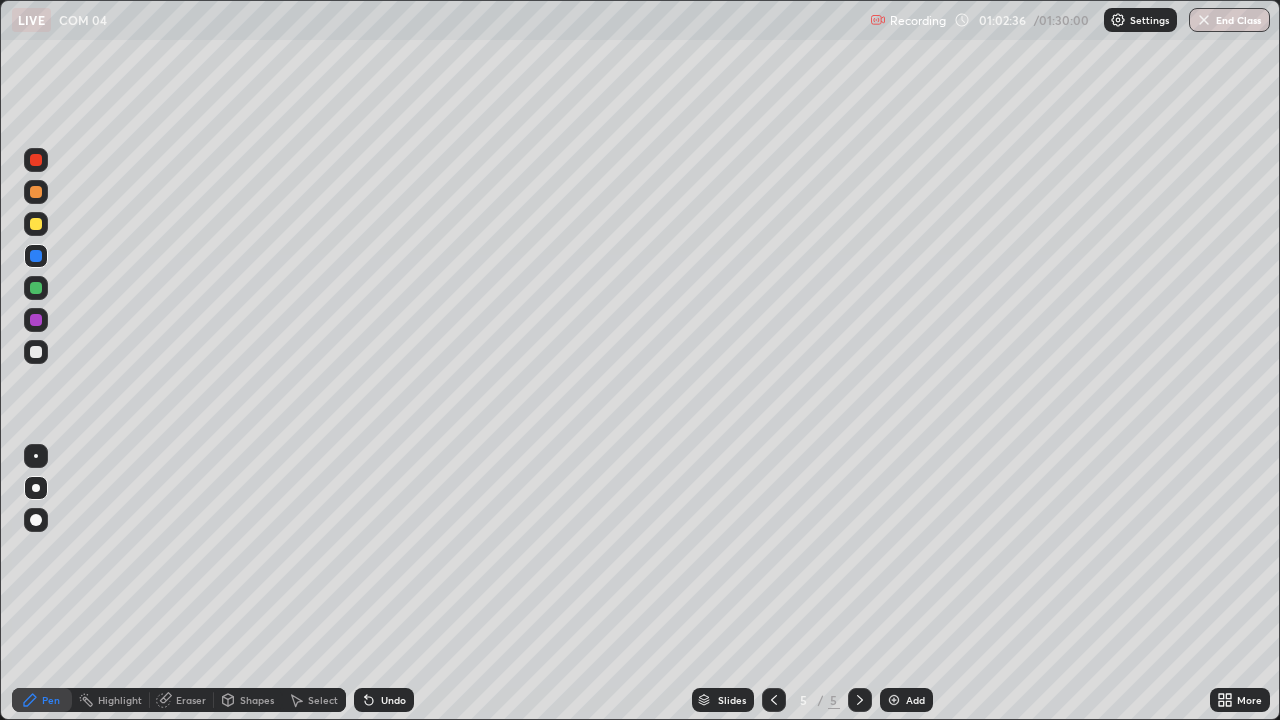 click at bounding box center (36, 352) 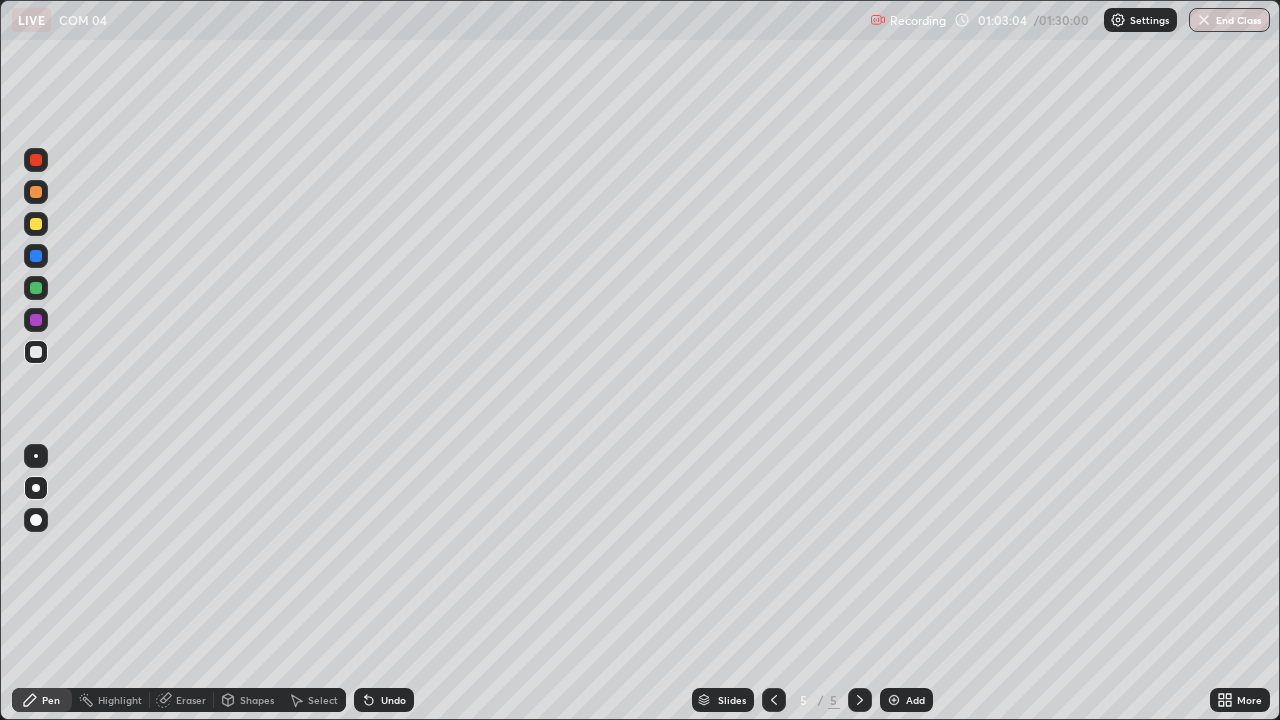 click 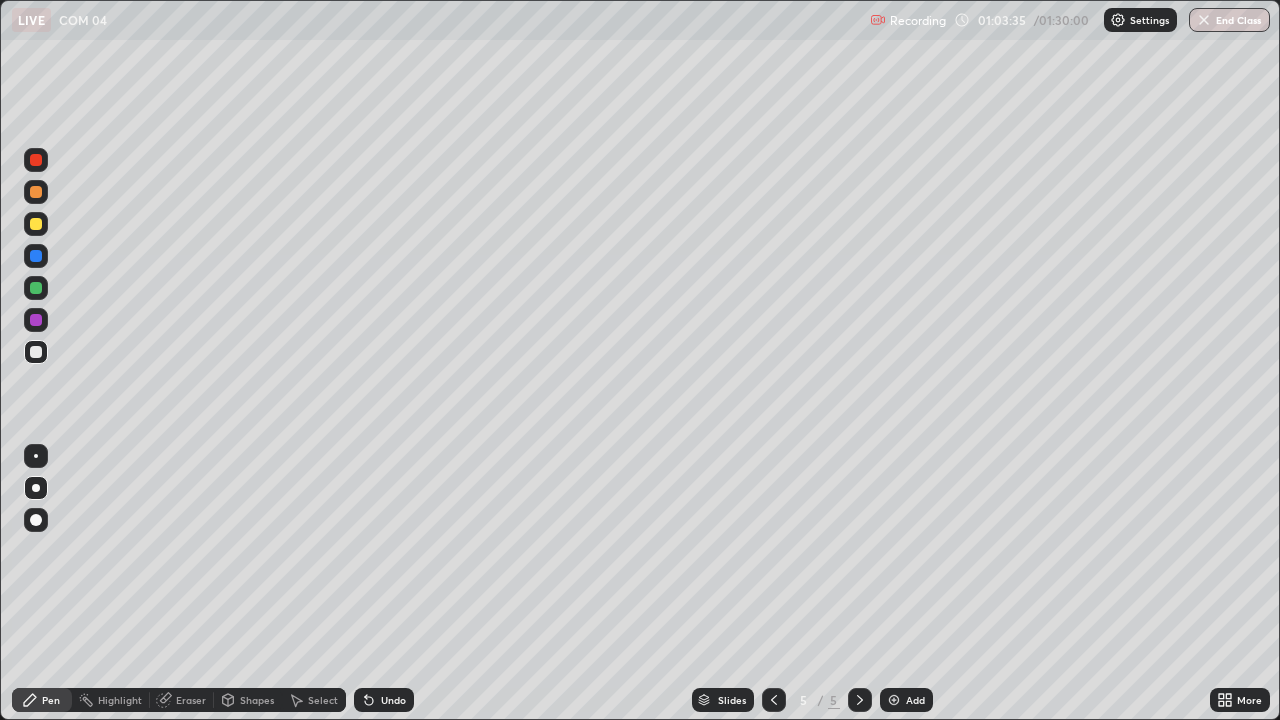 click on "Shapes" at bounding box center [257, 700] 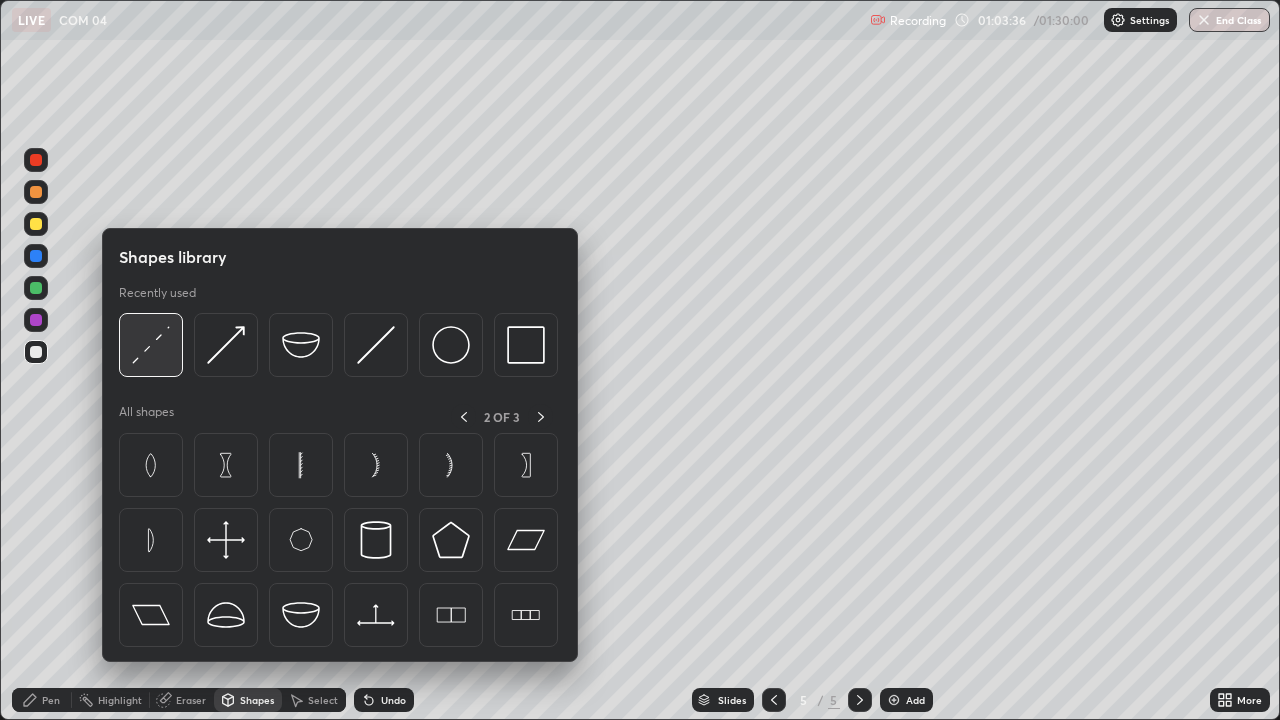 click at bounding box center (151, 345) 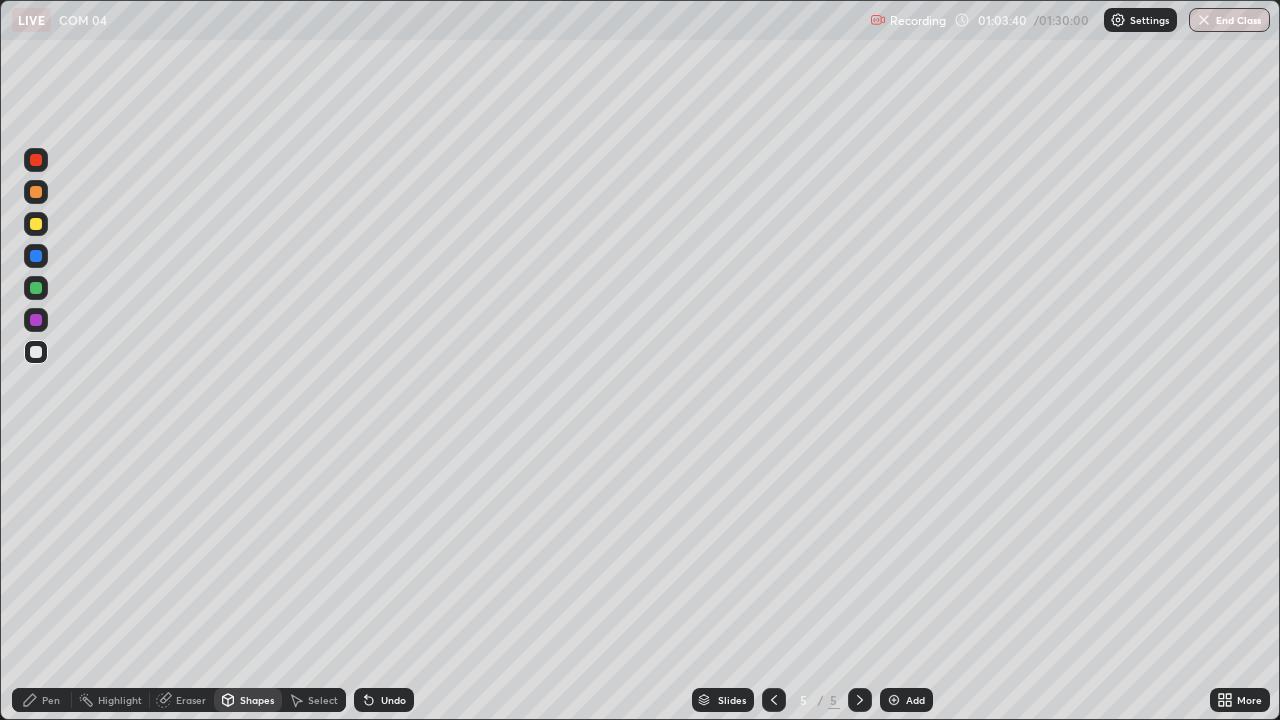 click on "Pen" at bounding box center (42, 700) 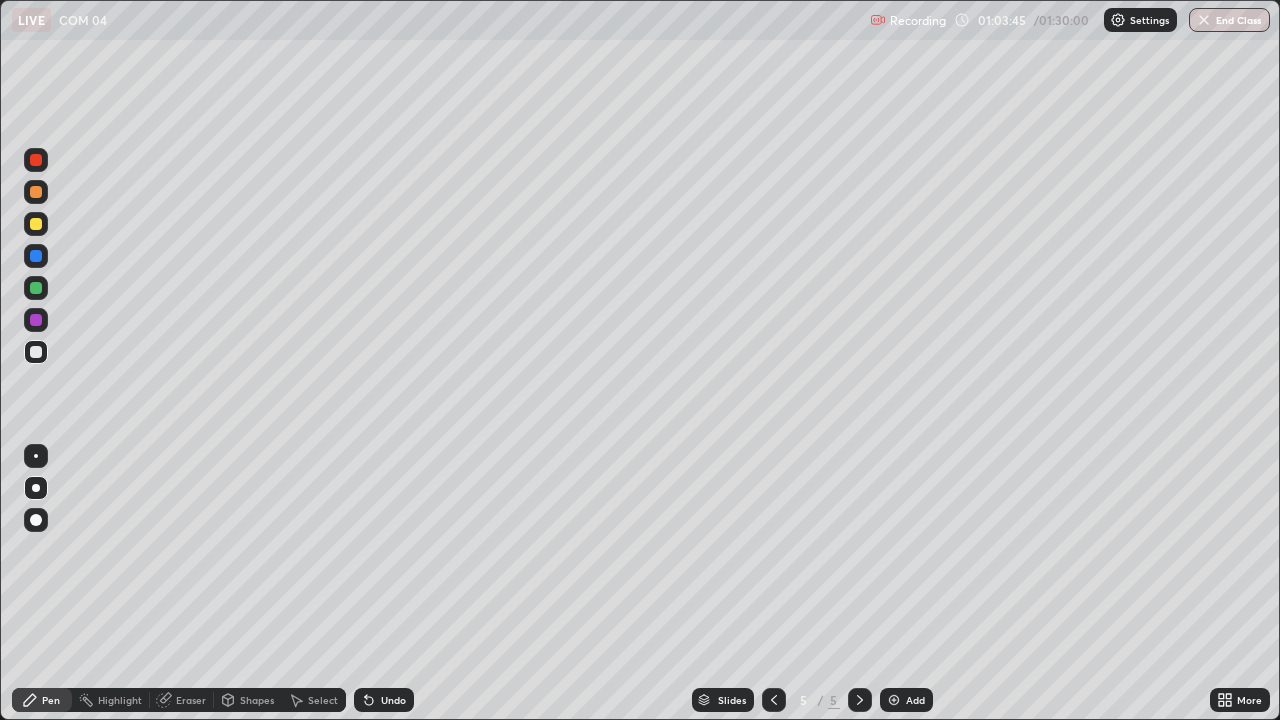 click on "Shapes" at bounding box center [257, 700] 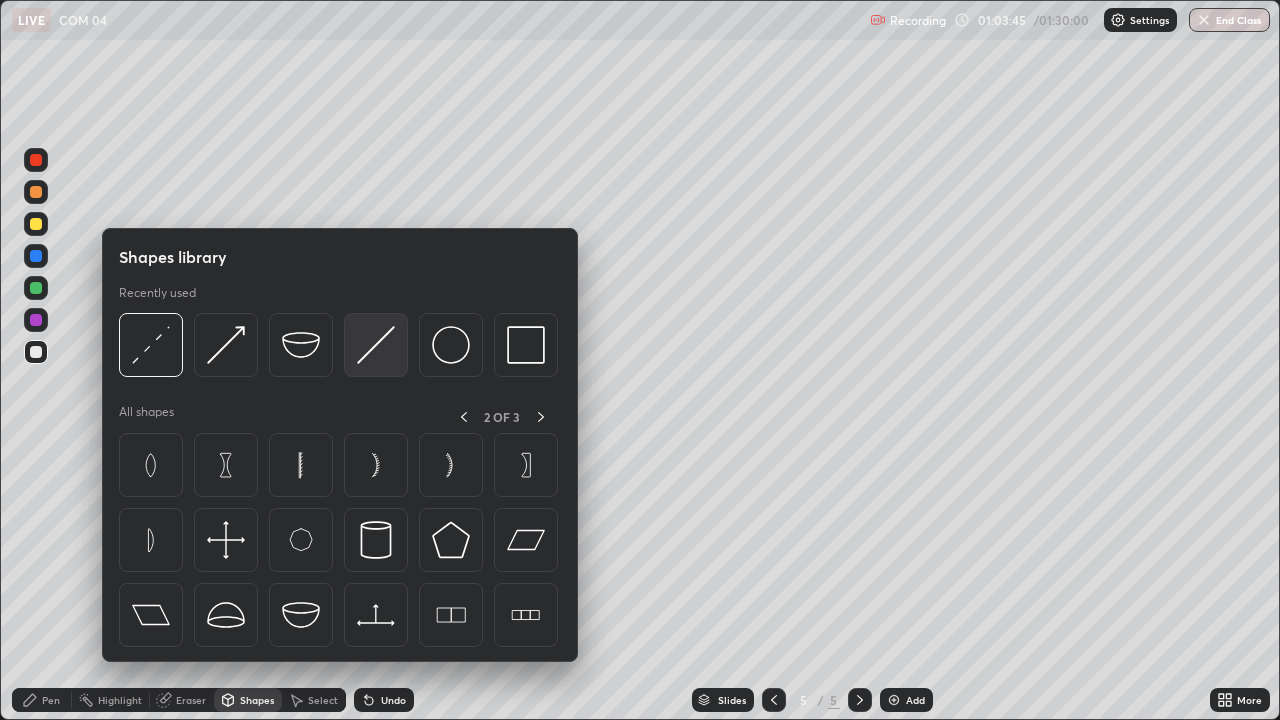 click at bounding box center [376, 345] 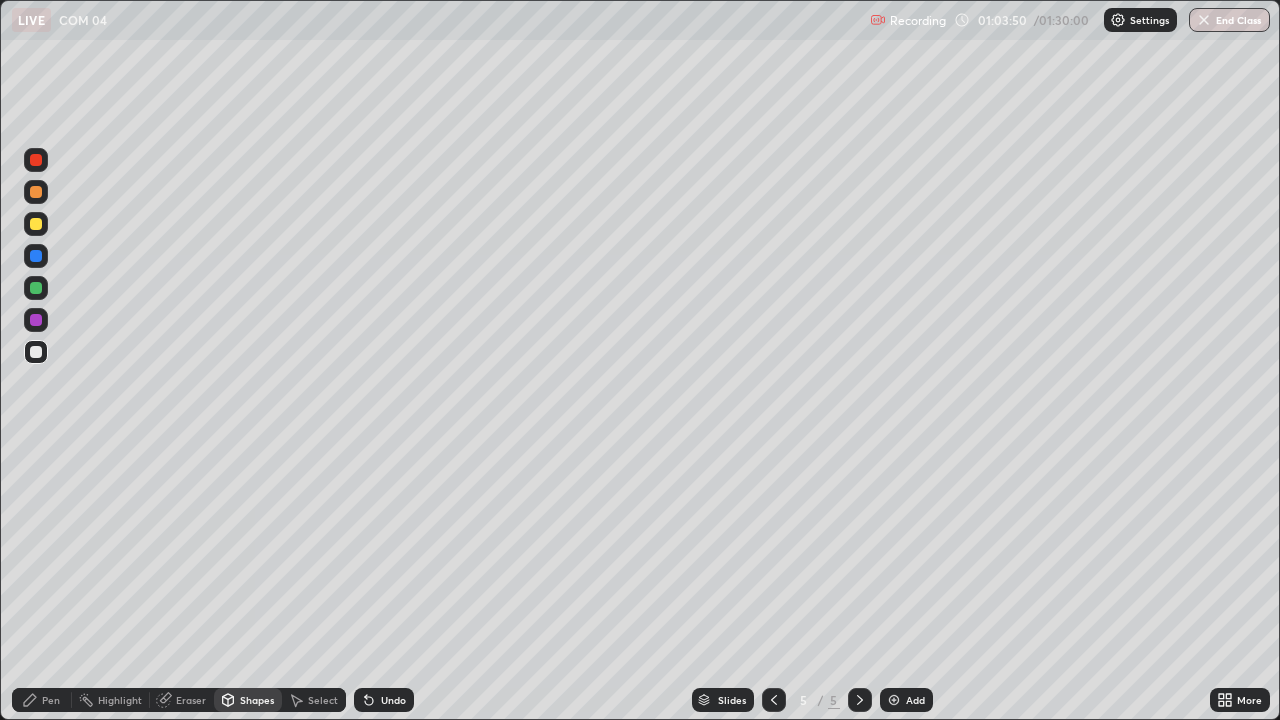 click on "Pen" at bounding box center [51, 700] 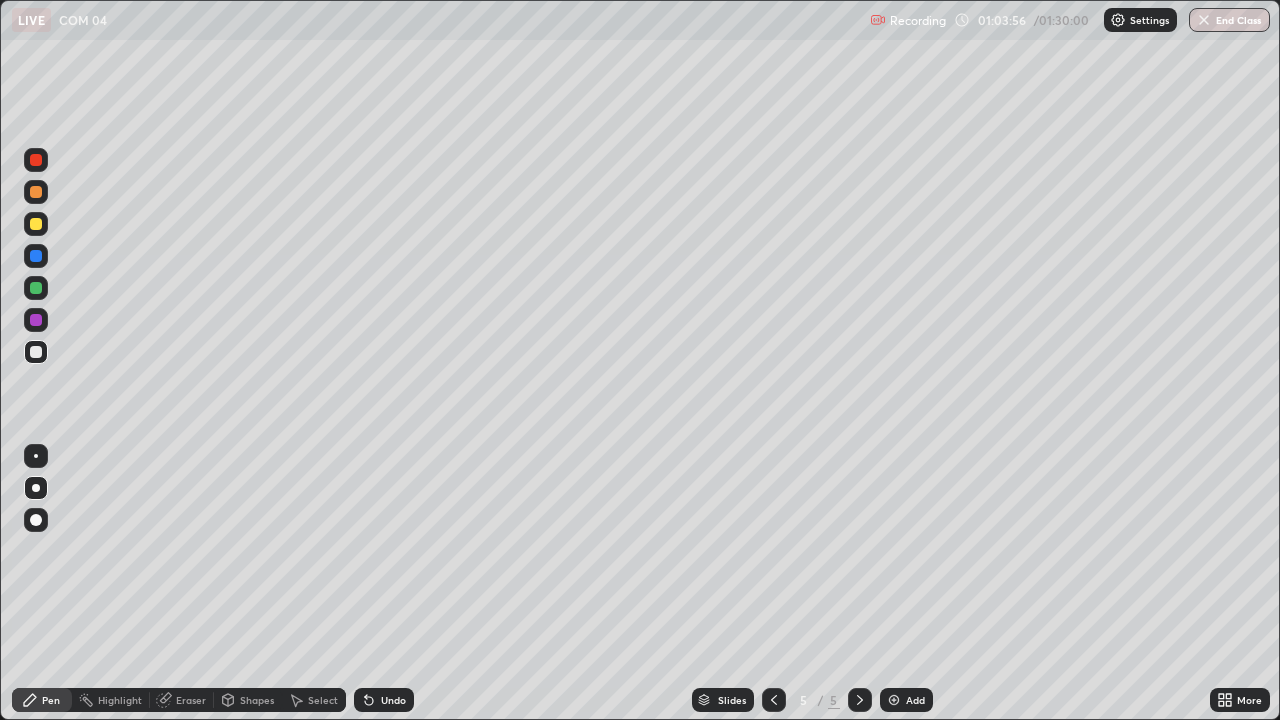 click on "Shapes" at bounding box center (257, 700) 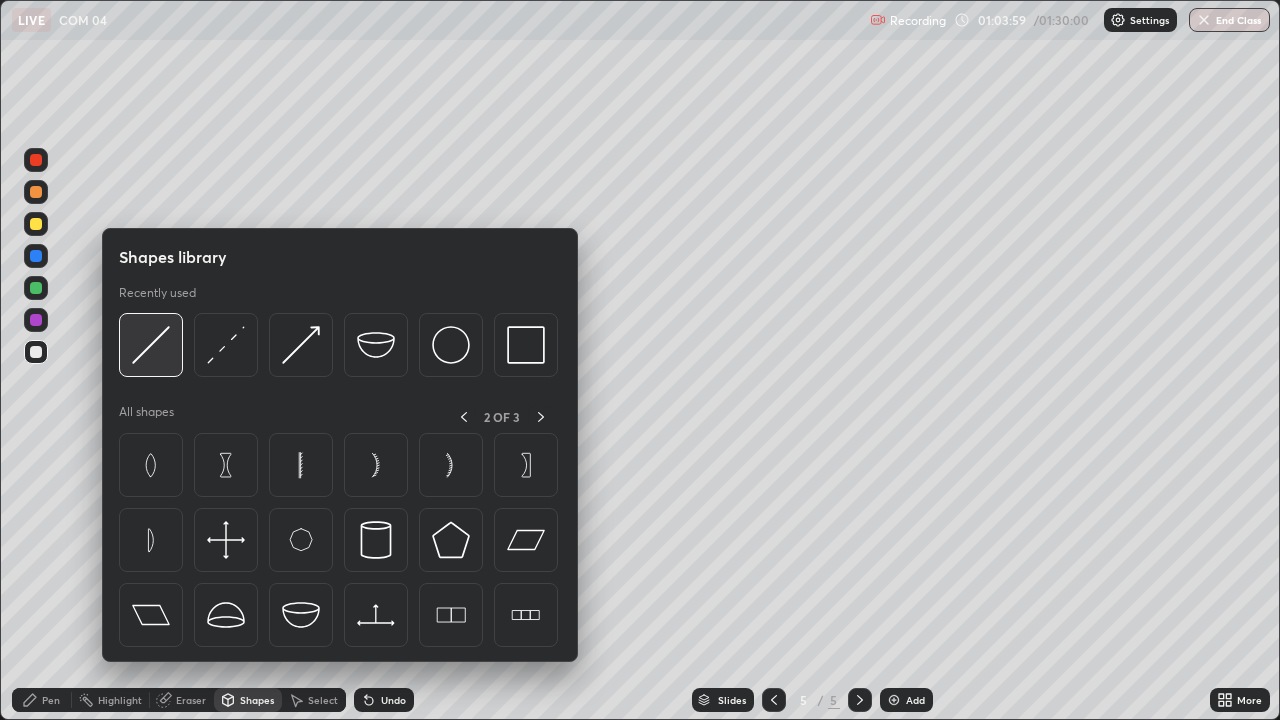 click at bounding box center [151, 345] 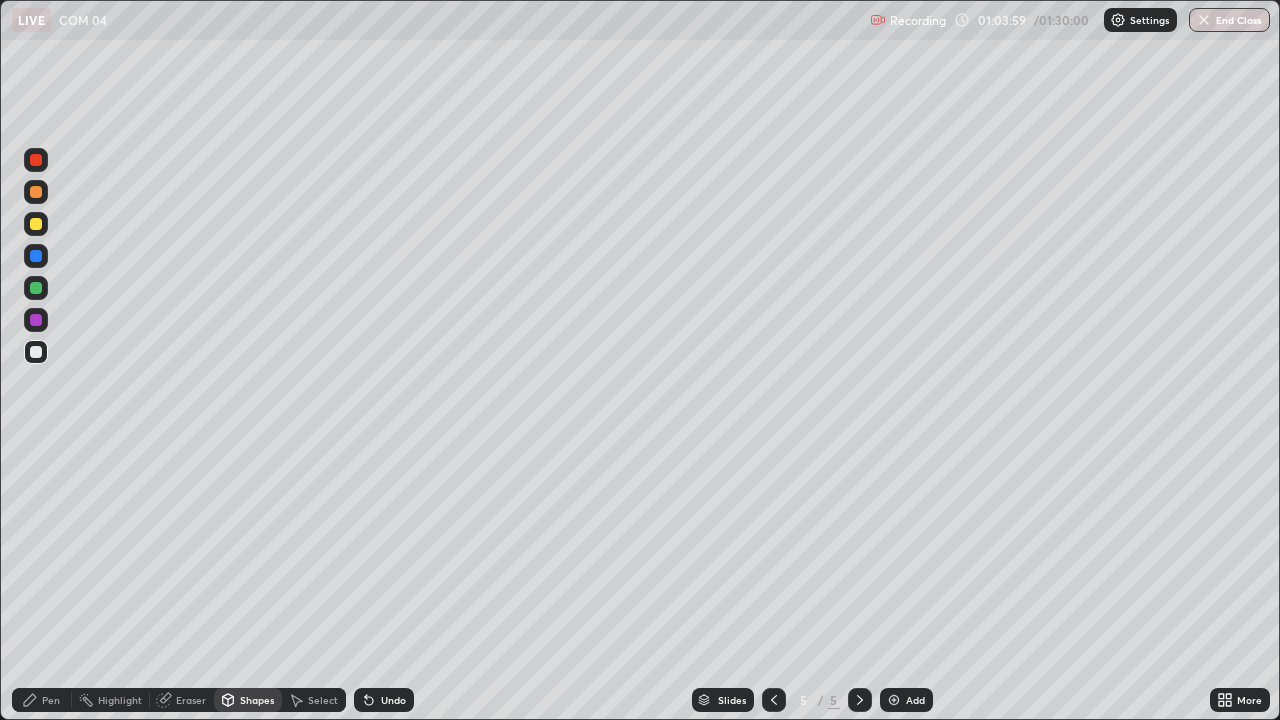 click at bounding box center [36, 224] 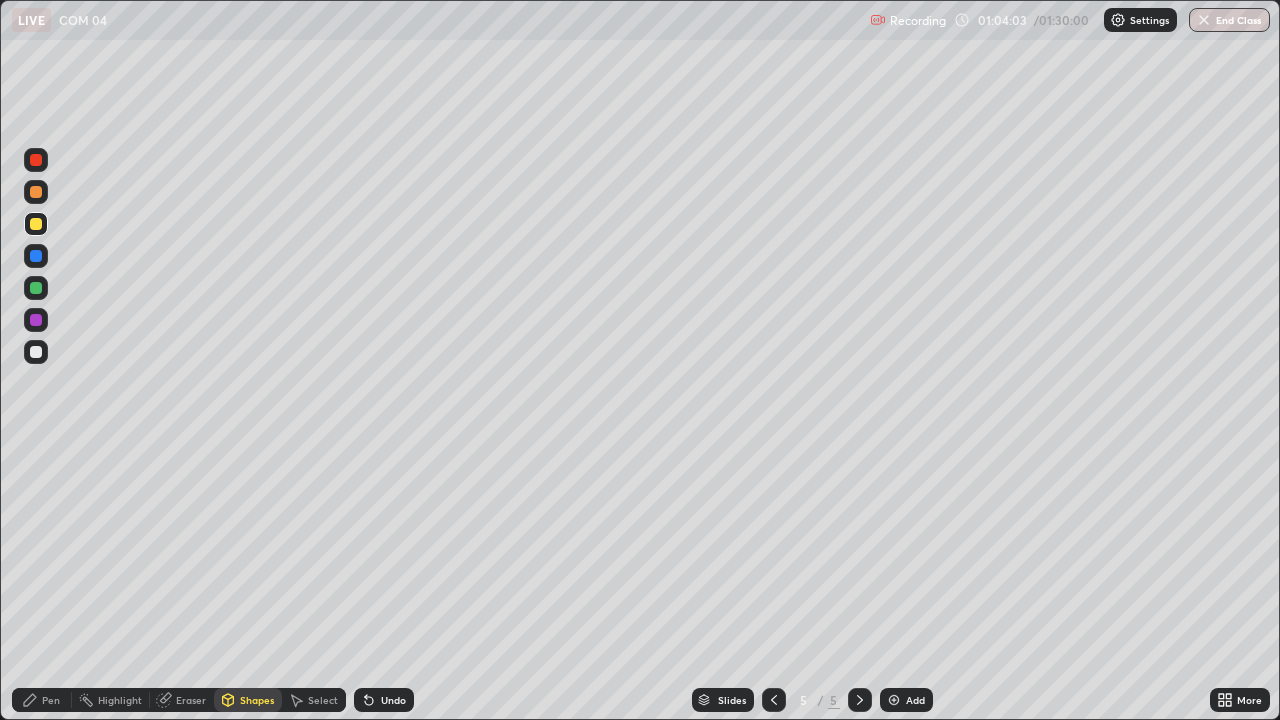 click on "Pen" at bounding box center (42, 700) 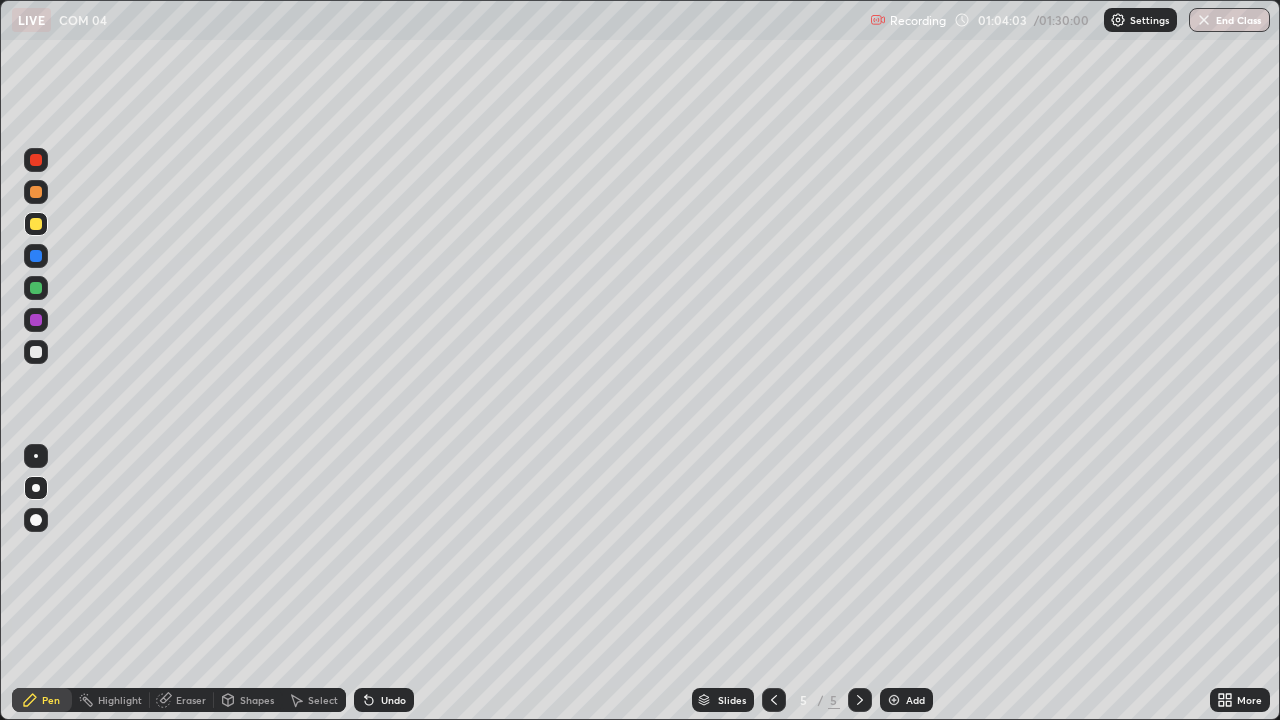 click at bounding box center [36, 352] 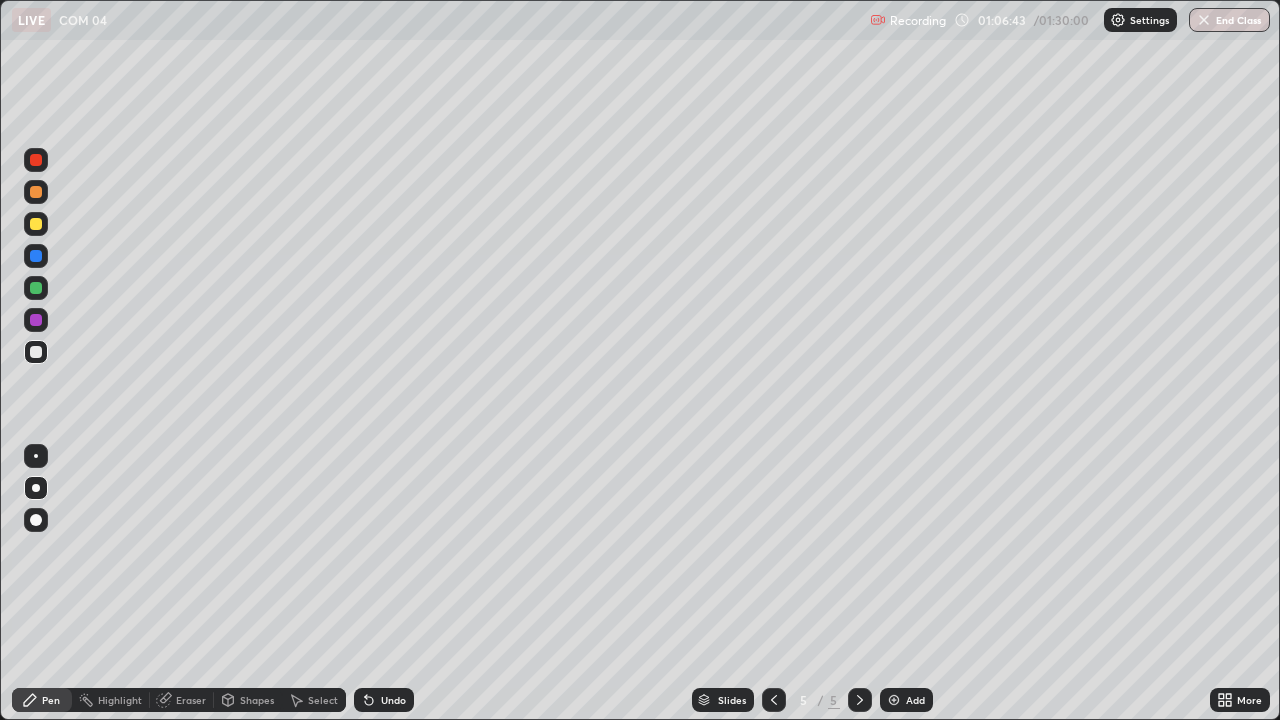click at bounding box center (36, 224) 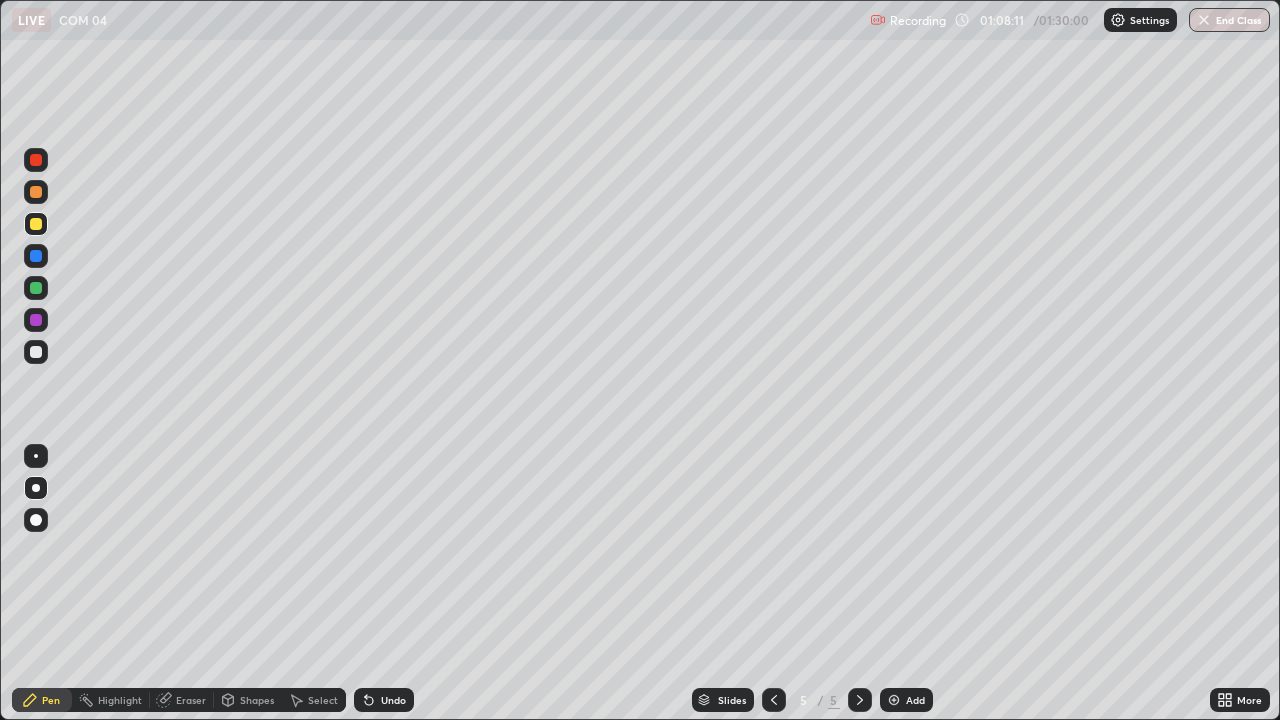 click at bounding box center [36, 224] 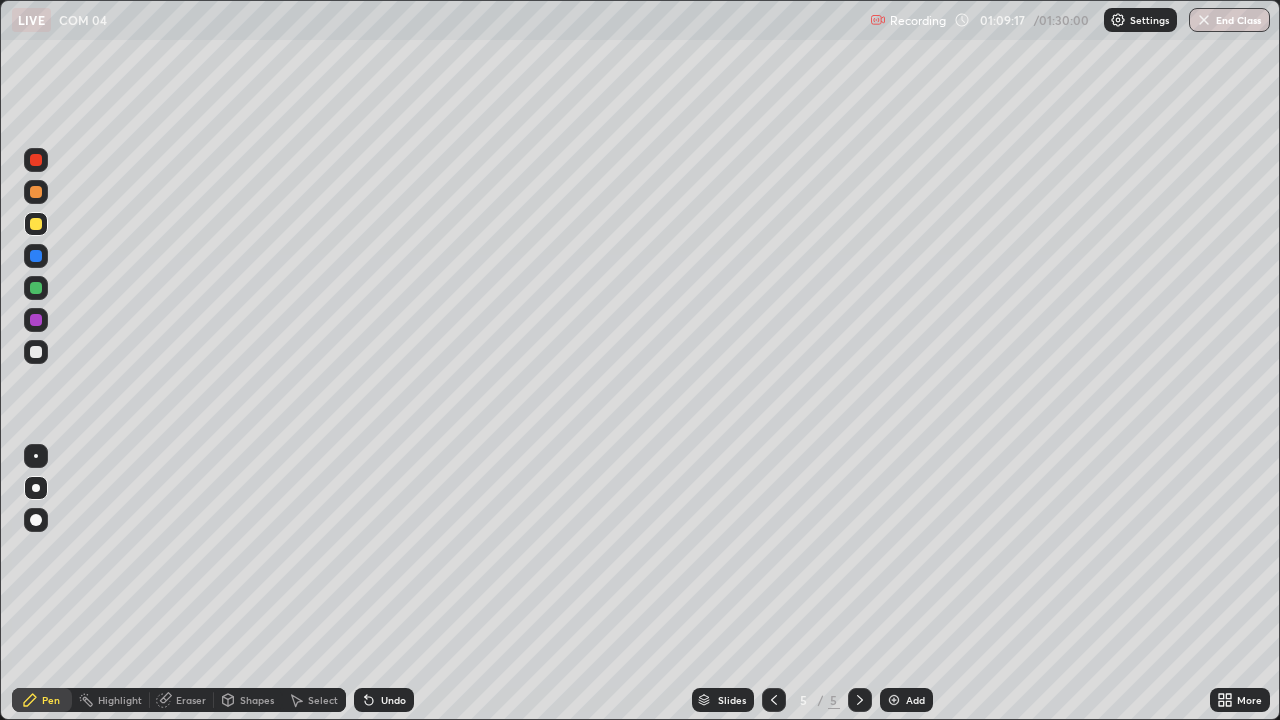 click 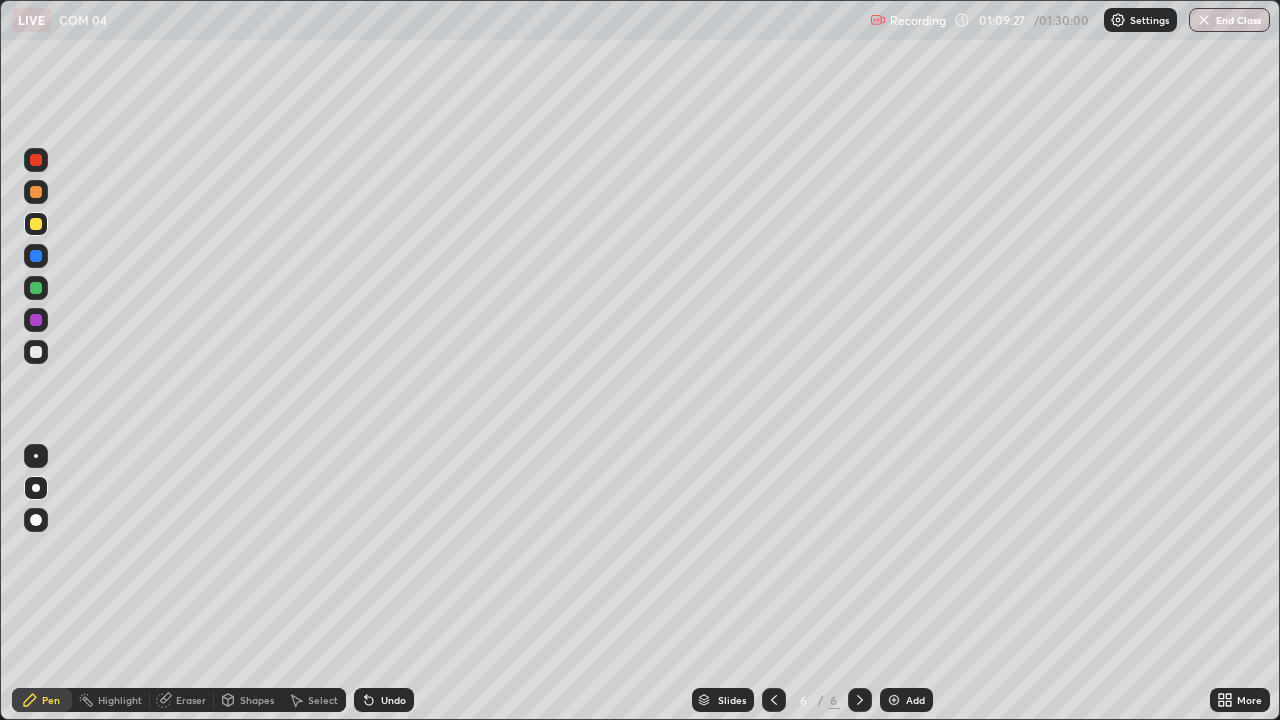 click at bounding box center [36, 256] 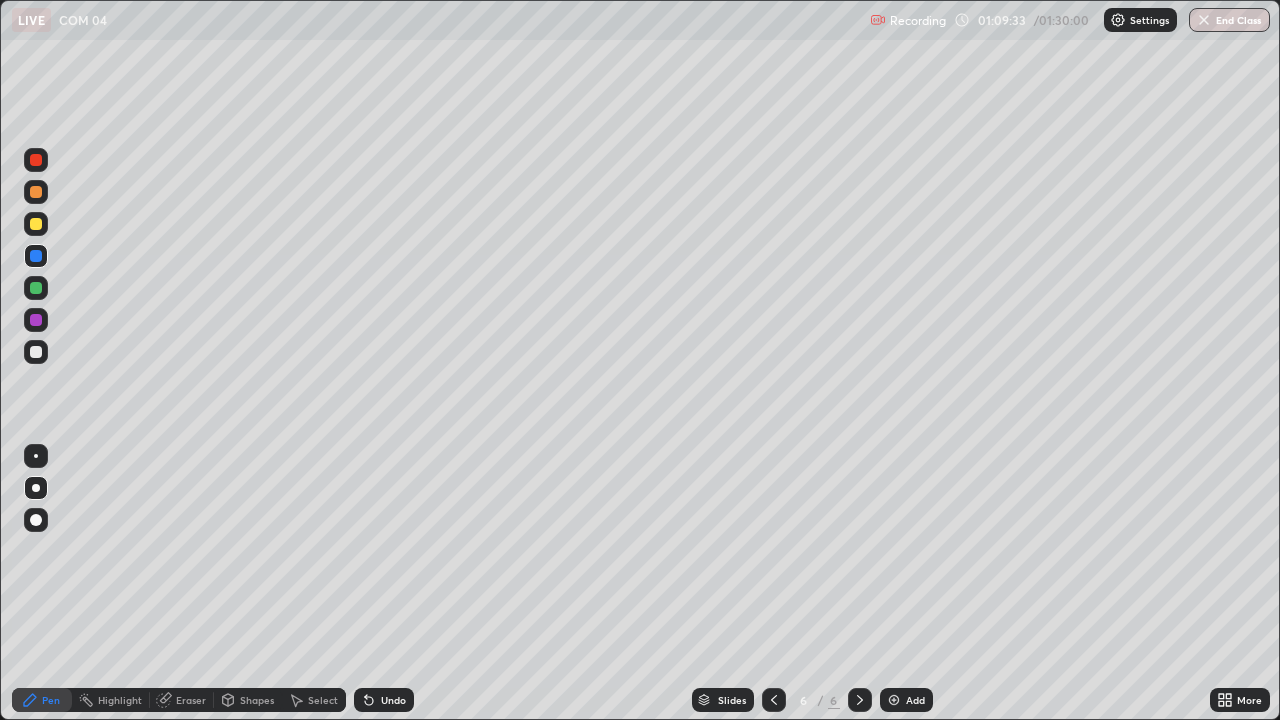 click on "Shapes" at bounding box center (257, 700) 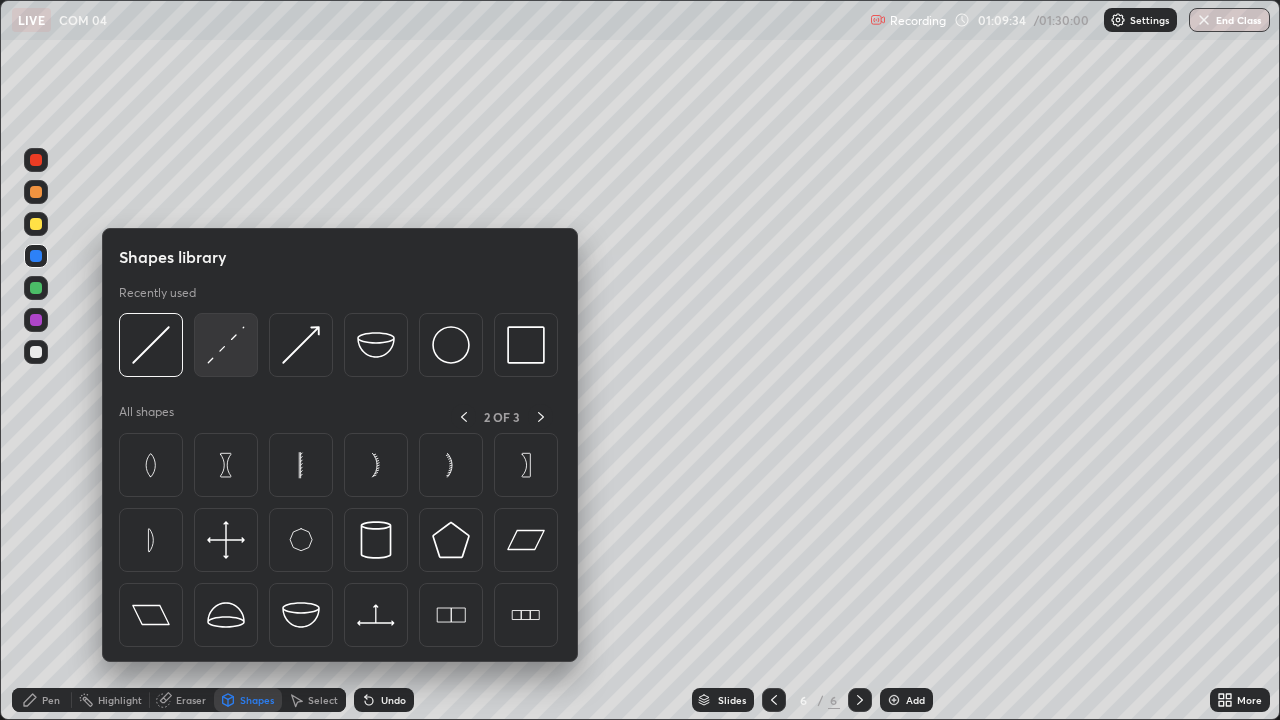 click at bounding box center (226, 345) 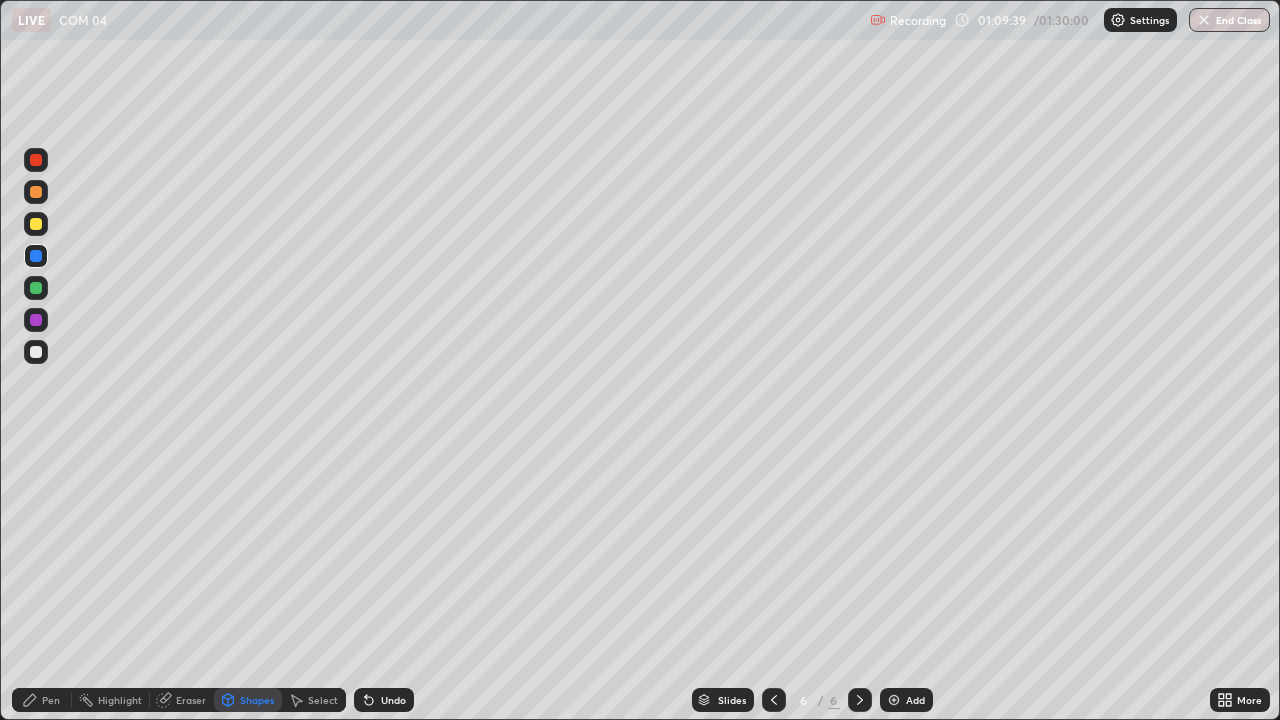 click on "Eraser" at bounding box center [191, 700] 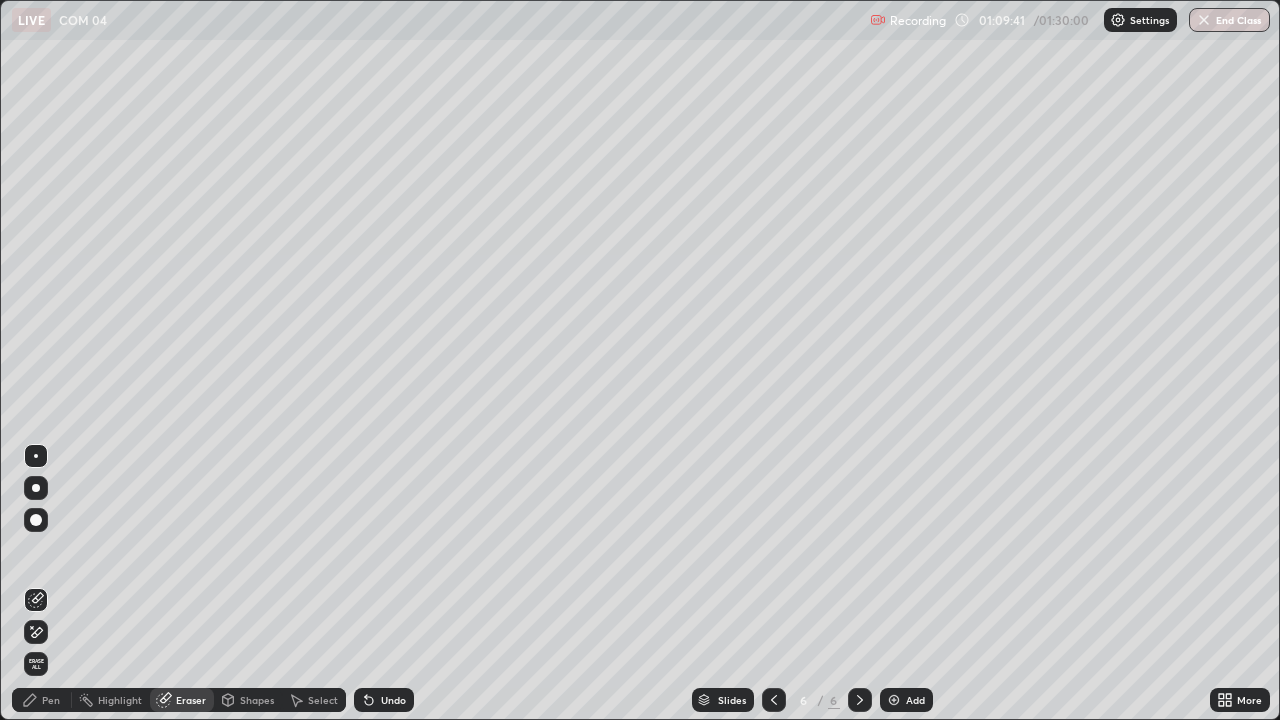 click on "Pen" at bounding box center [42, 700] 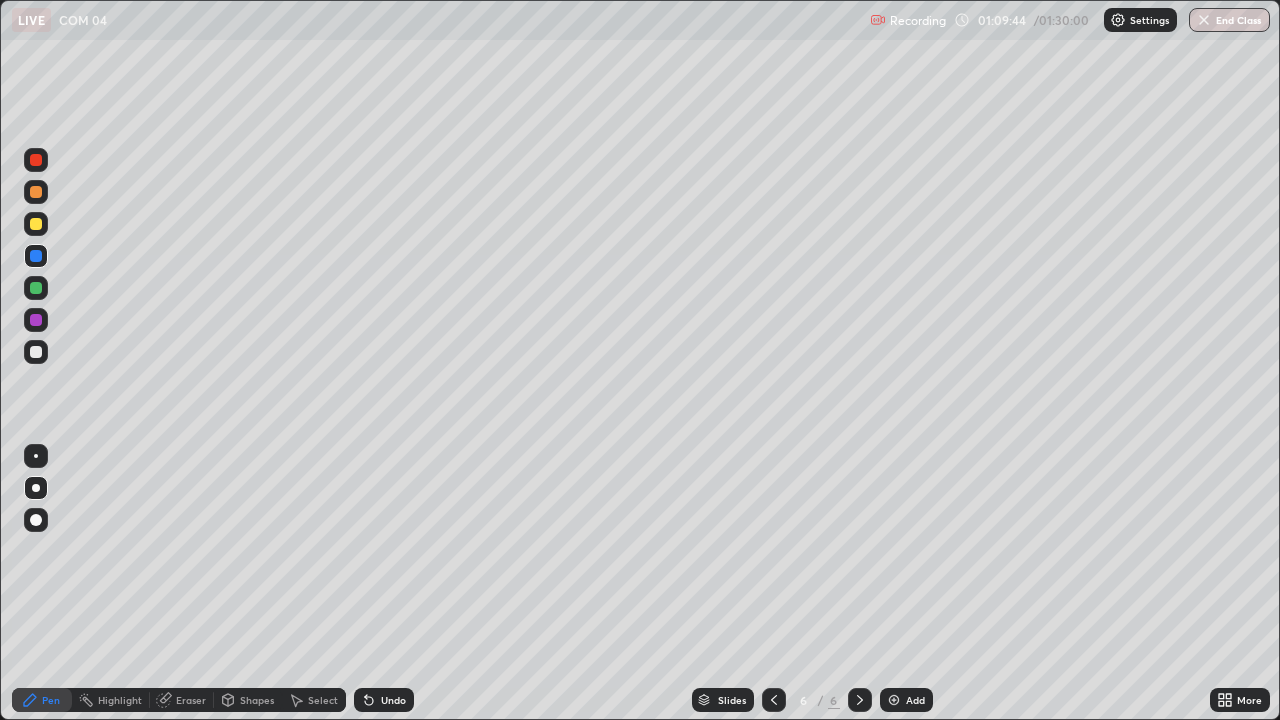 click at bounding box center [36, 352] 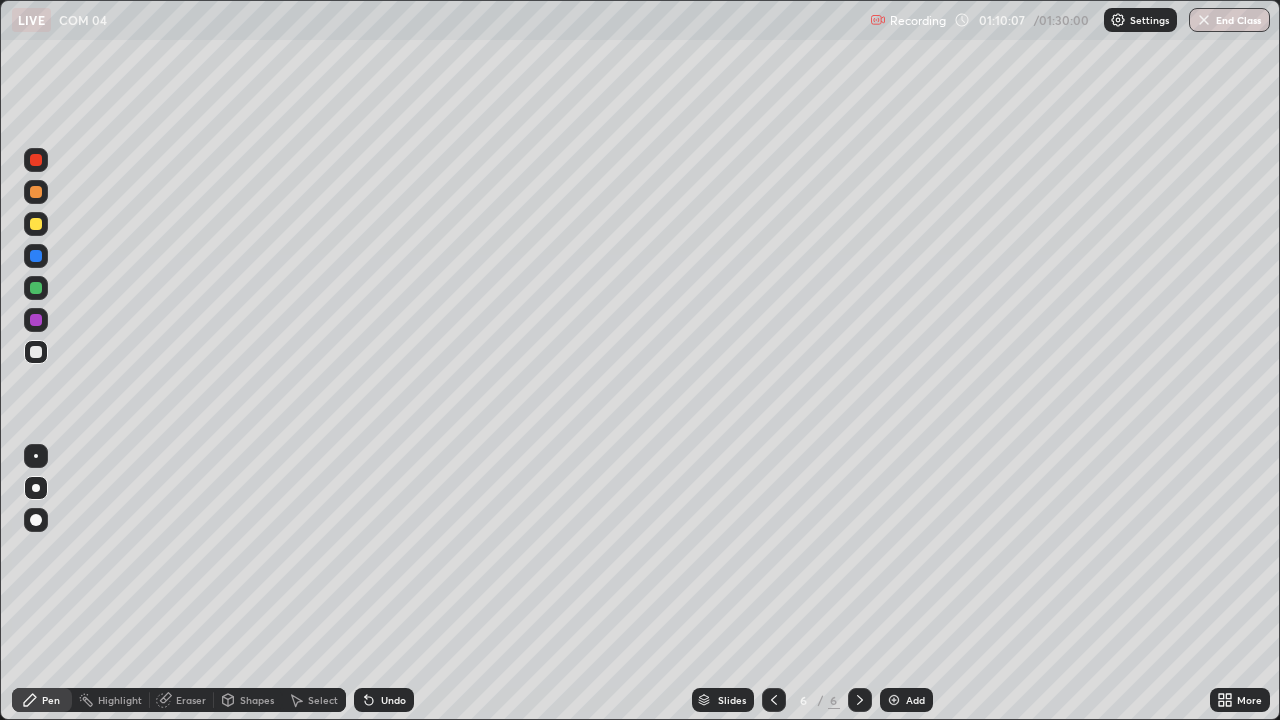 click 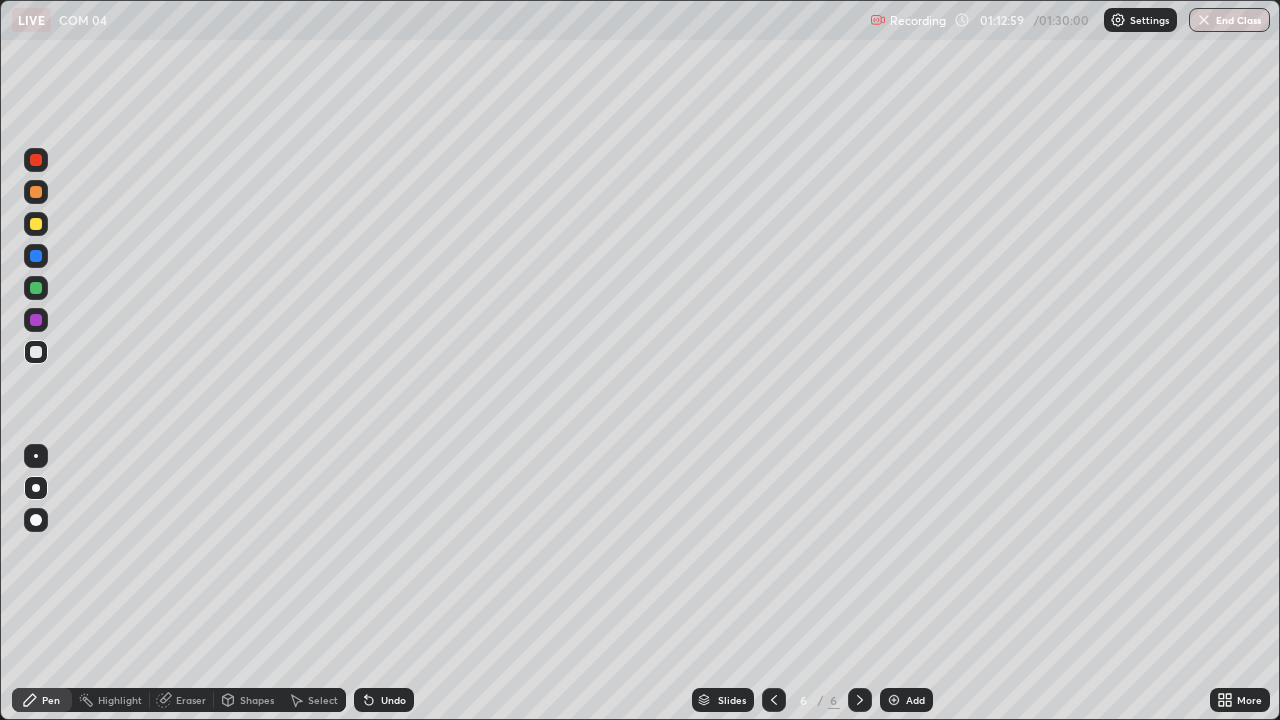 click on "Highlight" at bounding box center (120, 700) 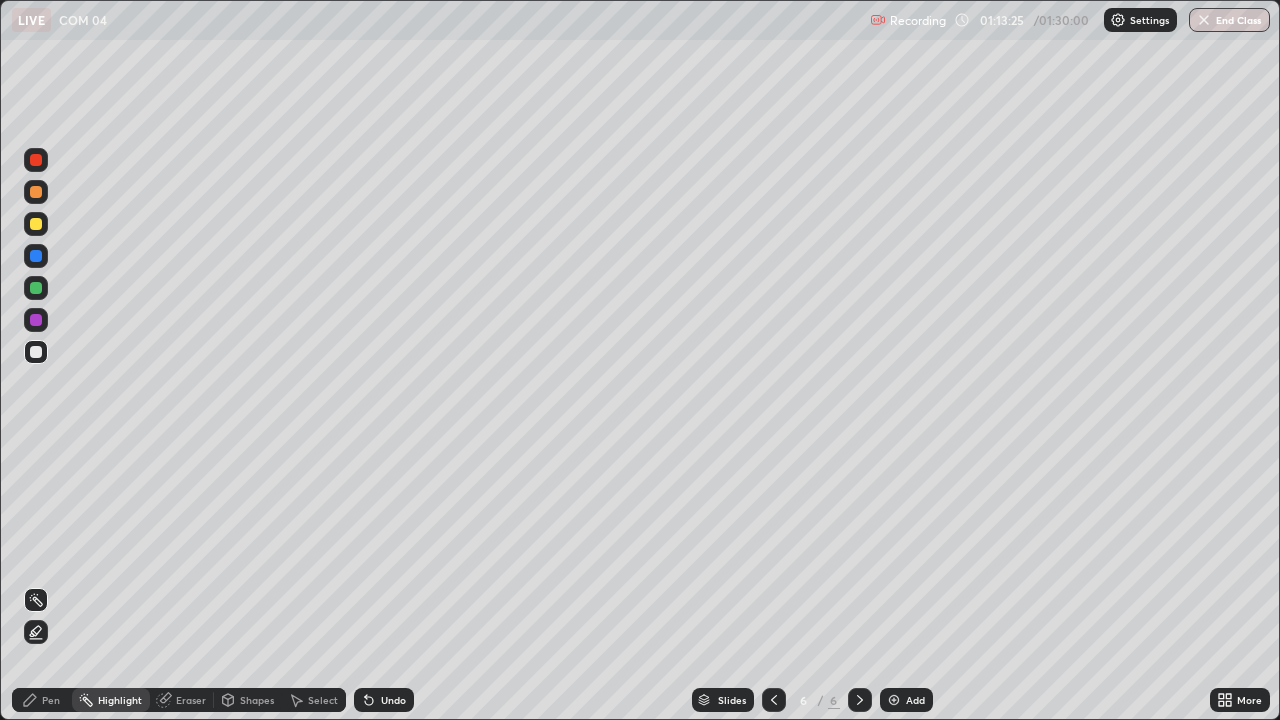 click at bounding box center [36, 224] 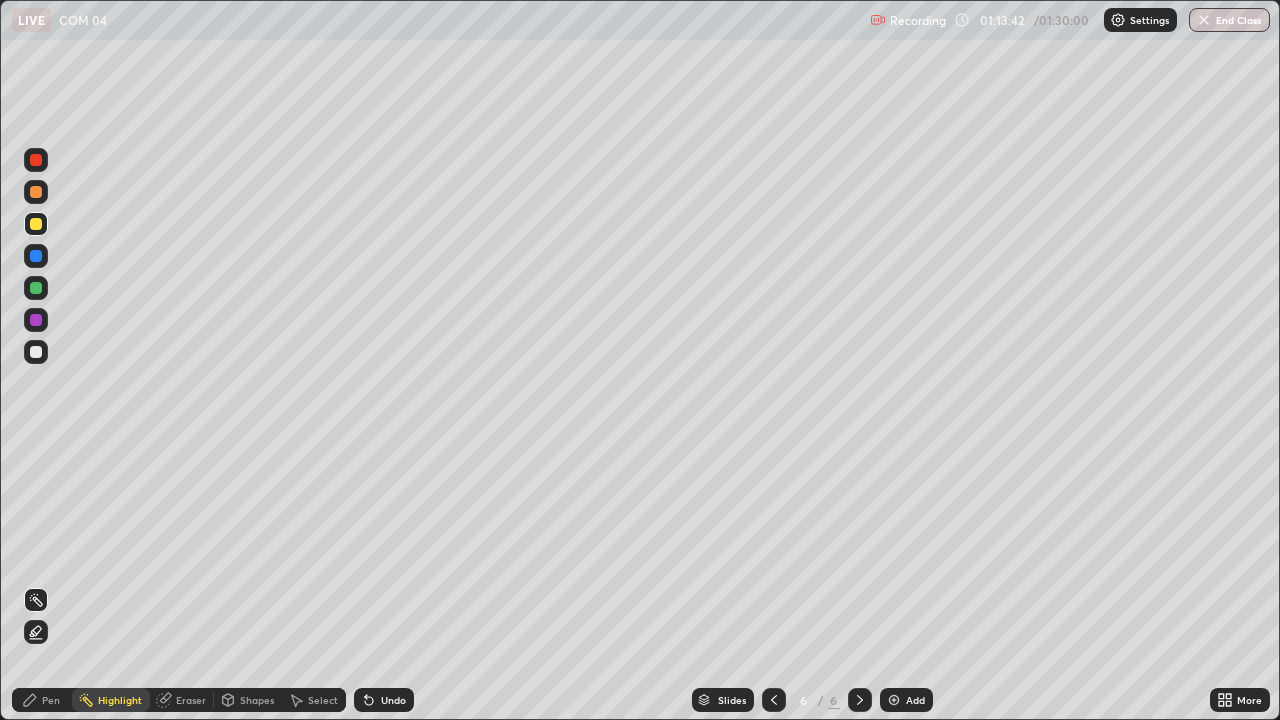 click on "Pen" at bounding box center (42, 700) 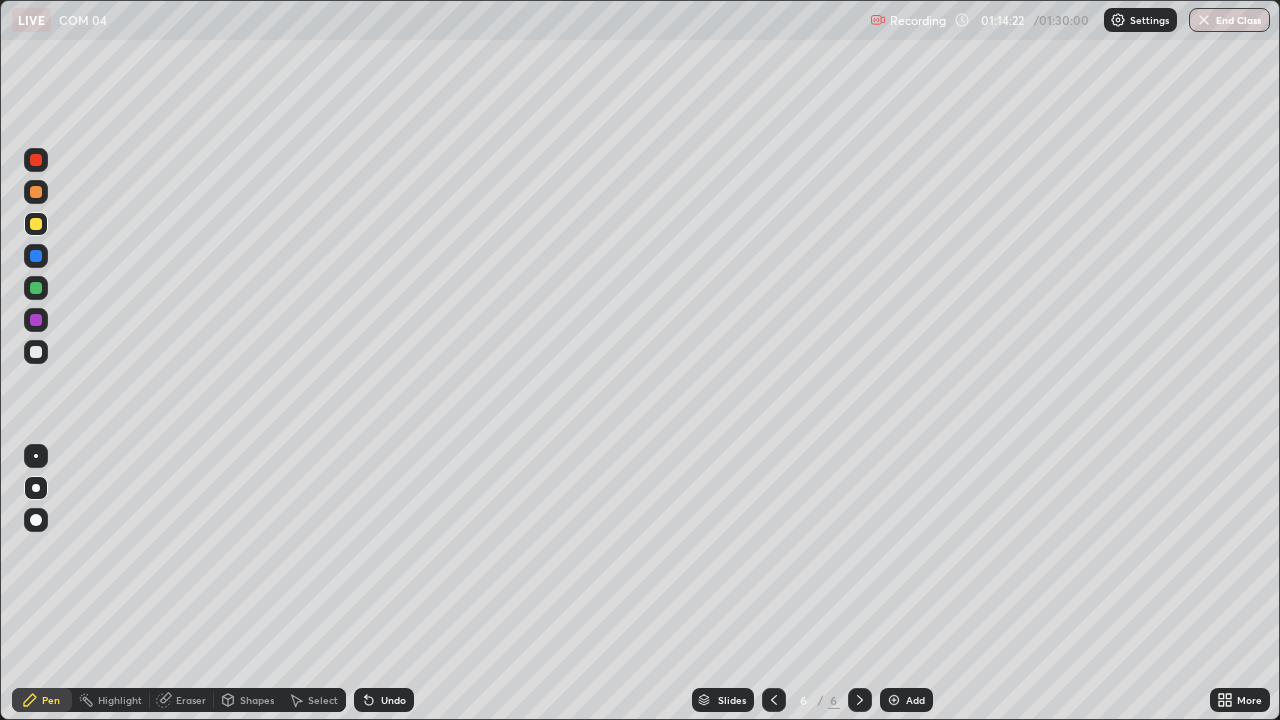 click at bounding box center [36, 256] 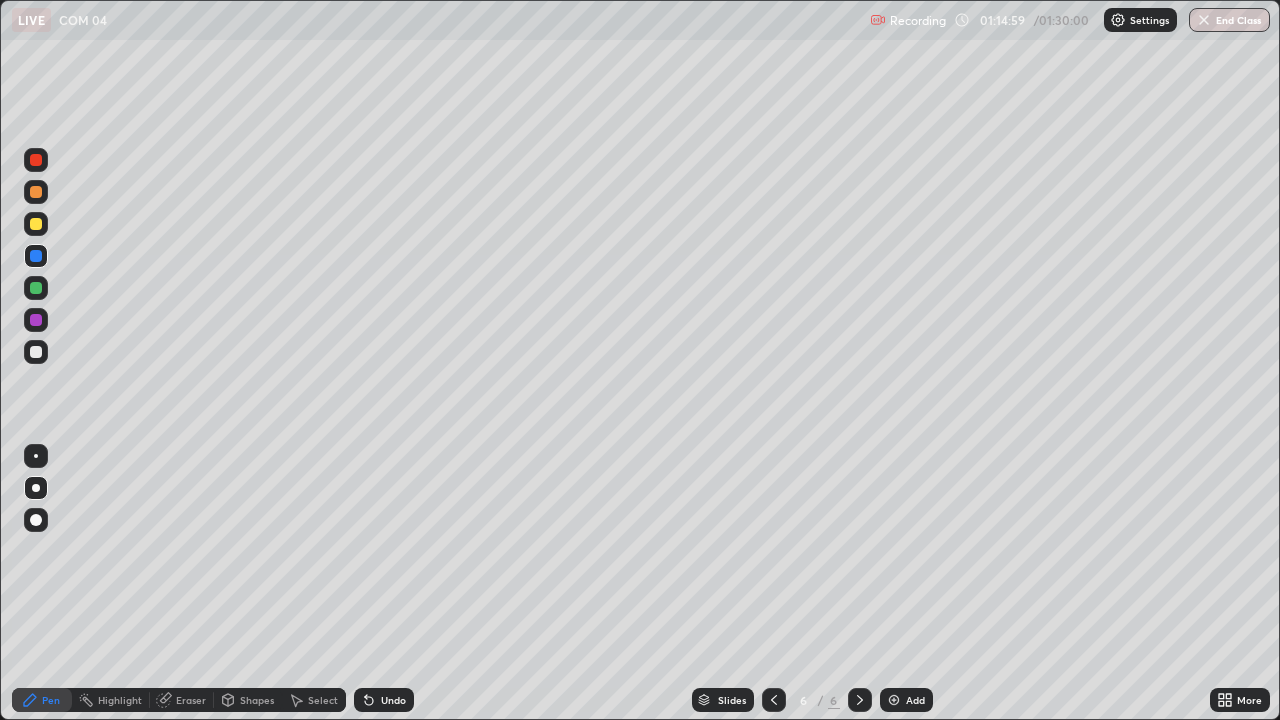 click at bounding box center [36, 352] 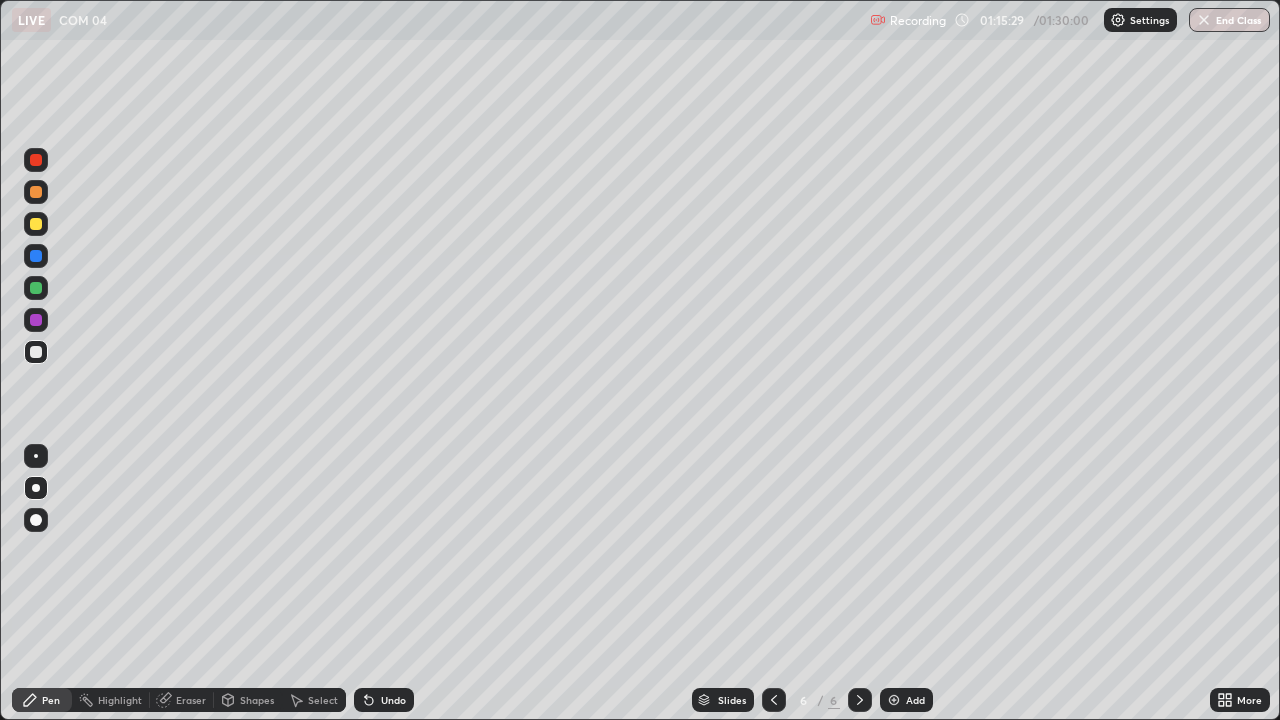 click on "Shapes" at bounding box center (257, 700) 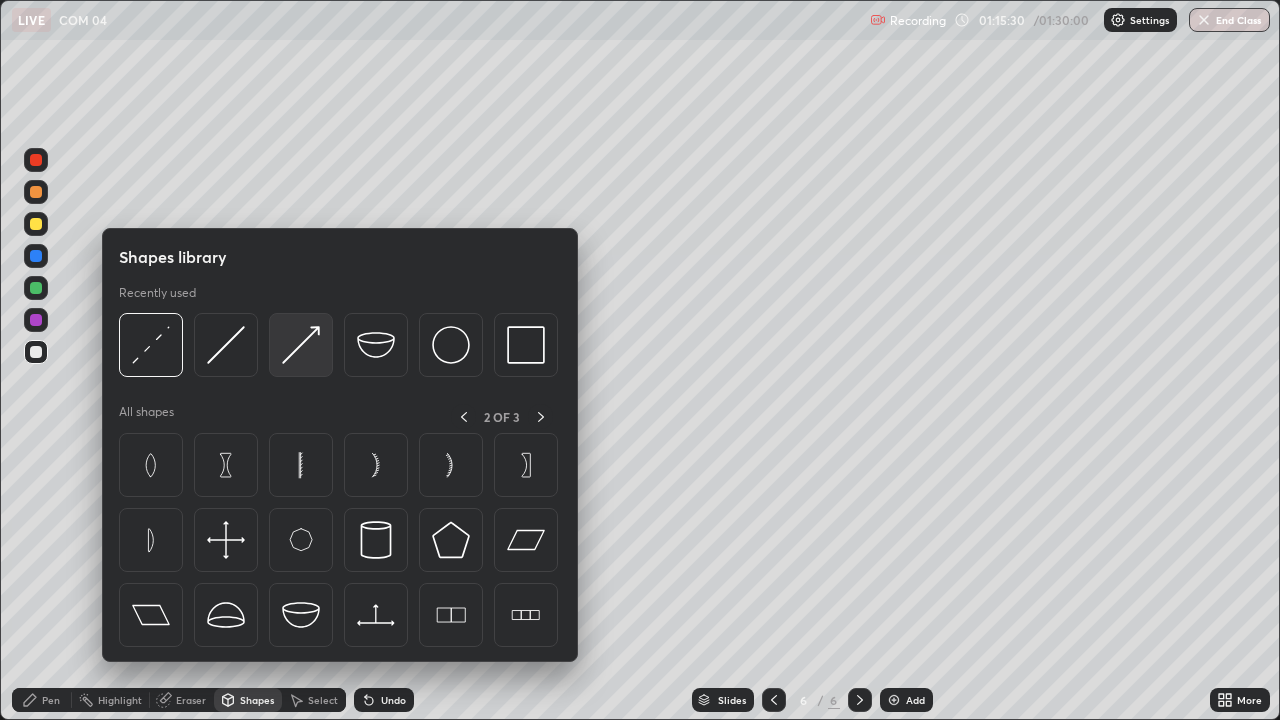 click at bounding box center (301, 345) 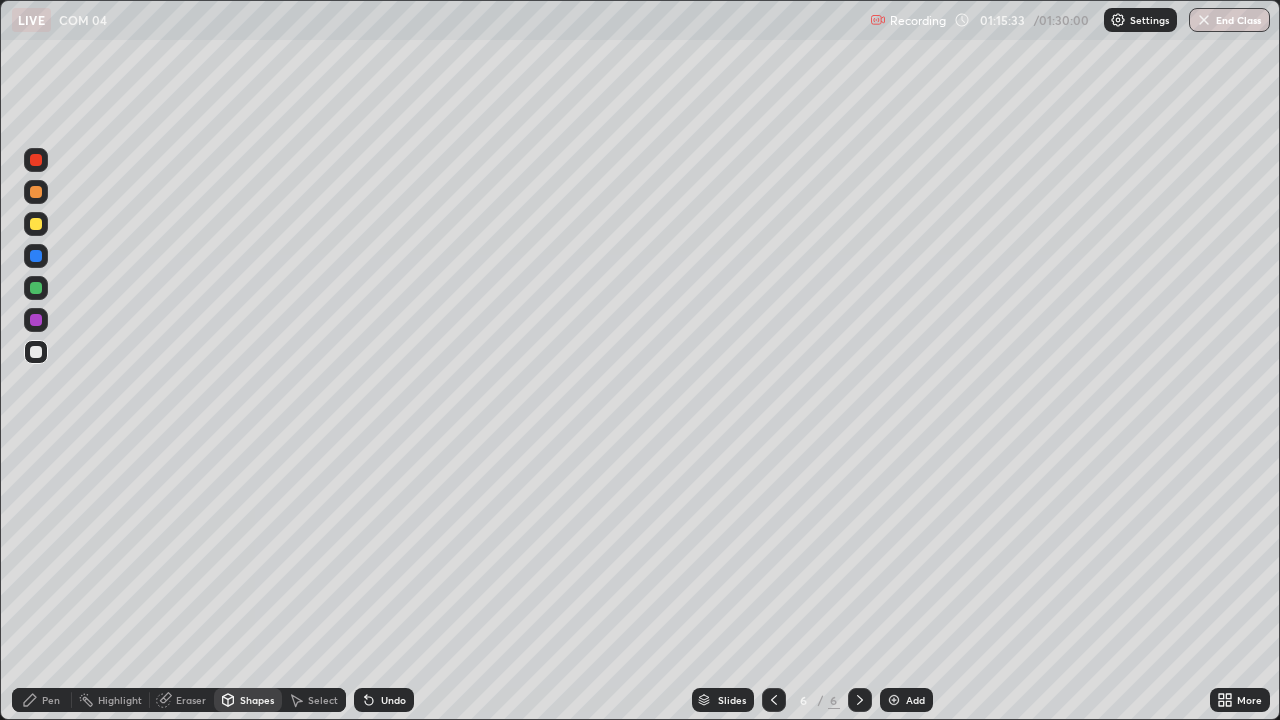 click on "Shapes" at bounding box center [257, 700] 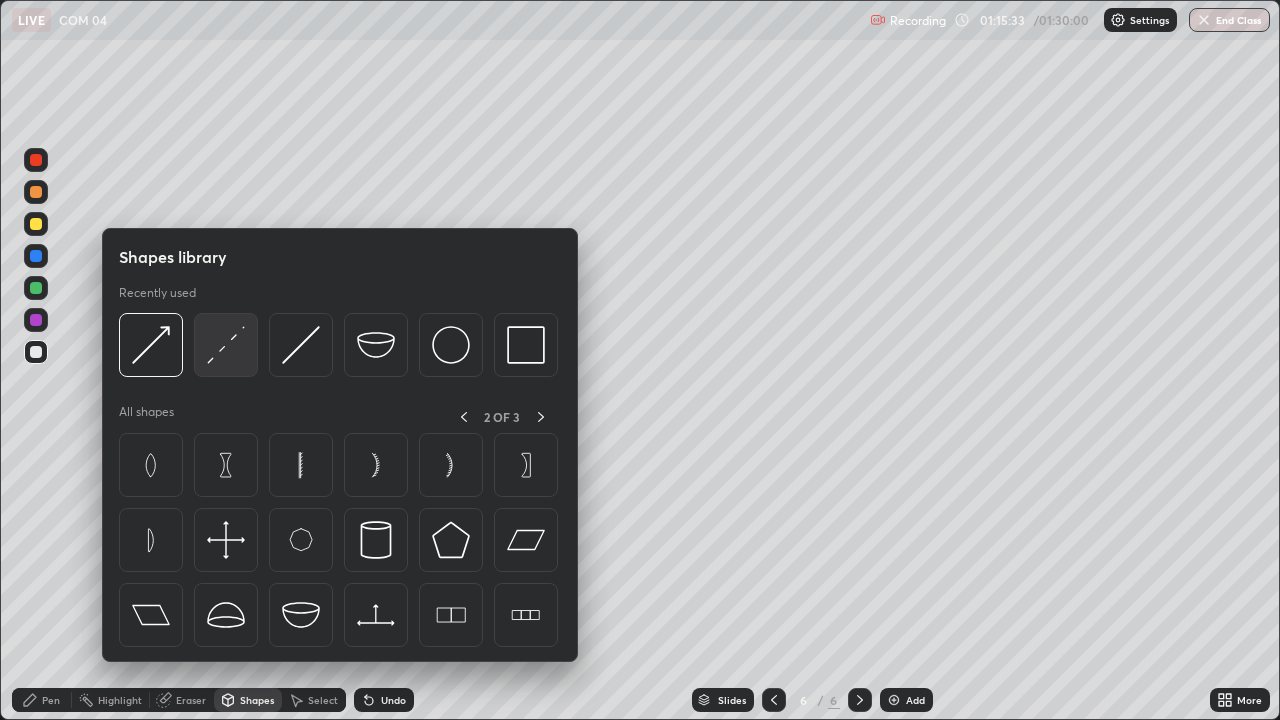 click at bounding box center [226, 345] 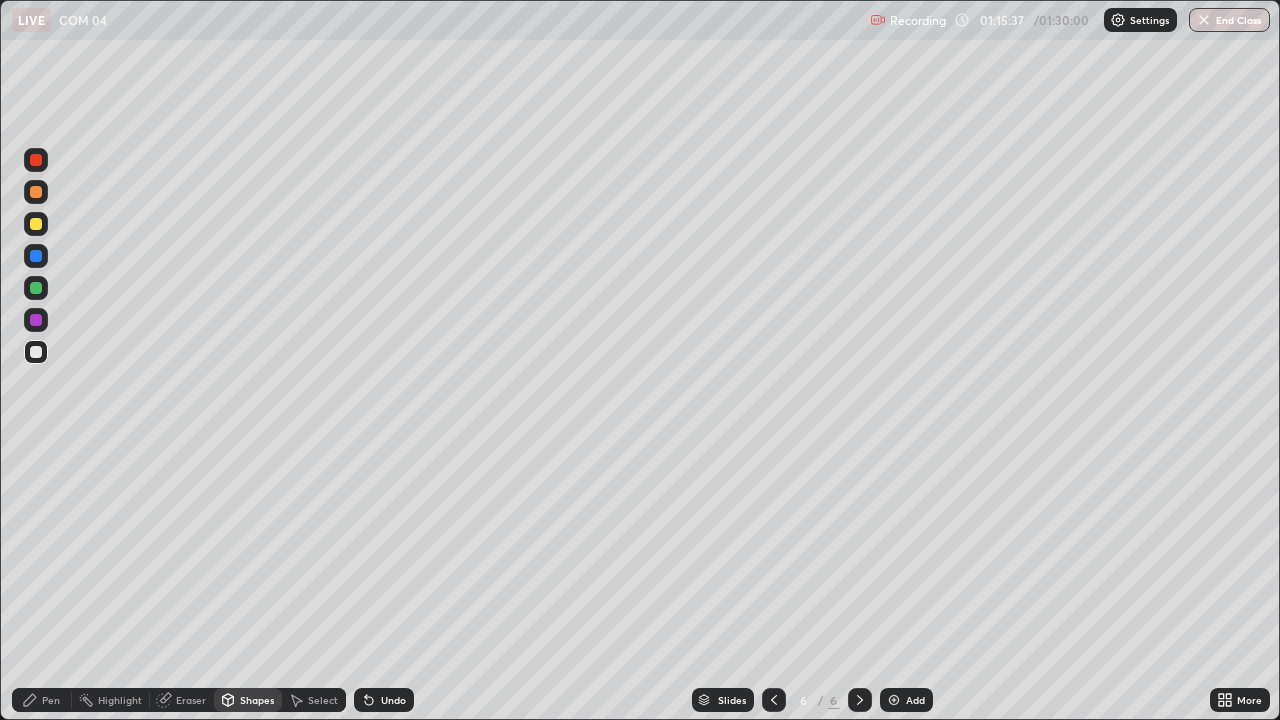 click on "Pen" at bounding box center [51, 700] 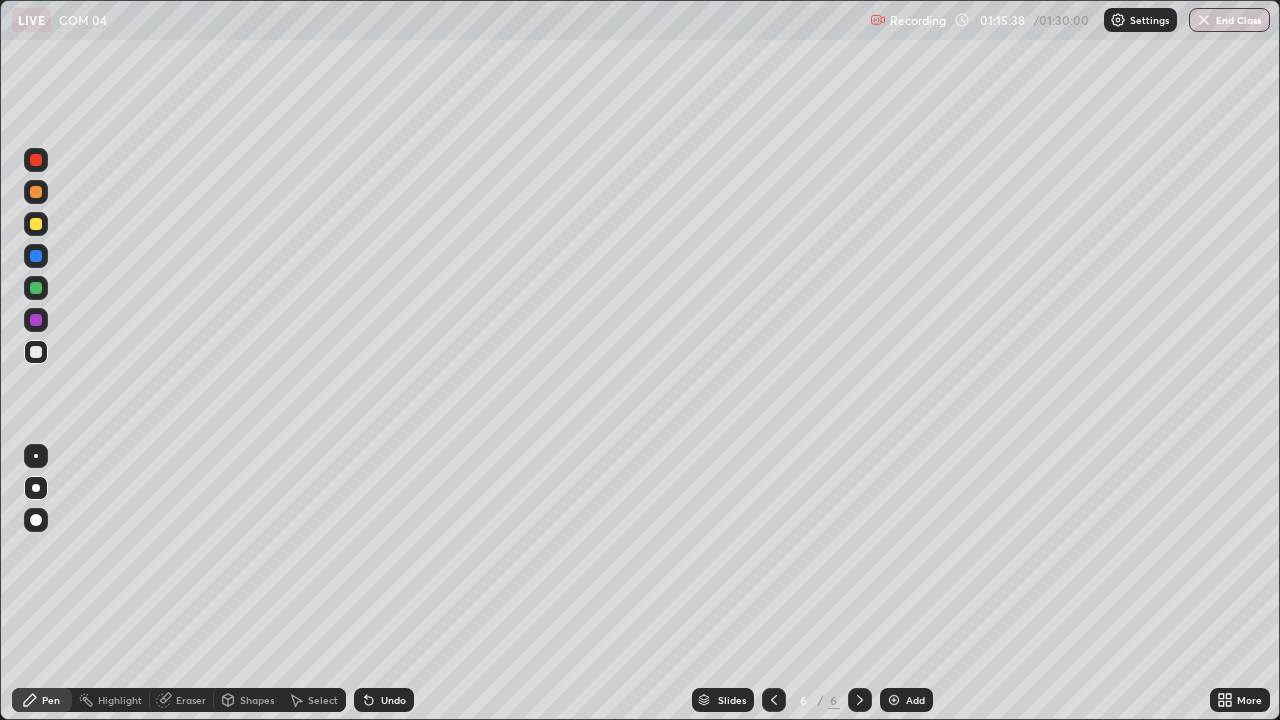 click at bounding box center [36, 256] 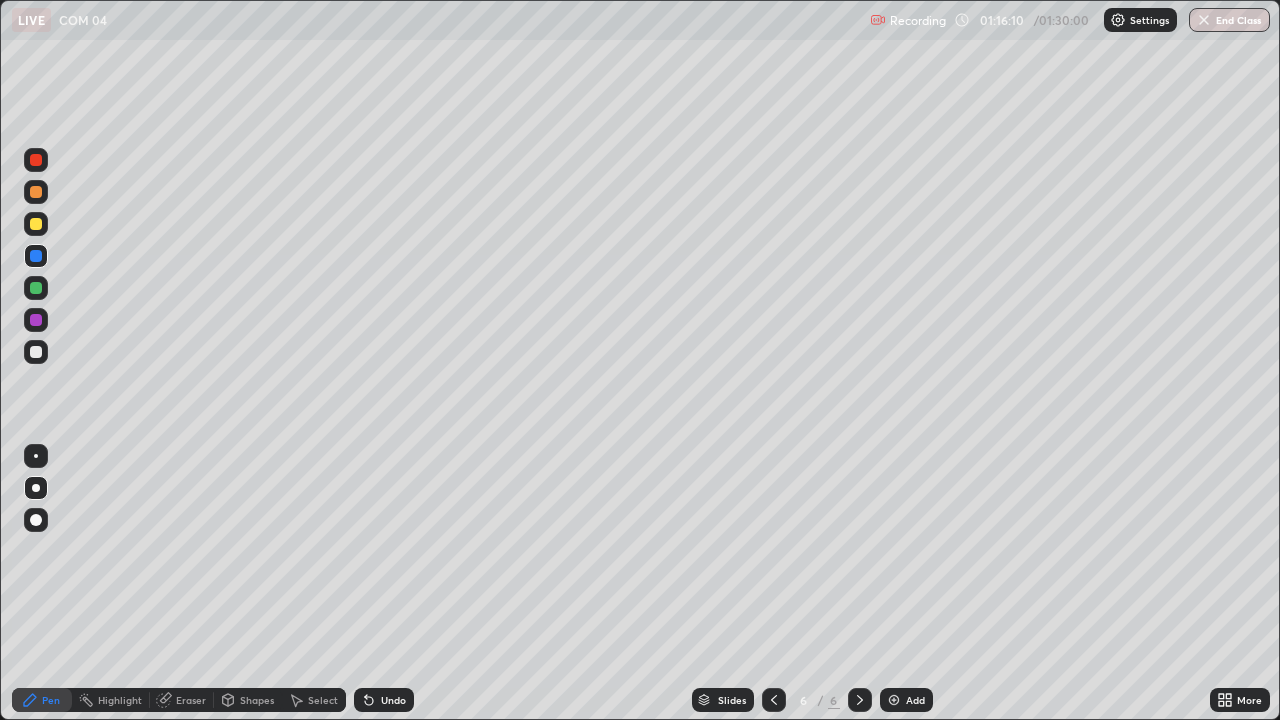 click at bounding box center [36, 352] 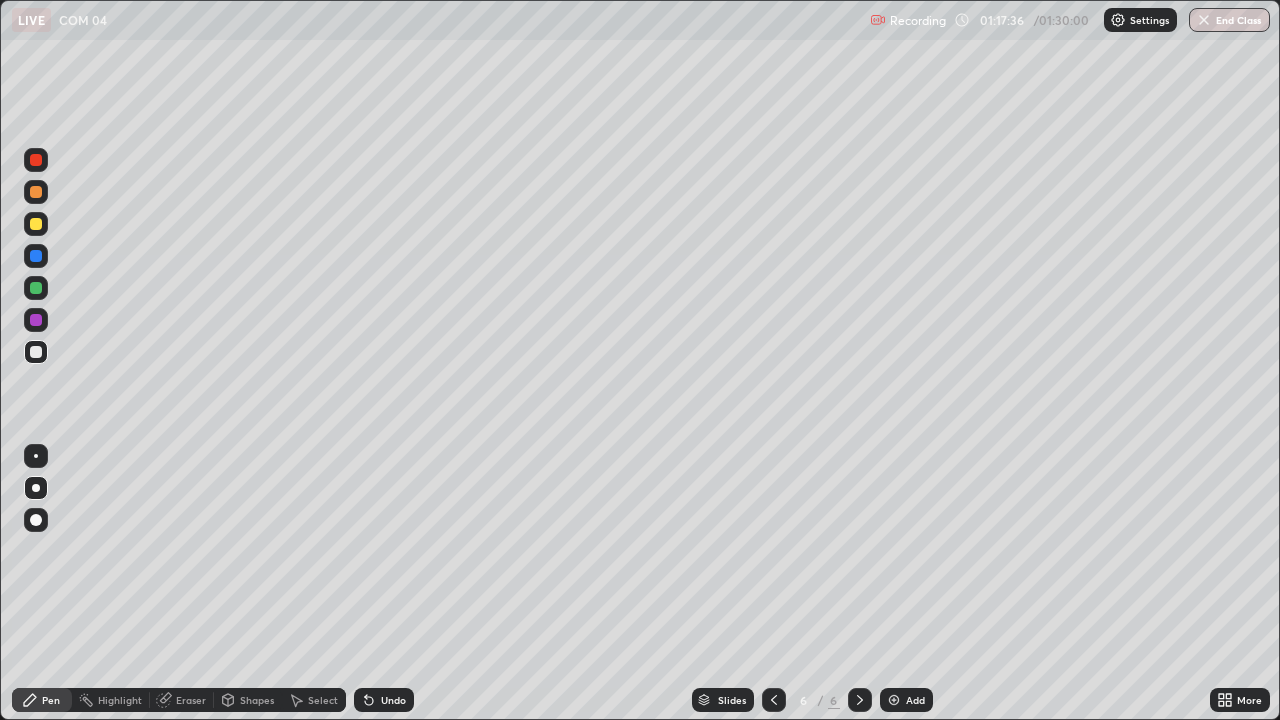 click on "Undo" at bounding box center [384, 700] 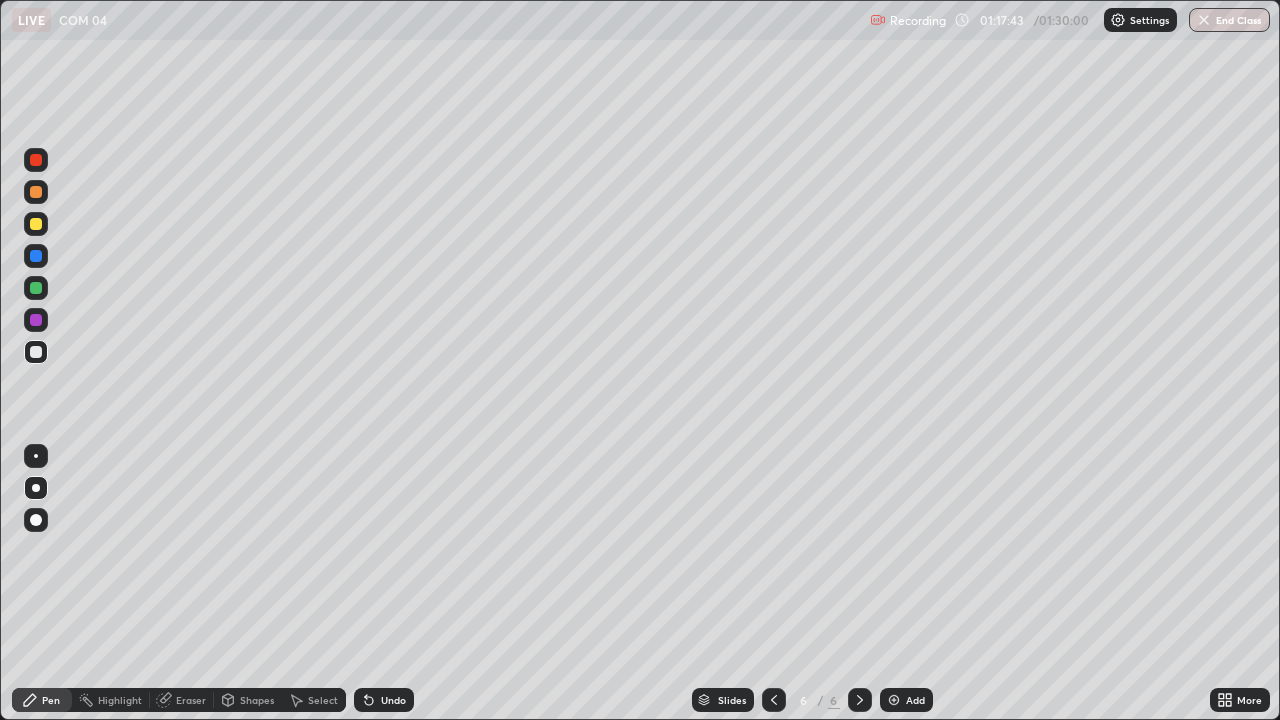 click 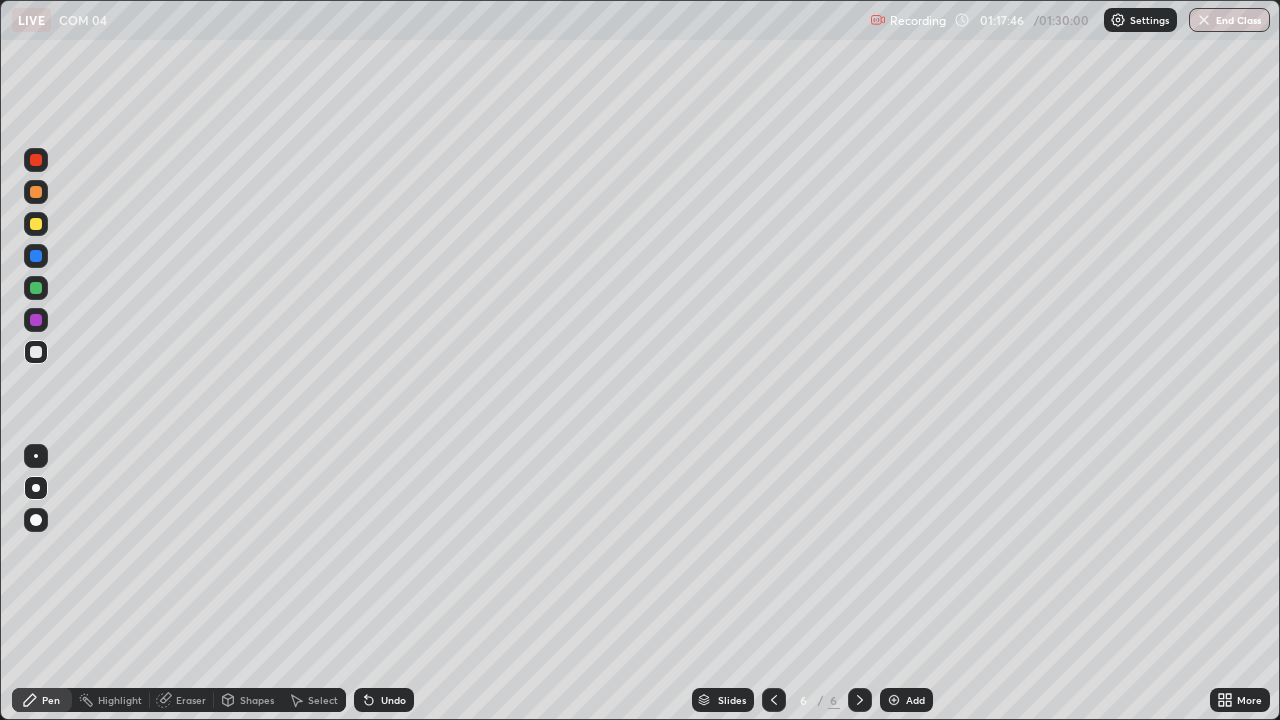 click at bounding box center [36, 224] 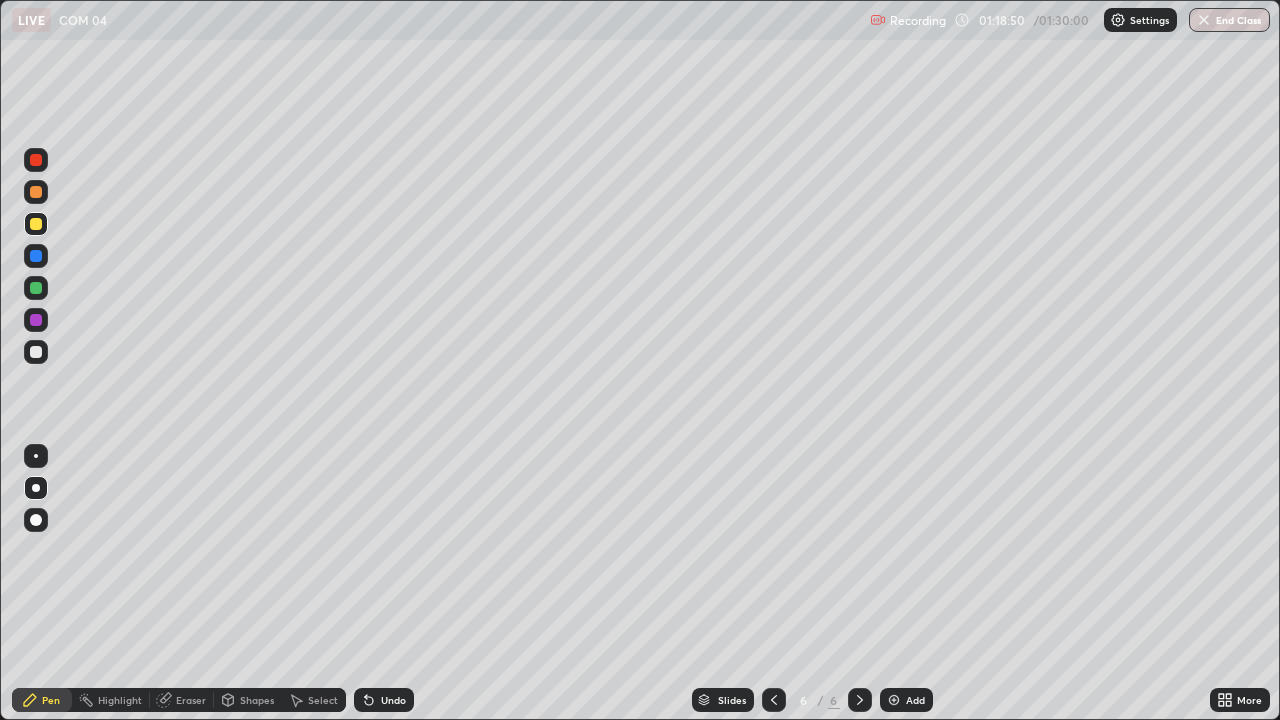 click at bounding box center [36, 256] 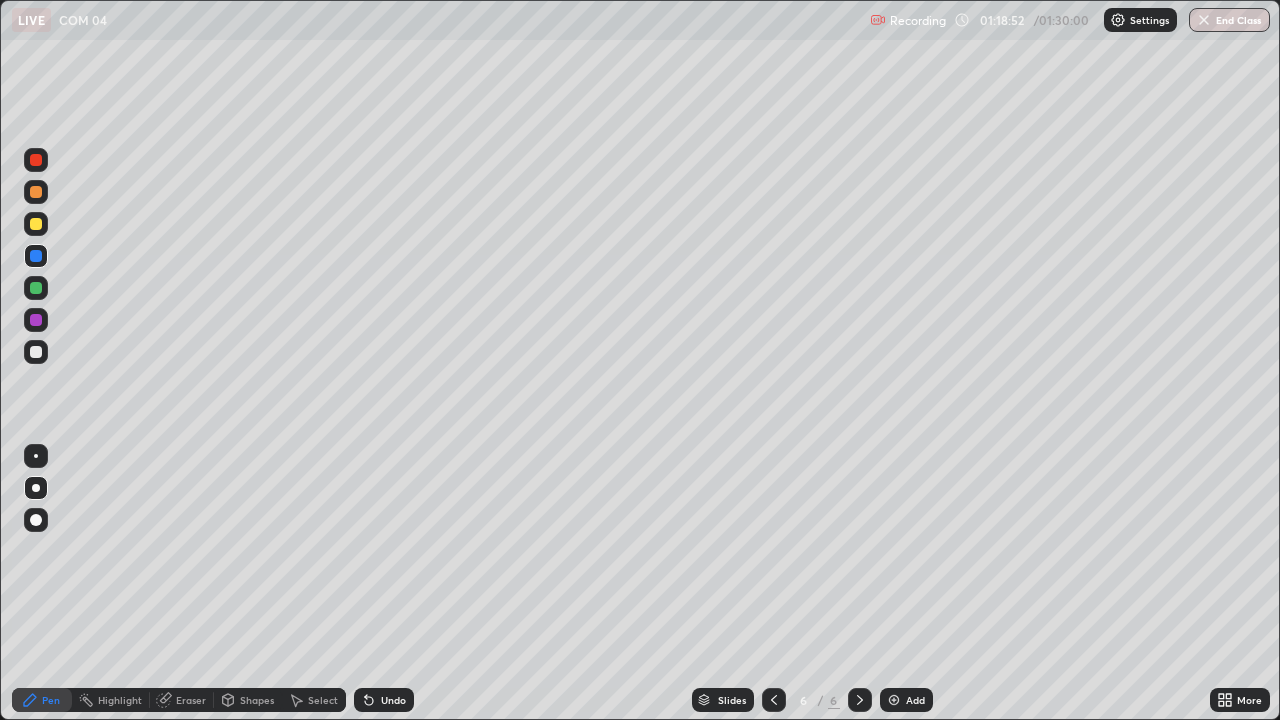click at bounding box center [36, 352] 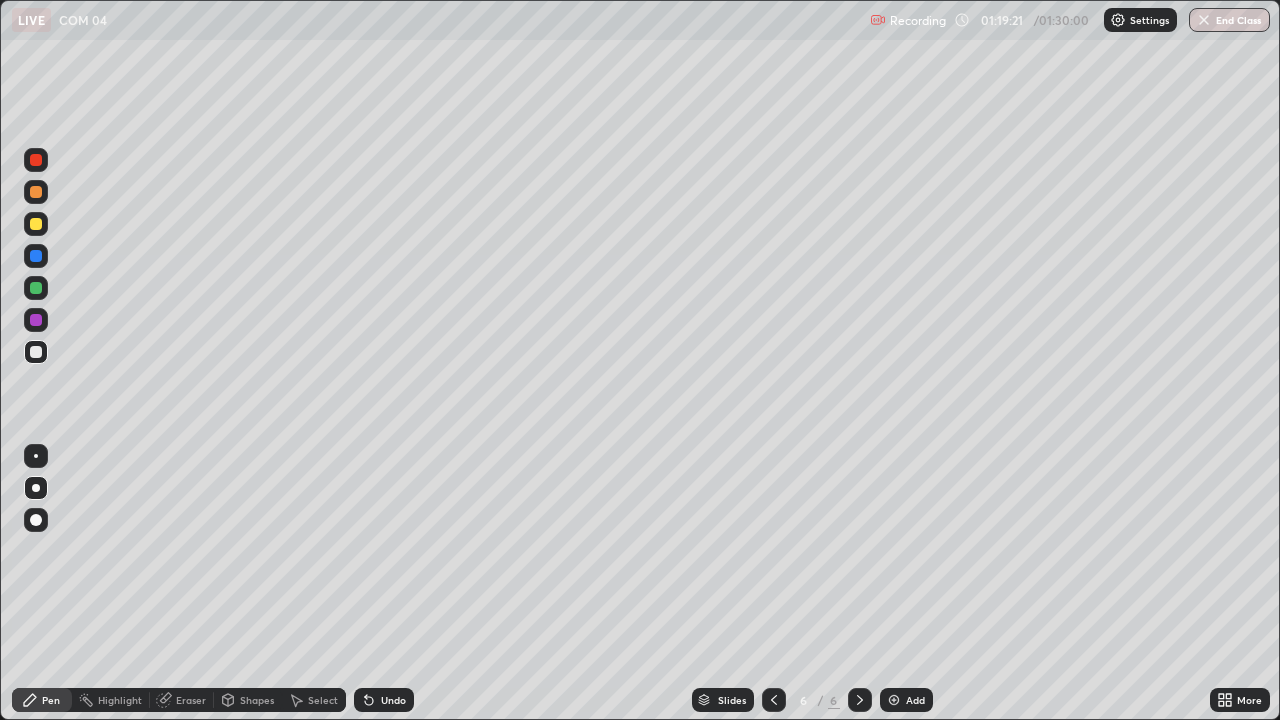 click at bounding box center [36, 224] 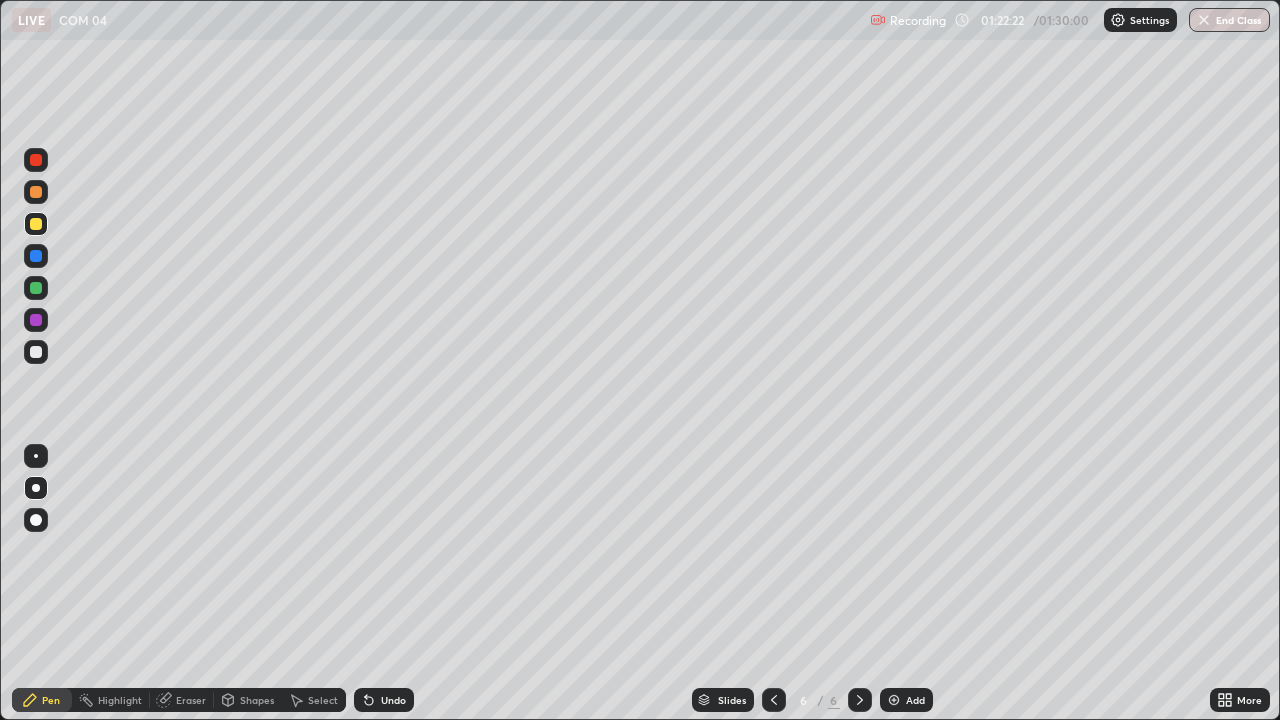 click 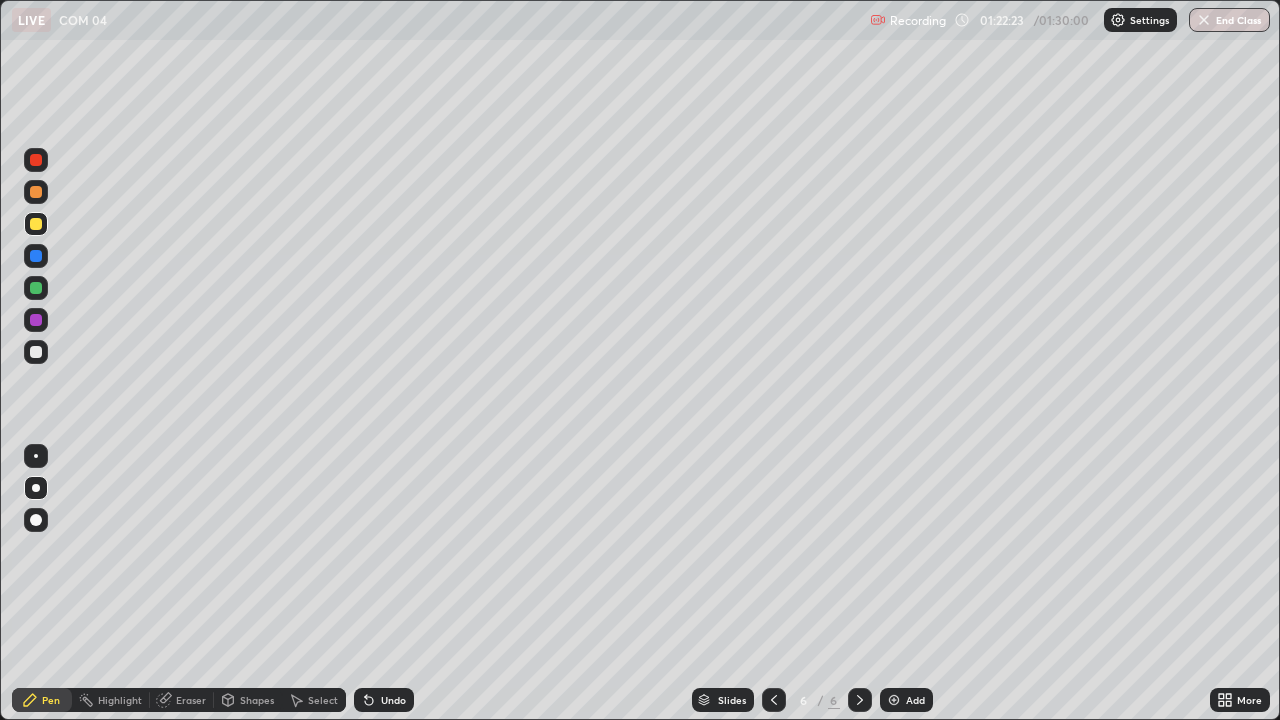 click on "Add" at bounding box center [915, 700] 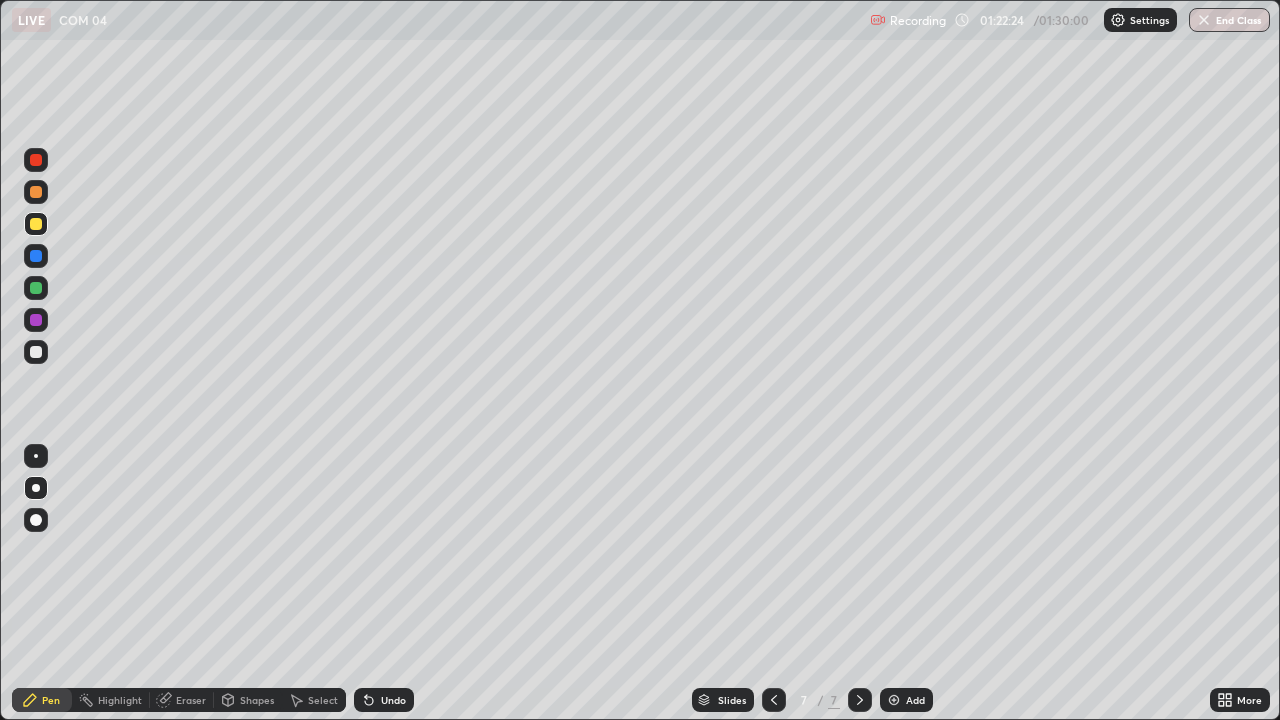 click at bounding box center (36, 352) 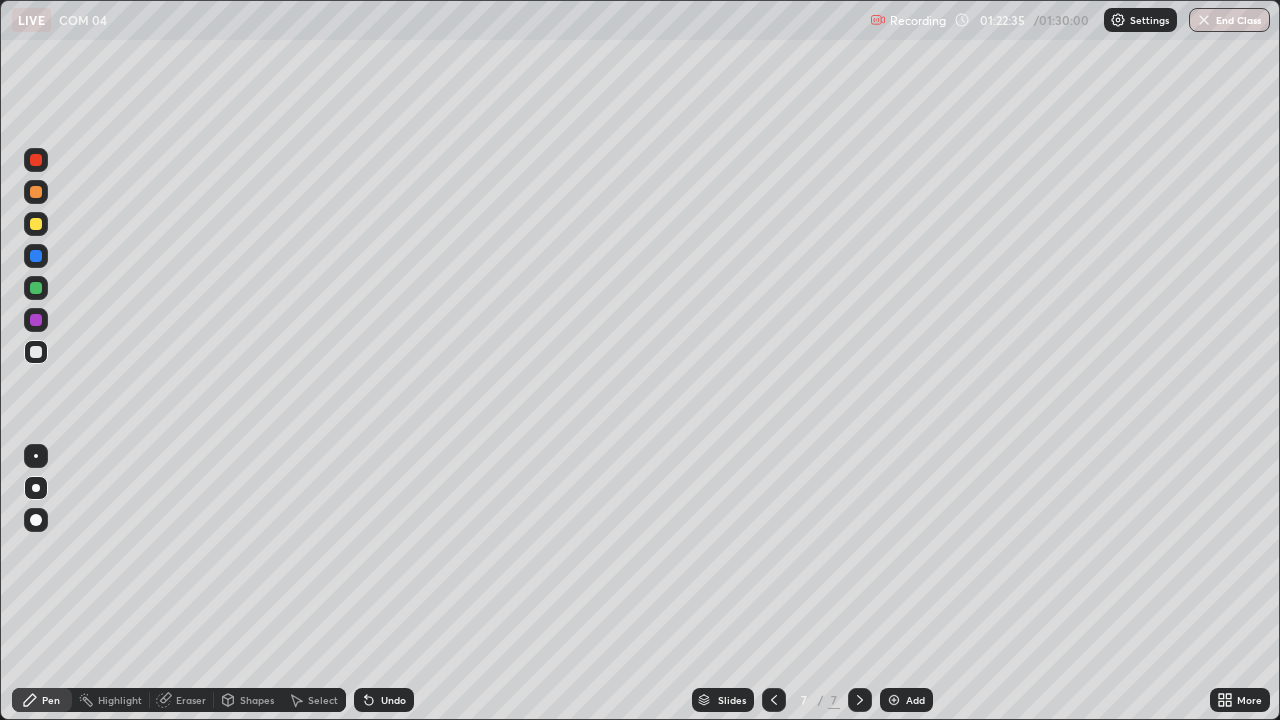 click 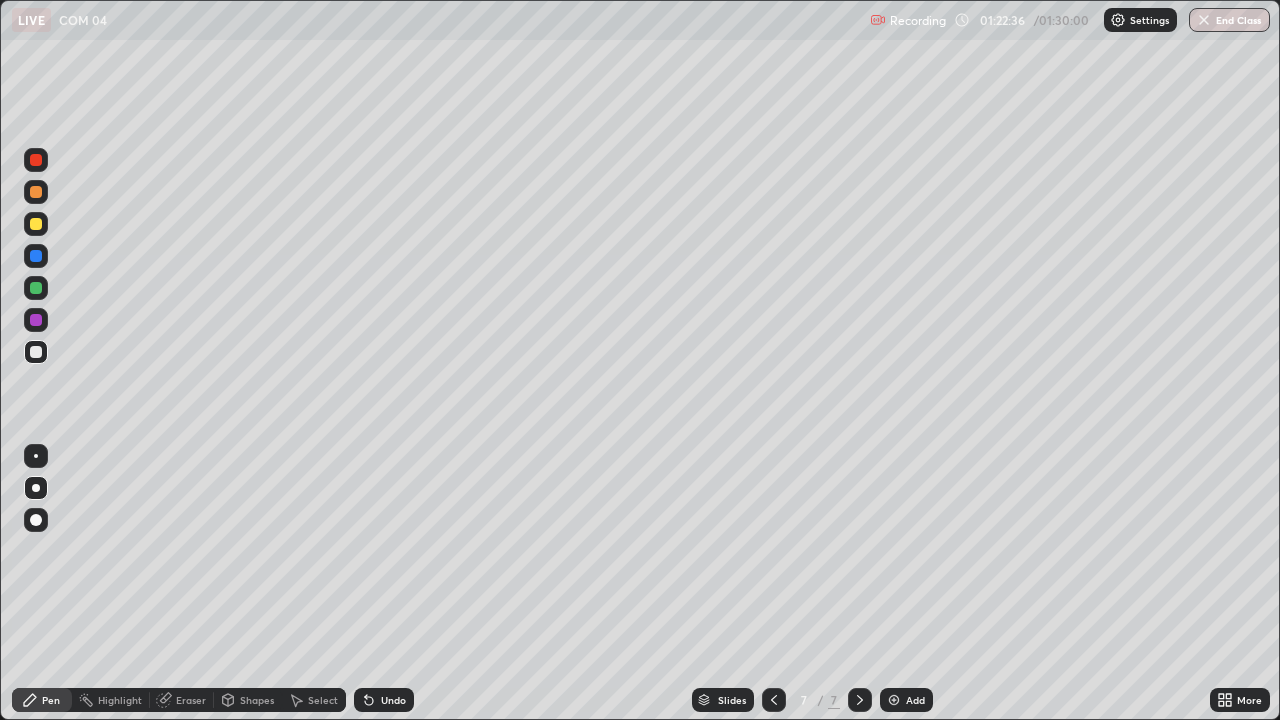 click 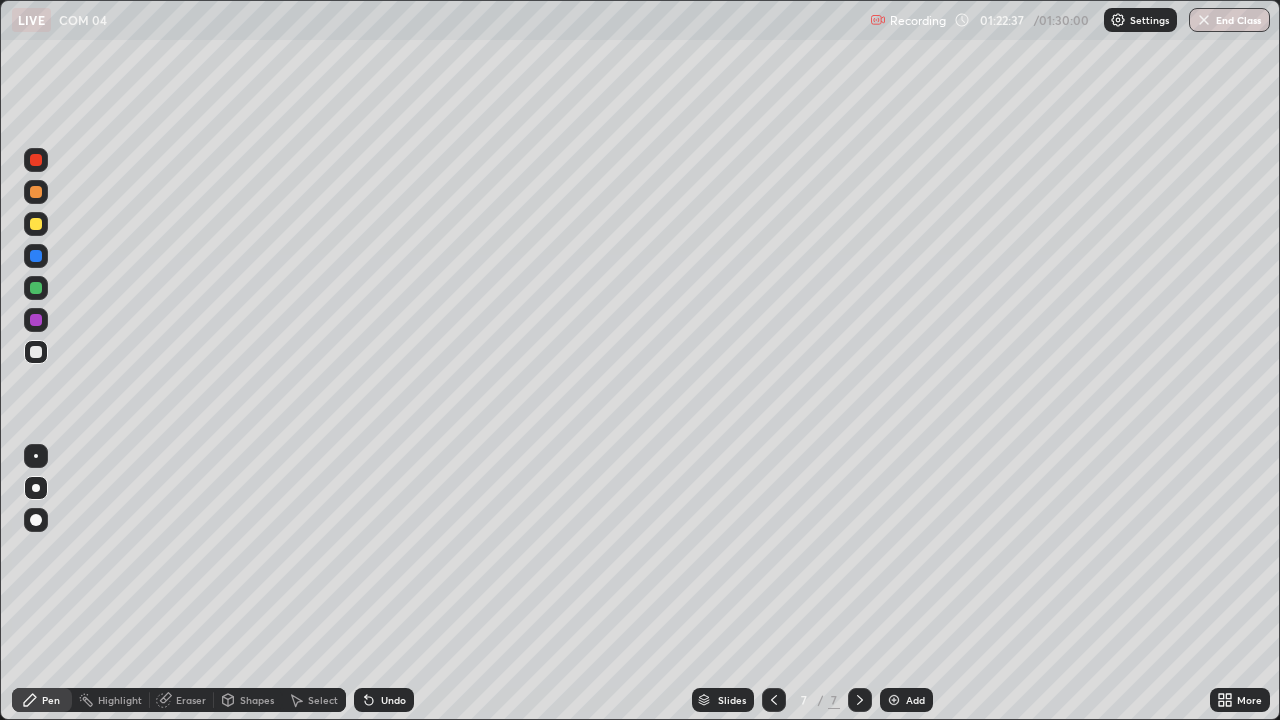 click 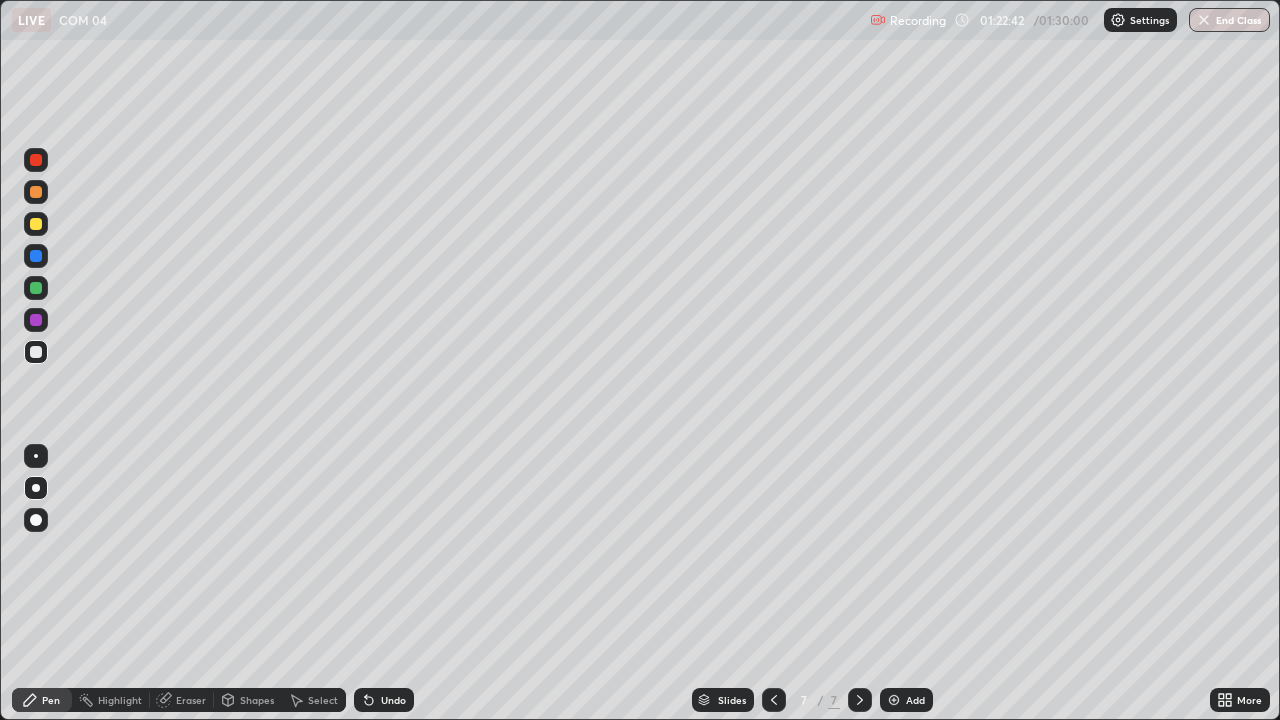click at bounding box center (36, 352) 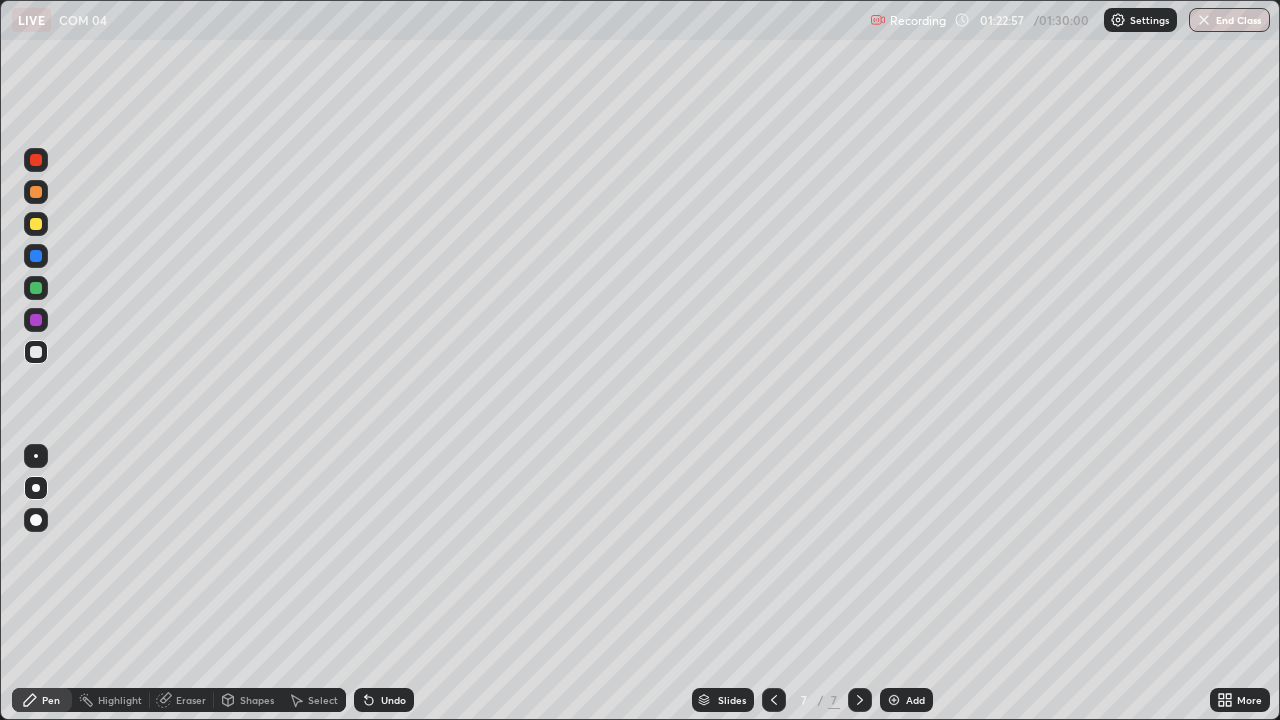 click at bounding box center (36, 224) 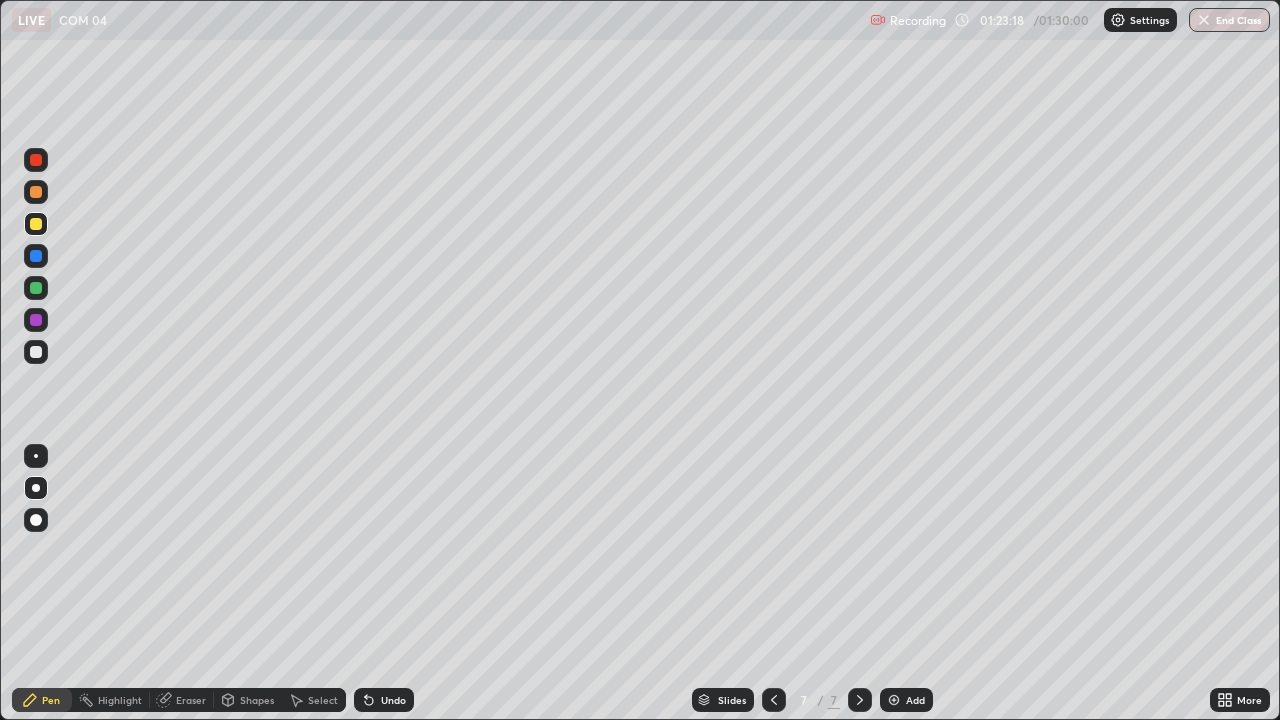 click on "Shapes" at bounding box center [257, 700] 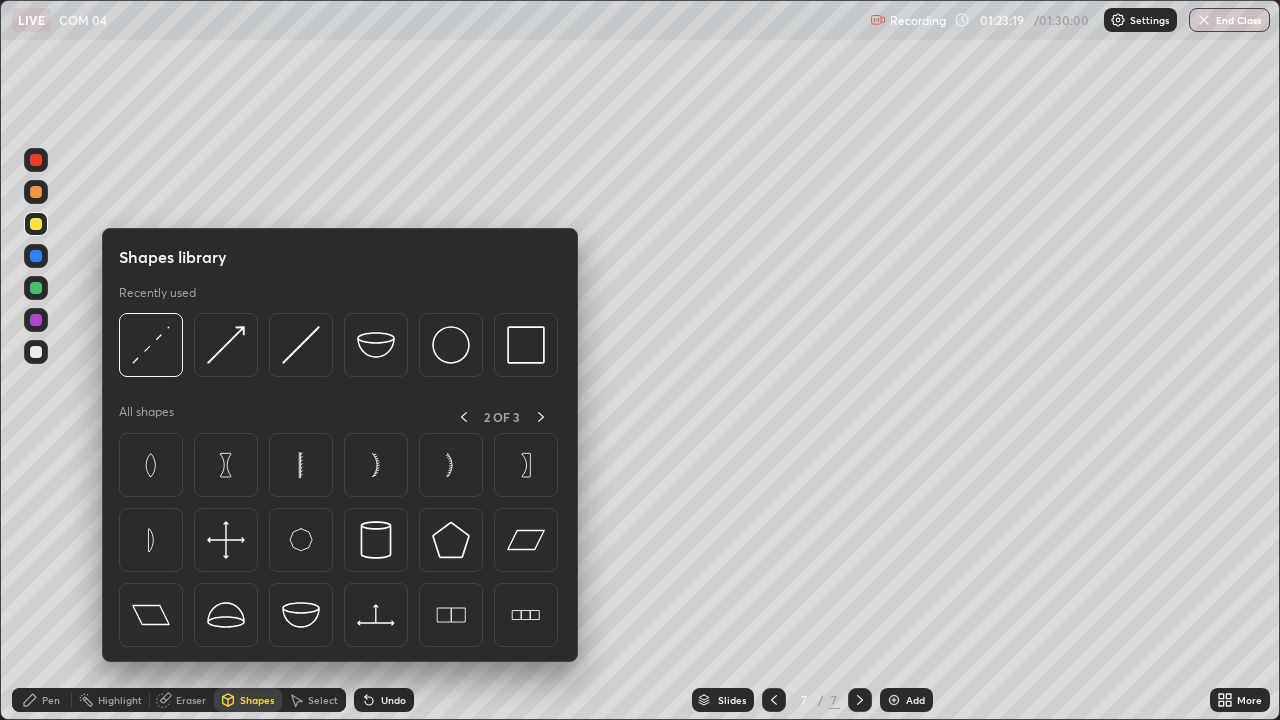 click on "Eraser" at bounding box center [182, 700] 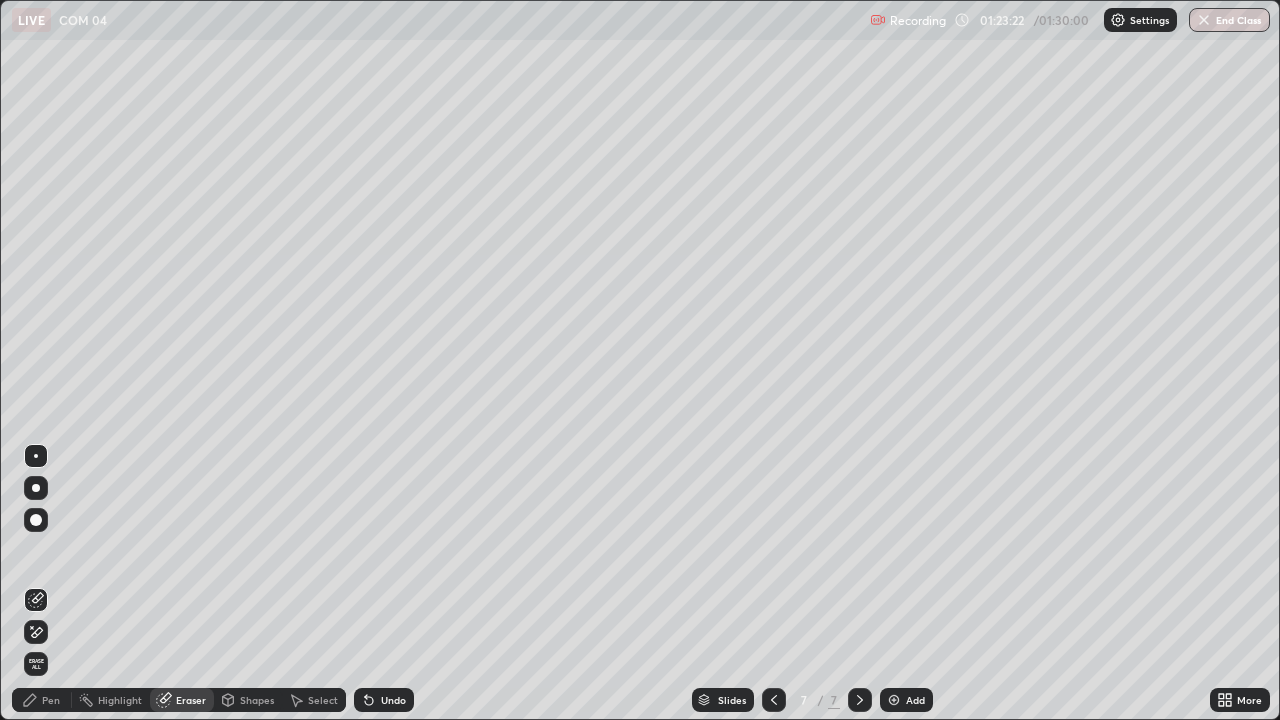 click on "Pen" at bounding box center [51, 700] 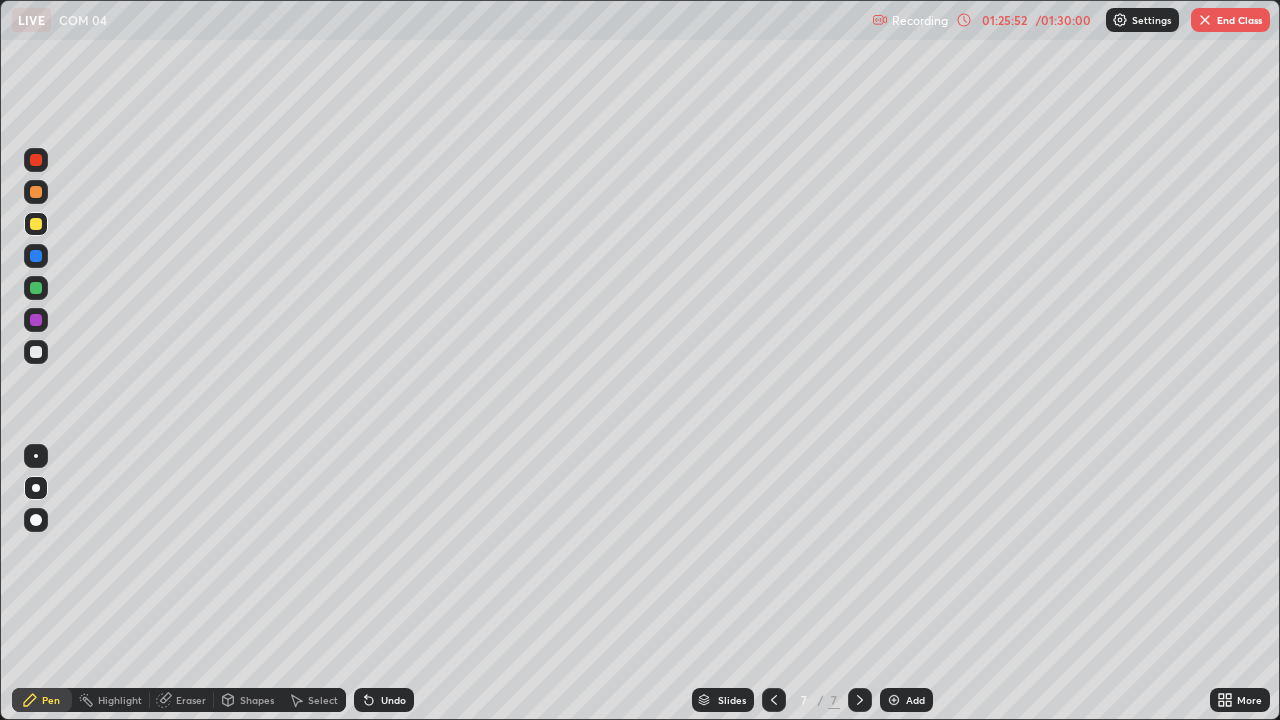 click at bounding box center (36, 352) 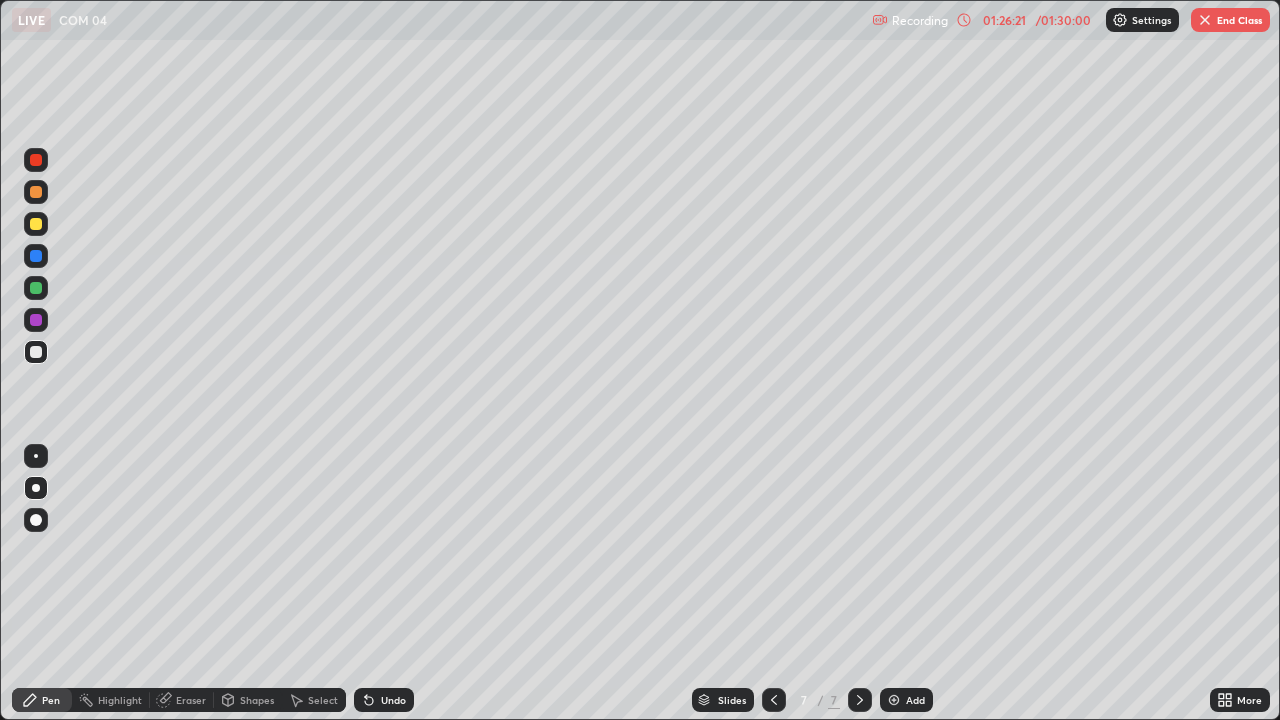 click on "Eraser" at bounding box center (191, 700) 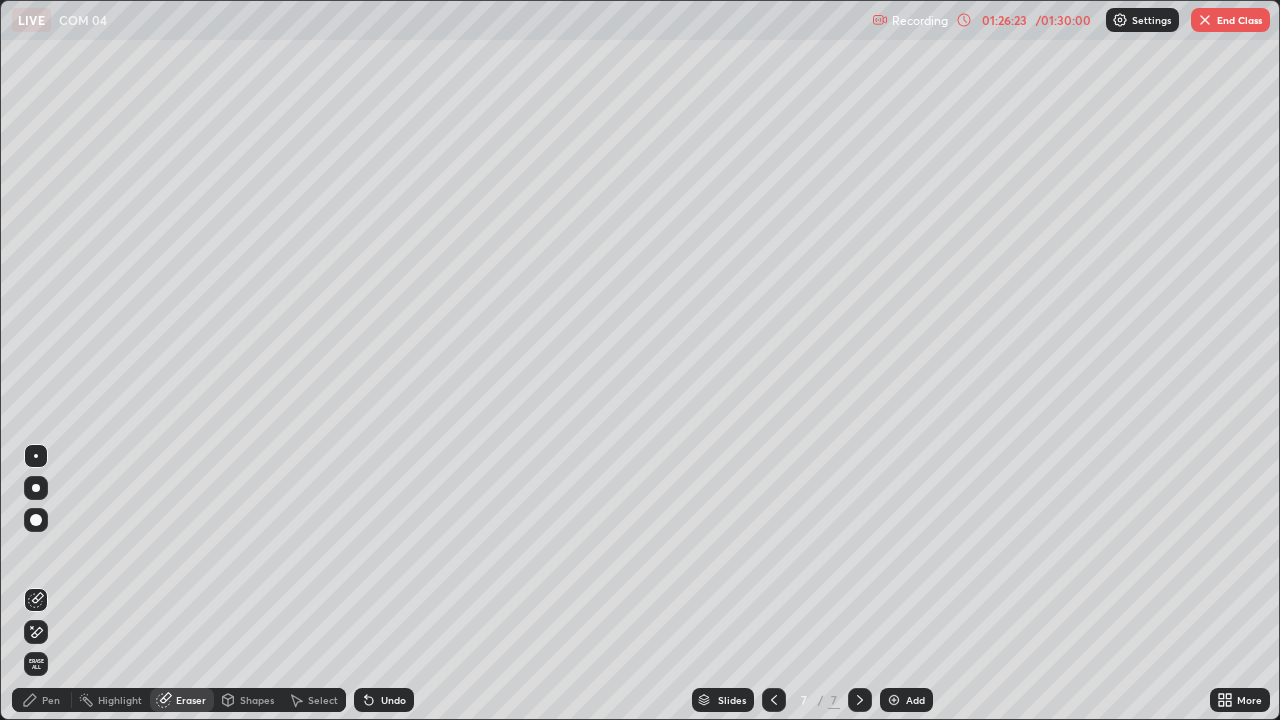 click on "Pen" at bounding box center (51, 700) 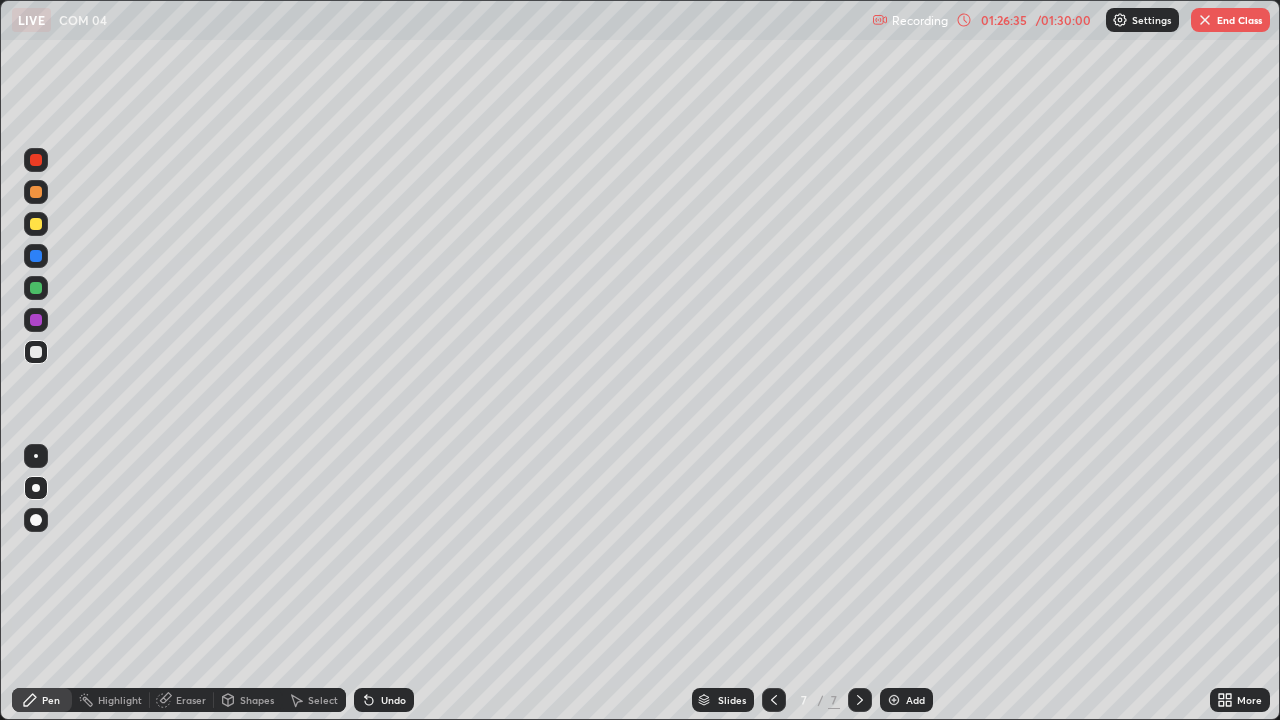 click at bounding box center [36, 224] 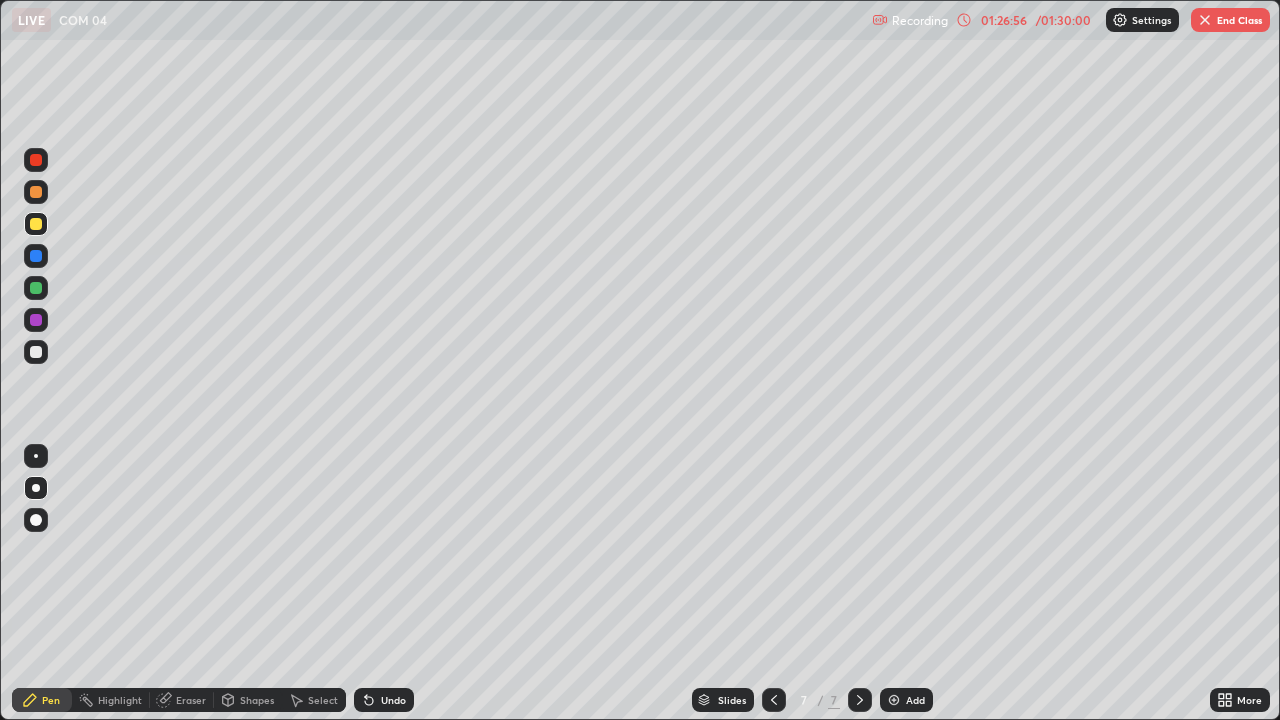 click on "Shapes" at bounding box center (248, 700) 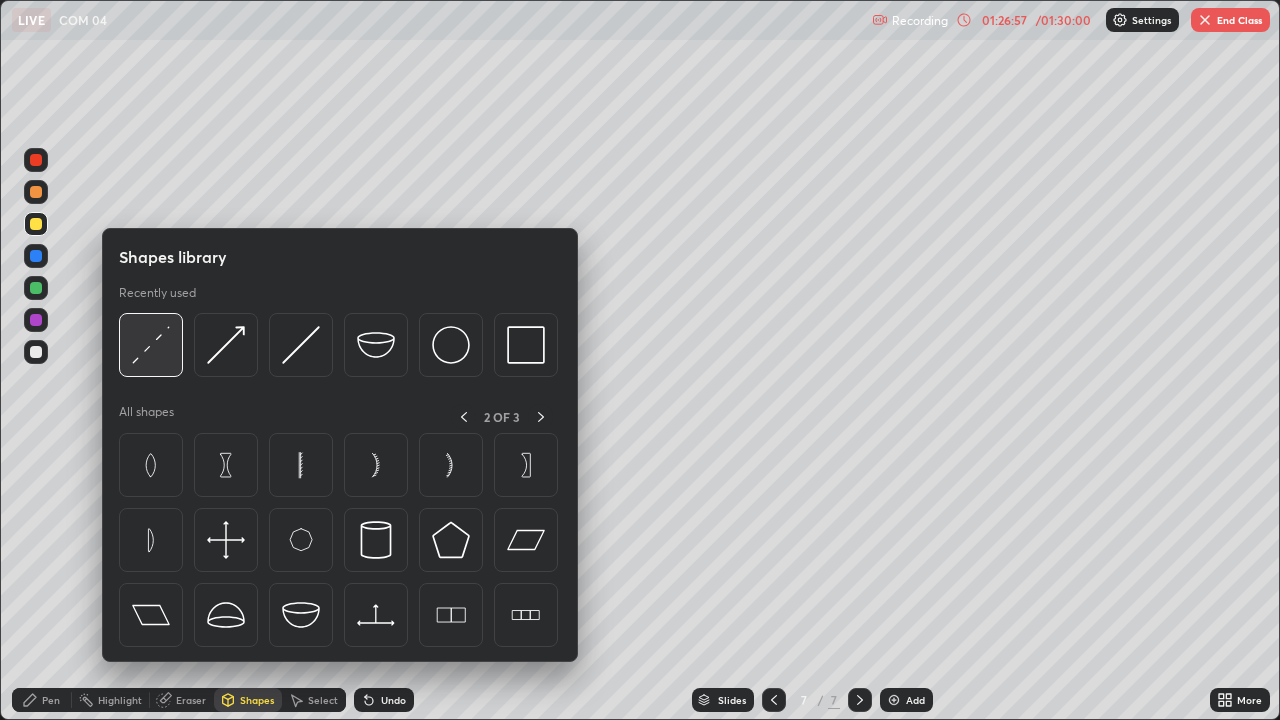 click at bounding box center (151, 345) 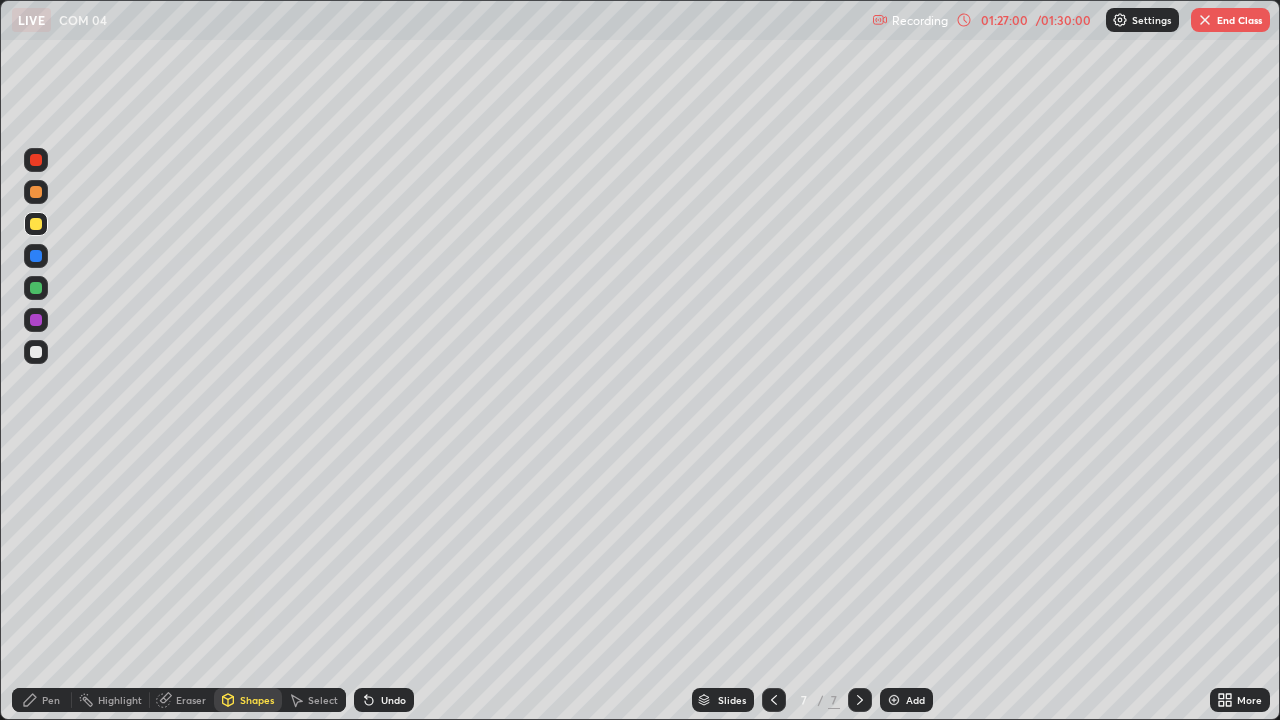 click 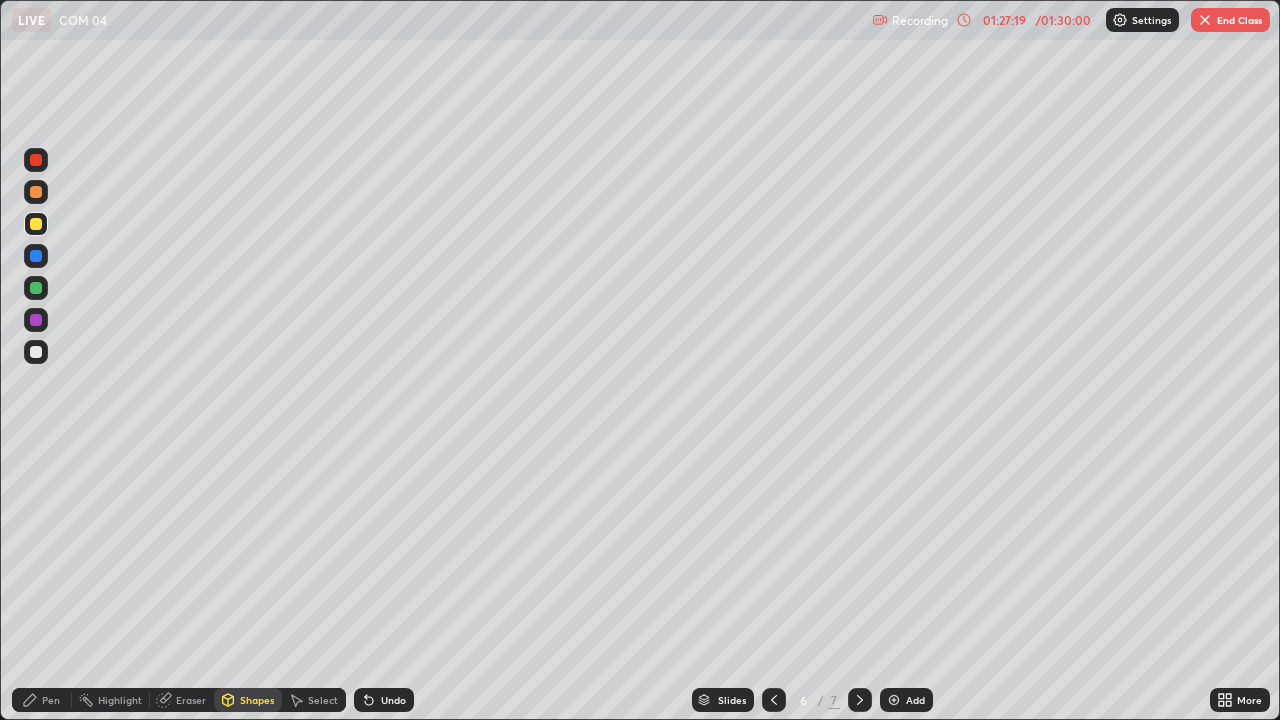 click at bounding box center [860, 700] 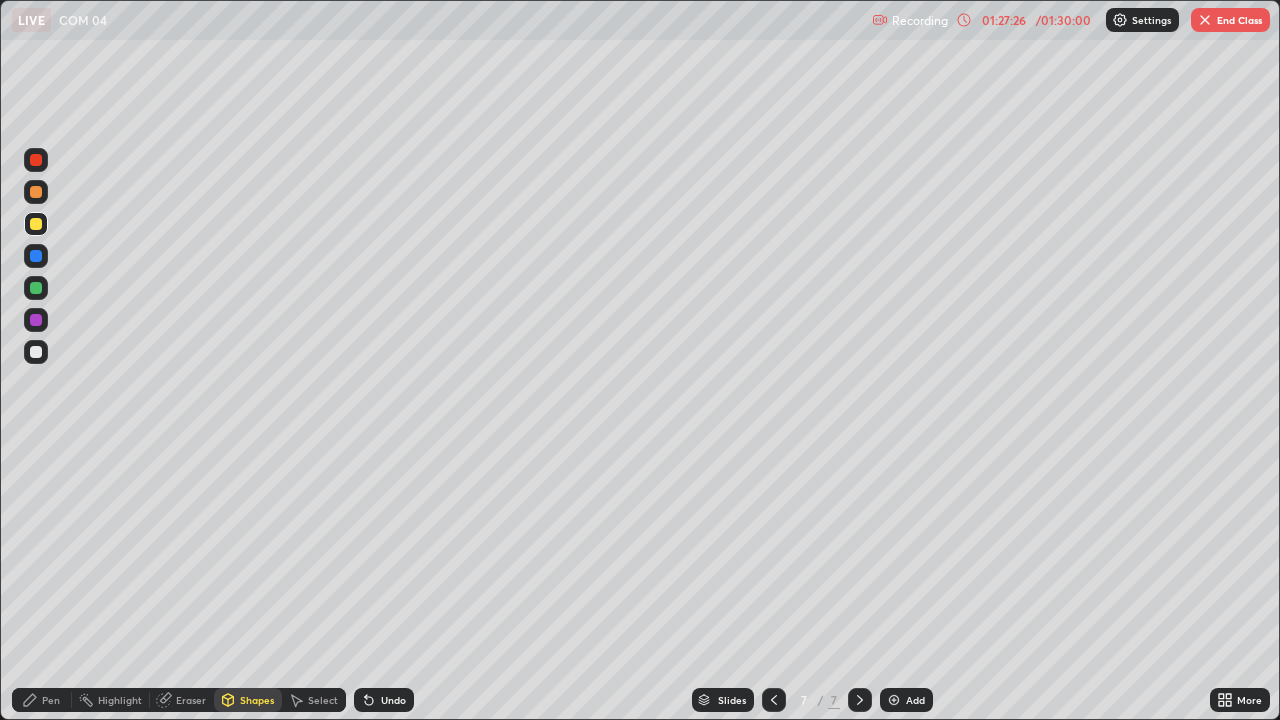 click on "Pen" at bounding box center [51, 700] 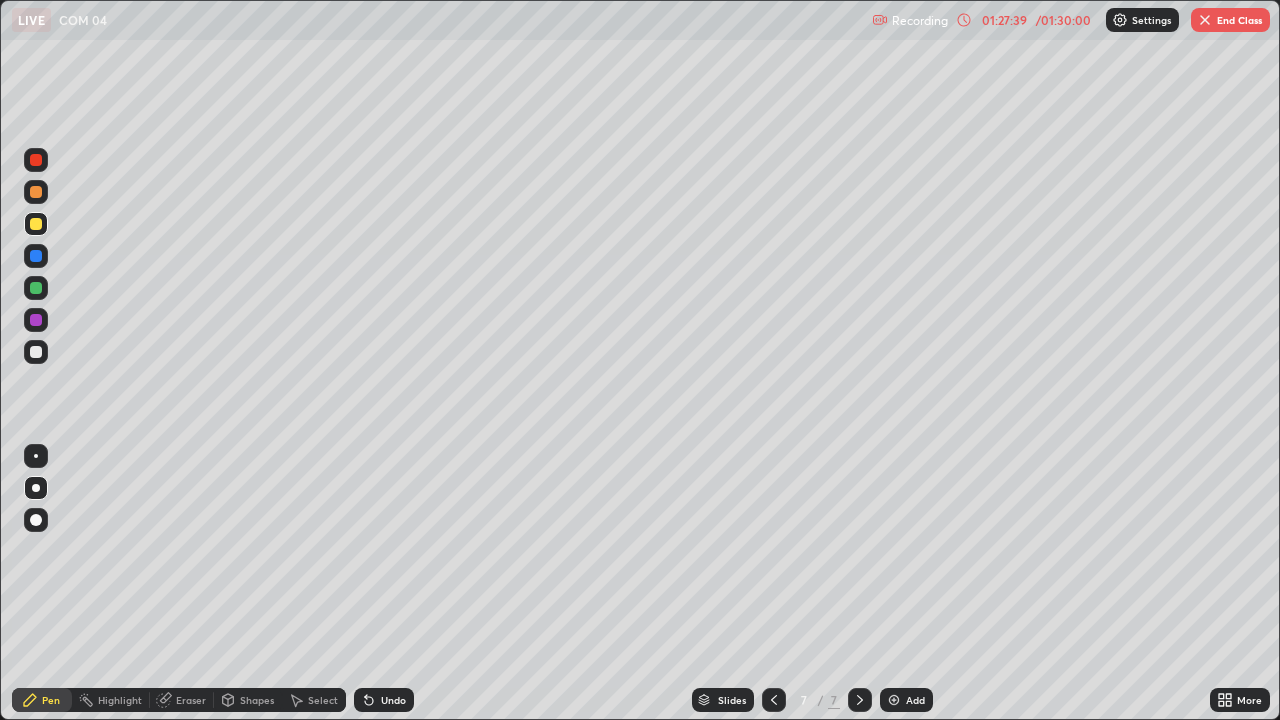 click at bounding box center (36, 352) 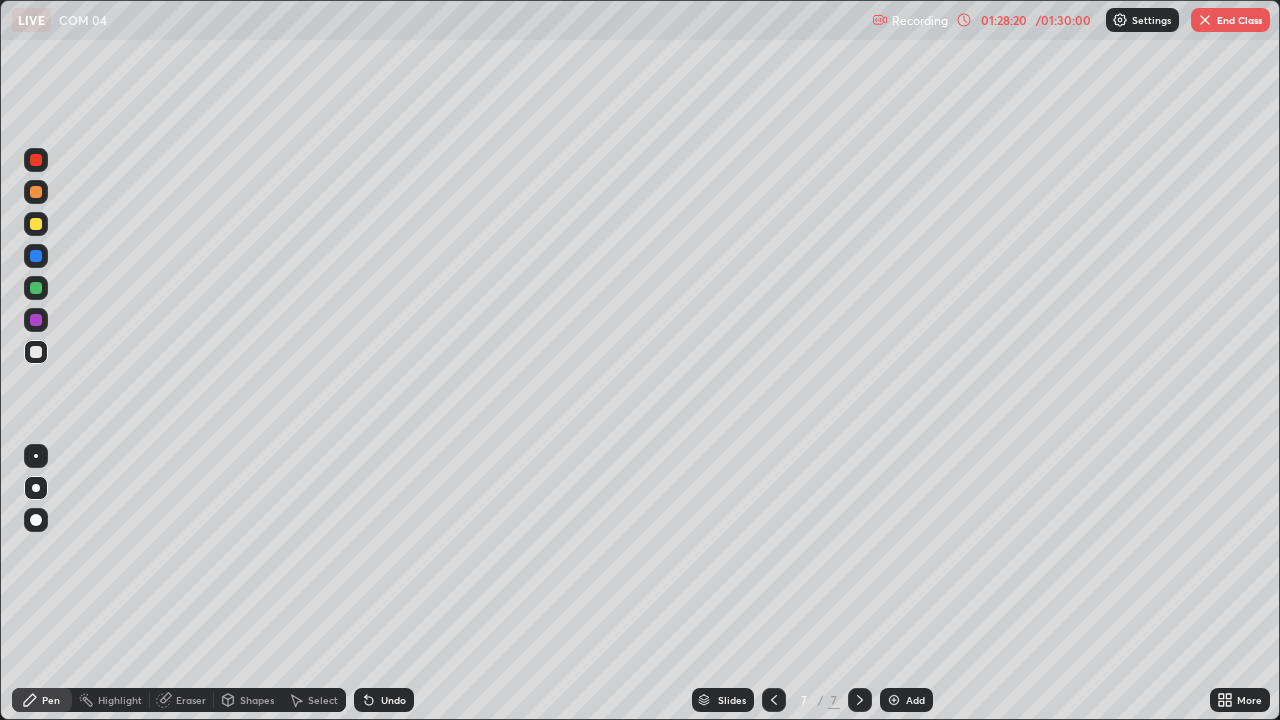 click on "Undo" at bounding box center [384, 700] 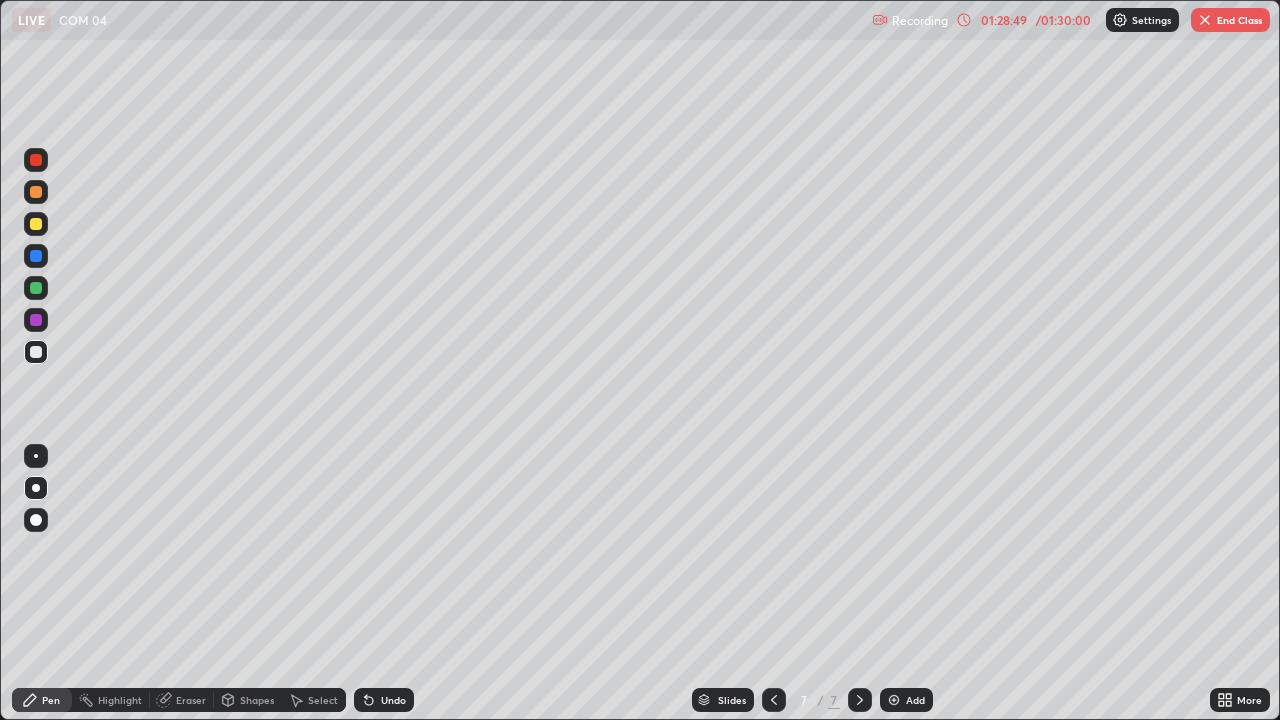 click at bounding box center [36, 352] 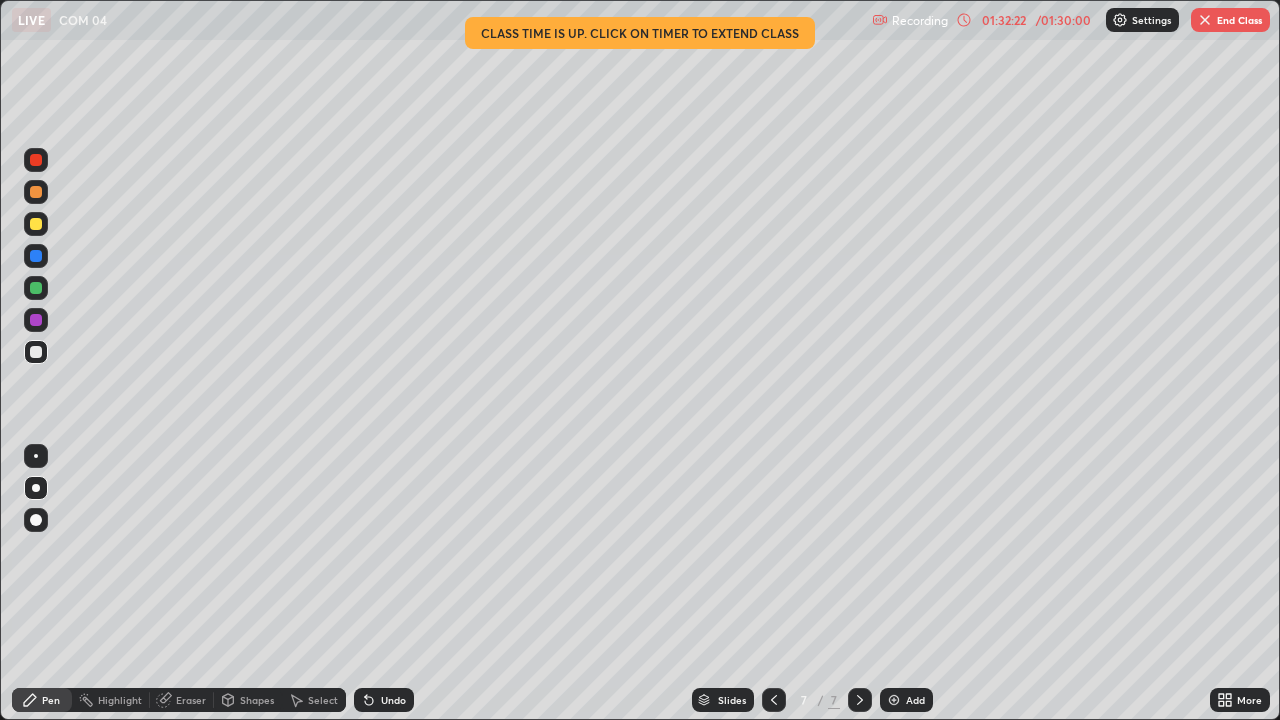 click 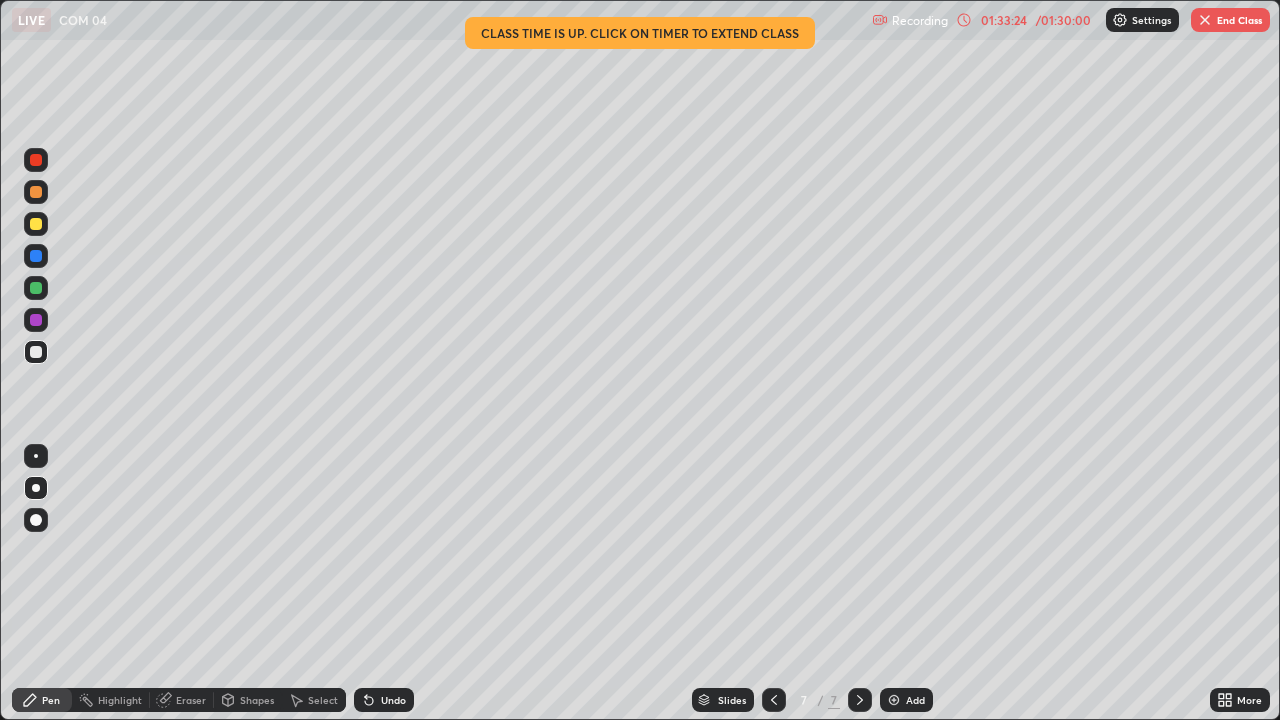 click at bounding box center (36, 224) 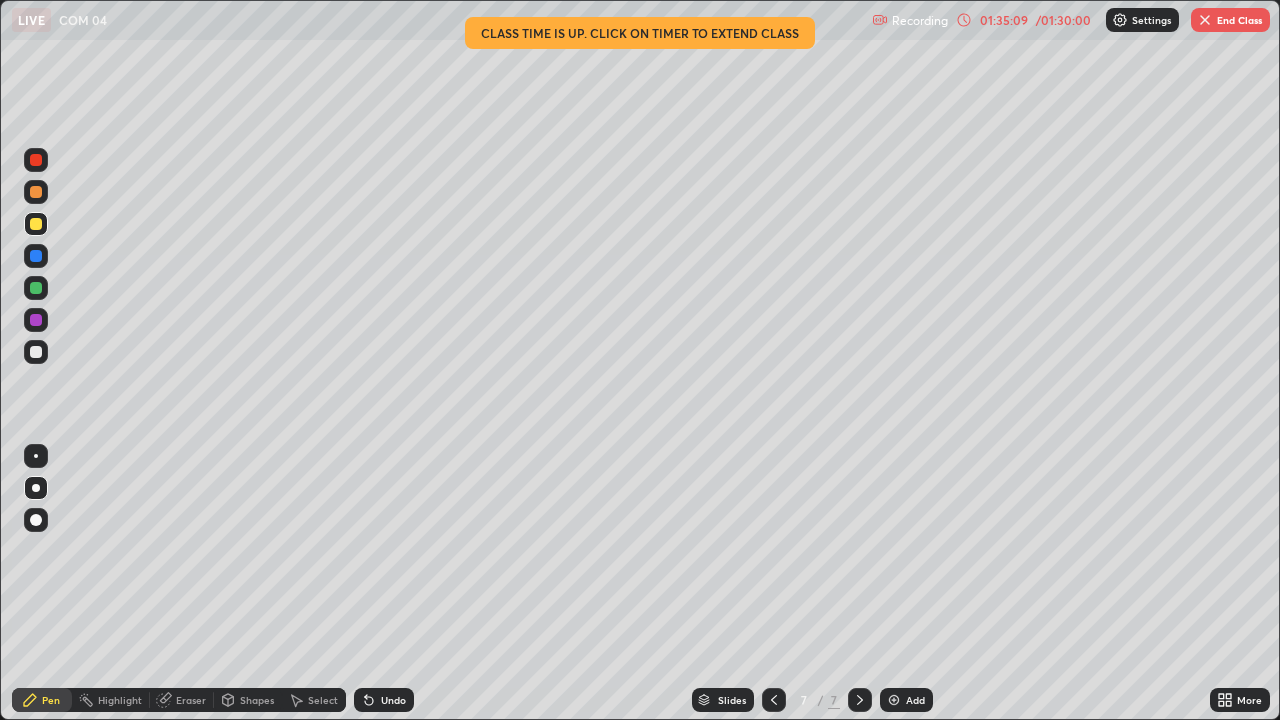click on "Eraser" at bounding box center (182, 700) 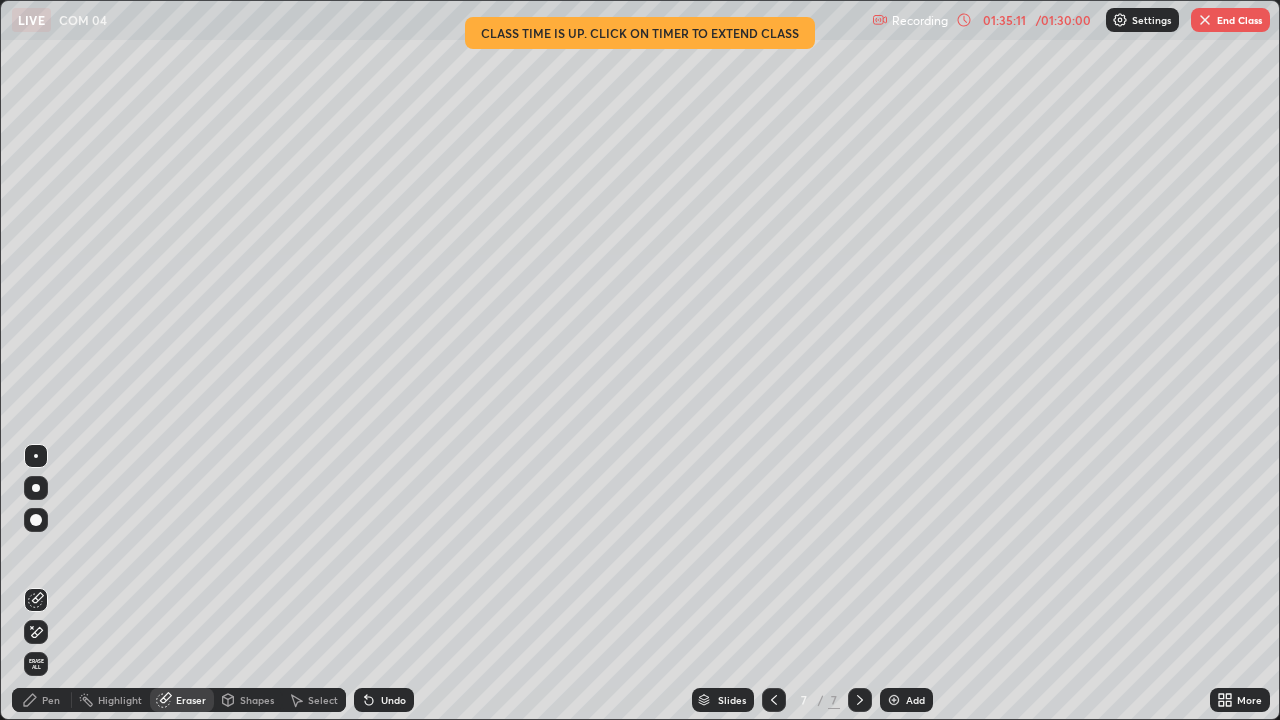 click on "Pen" at bounding box center (51, 700) 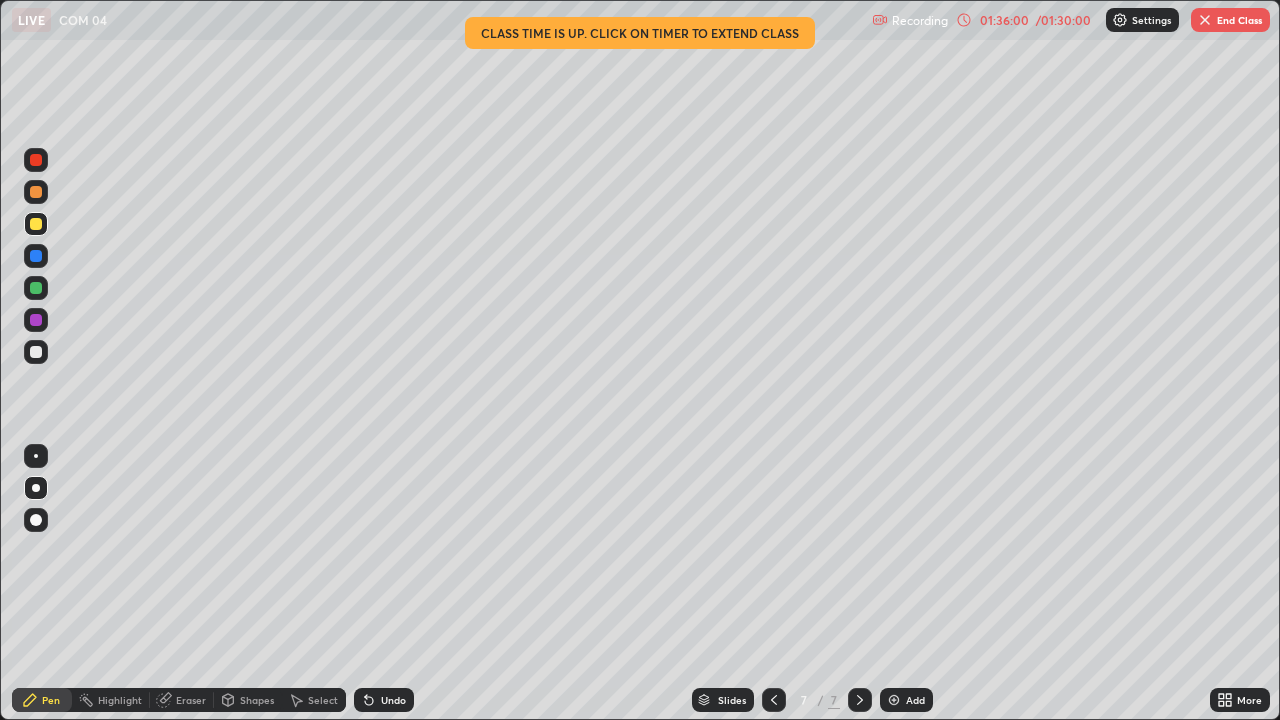 click on "Undo" at bounding box center (384, 700) 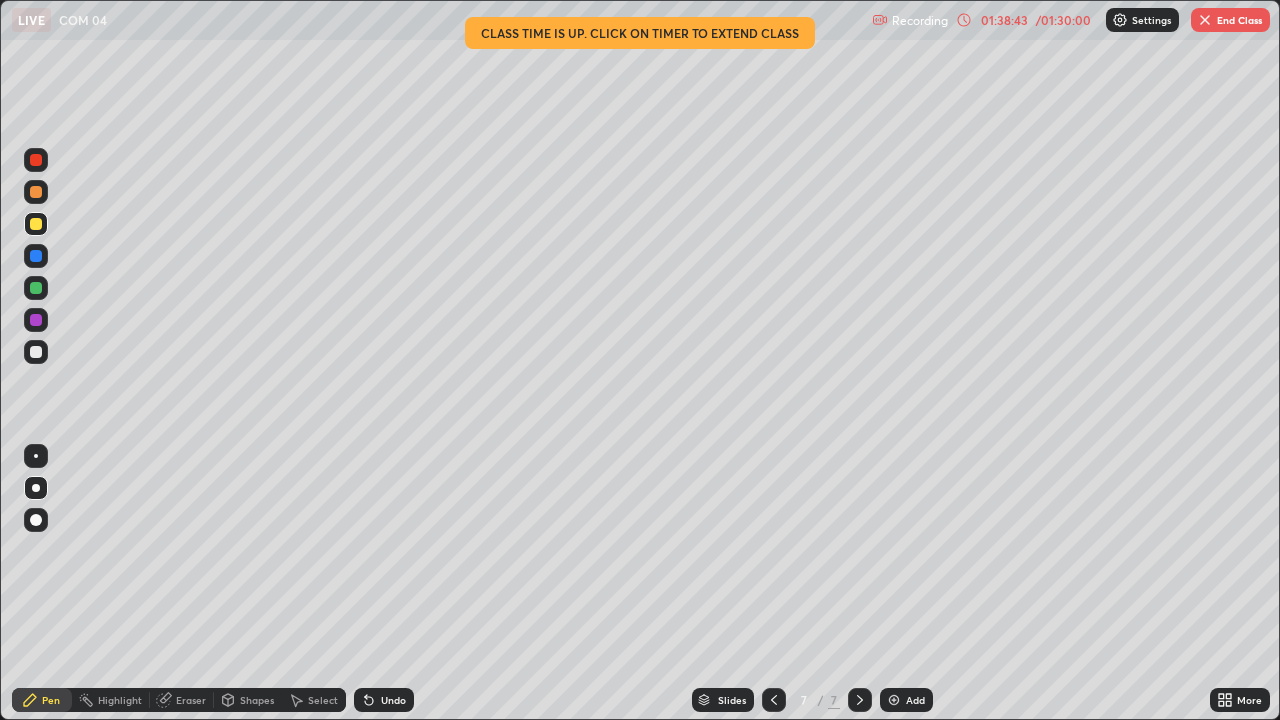 click at bounding box center (36, 256) 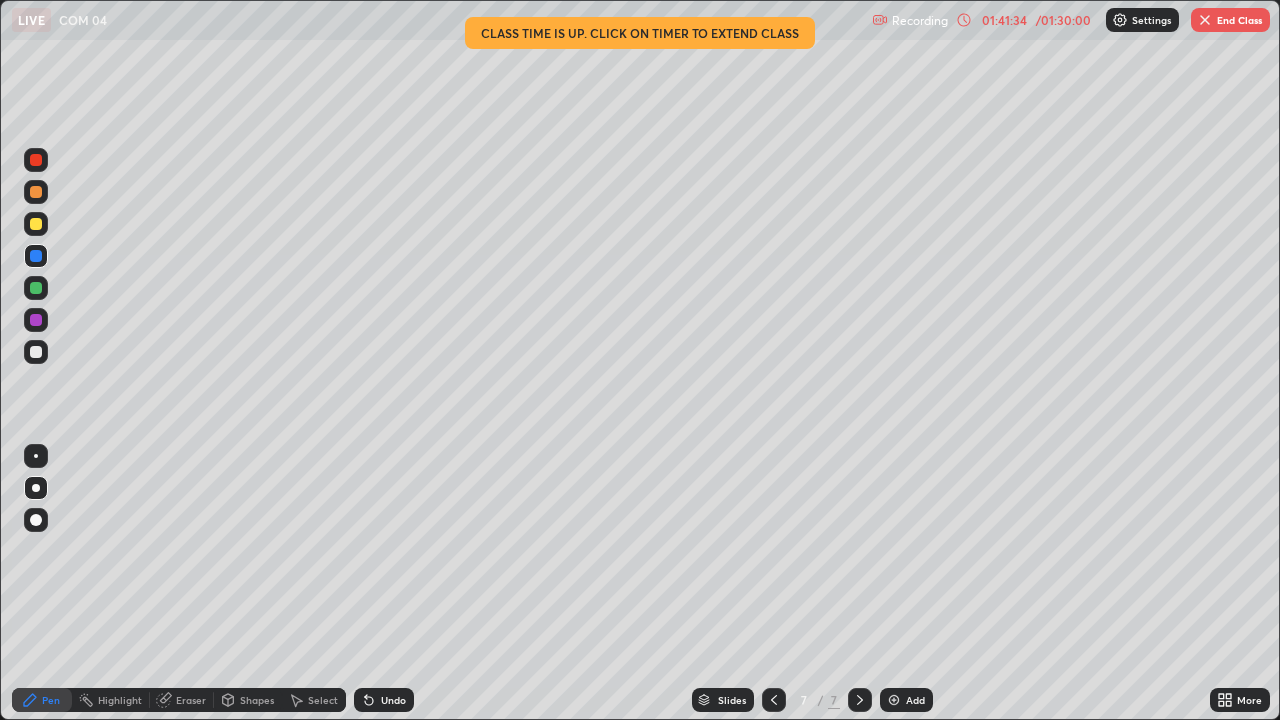click 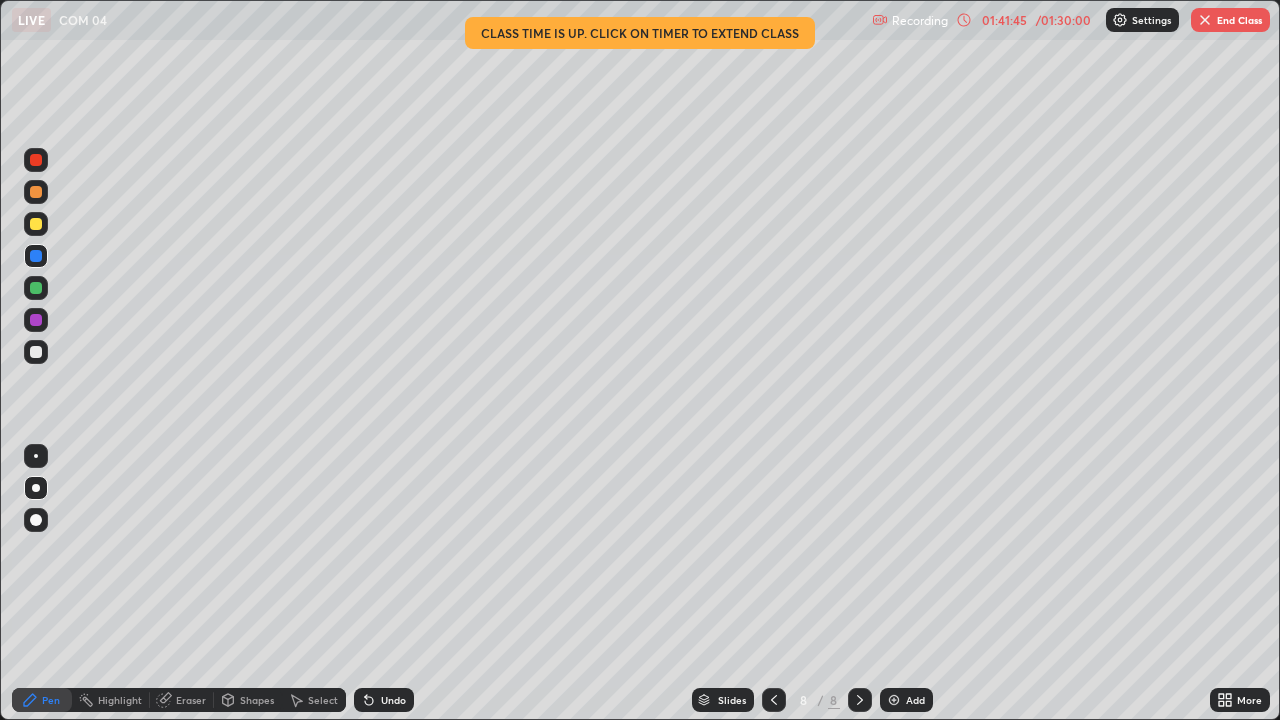 click at bounding box center [36, 352] 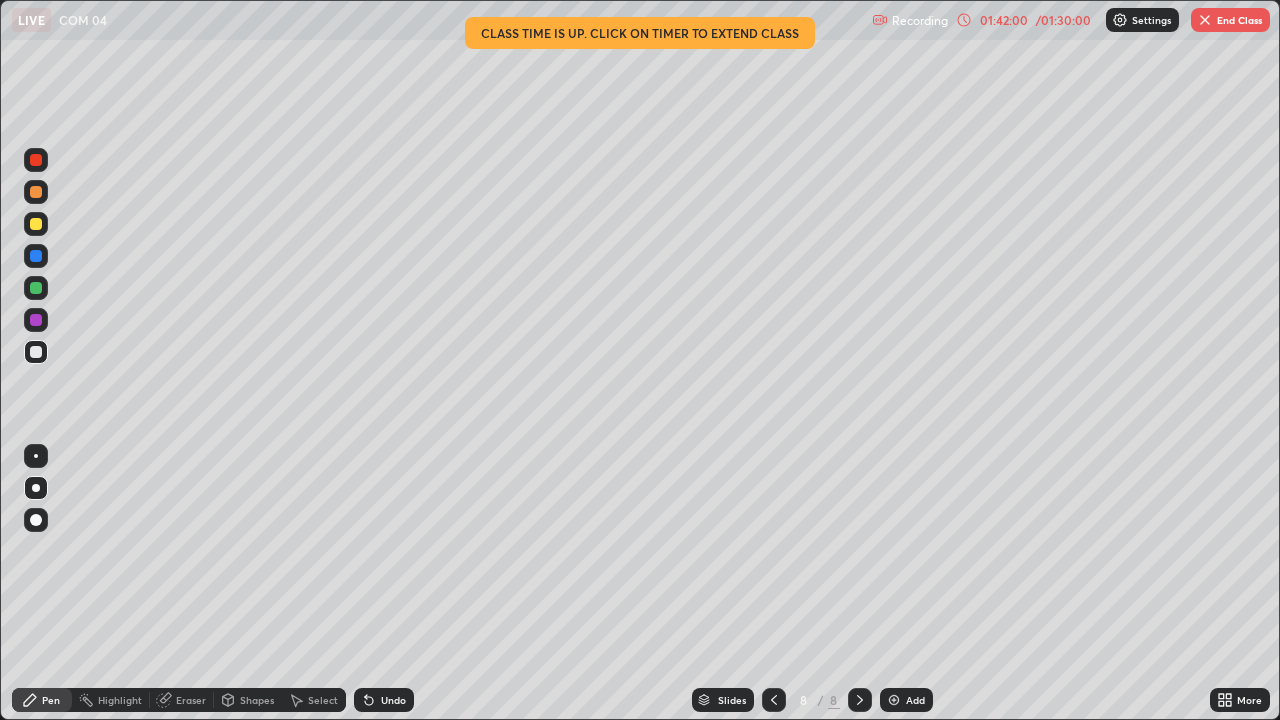 click at bounding box center (774, 700) 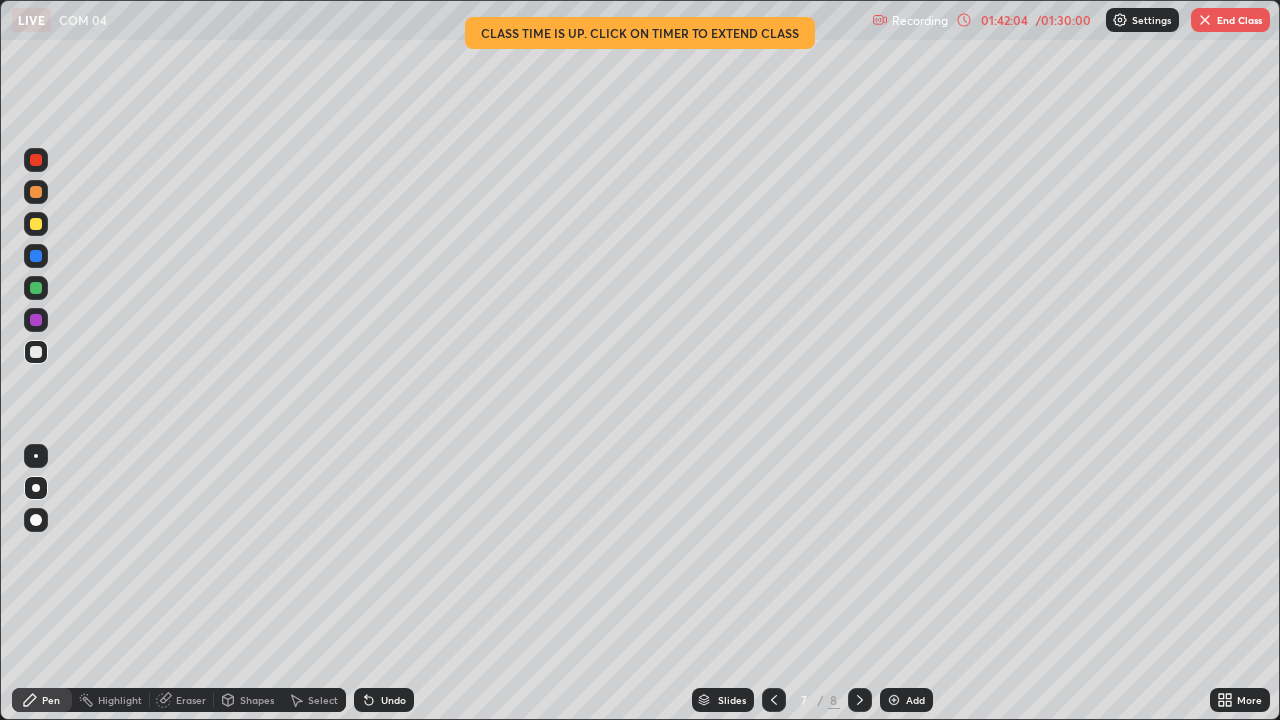 click 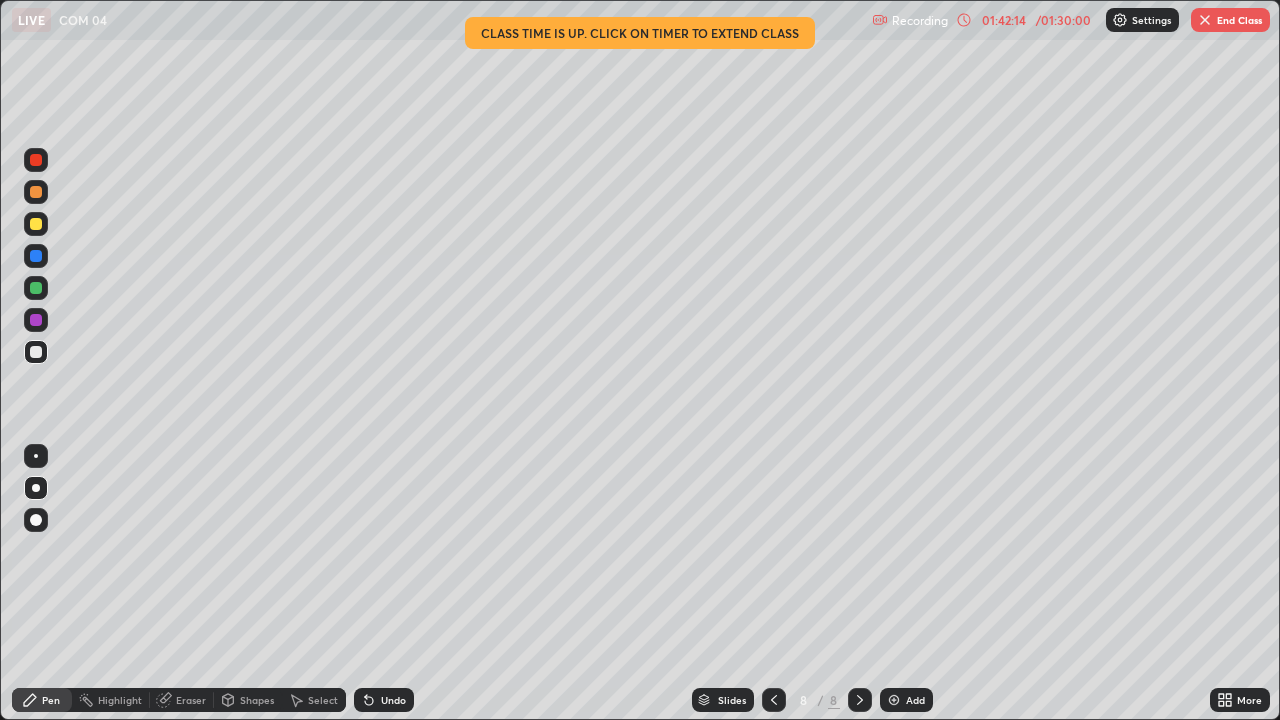 click 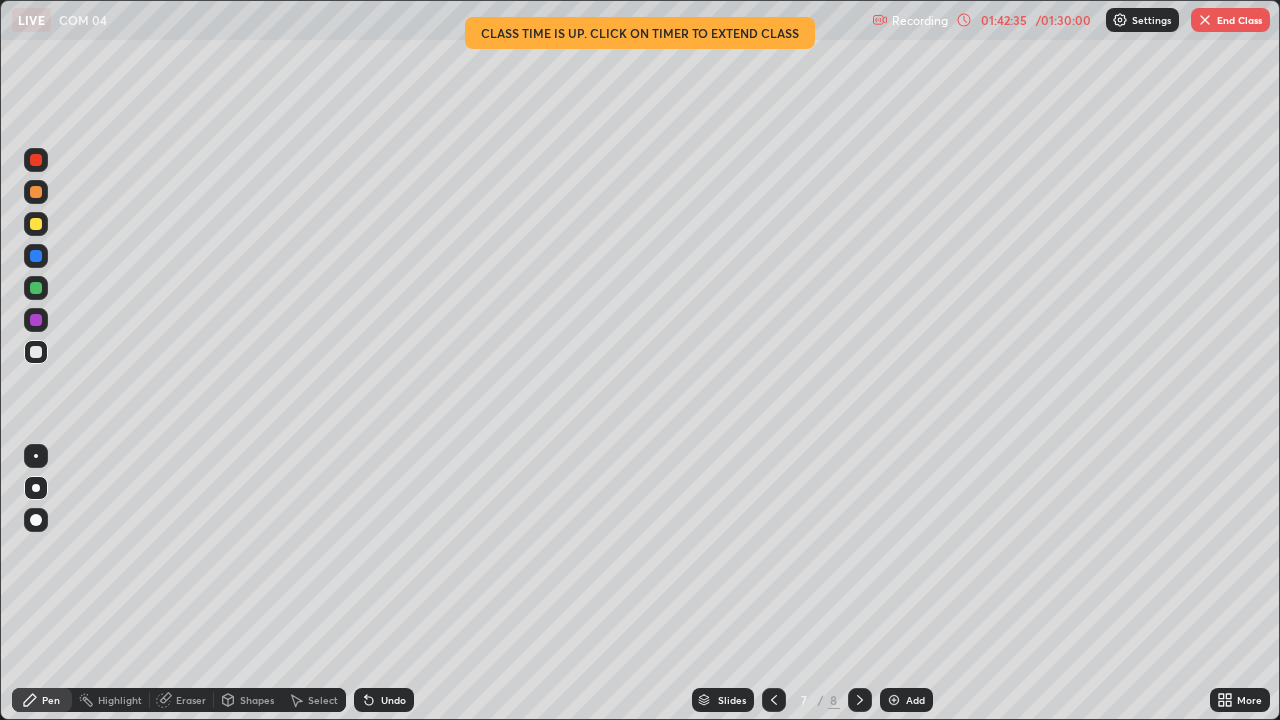 click 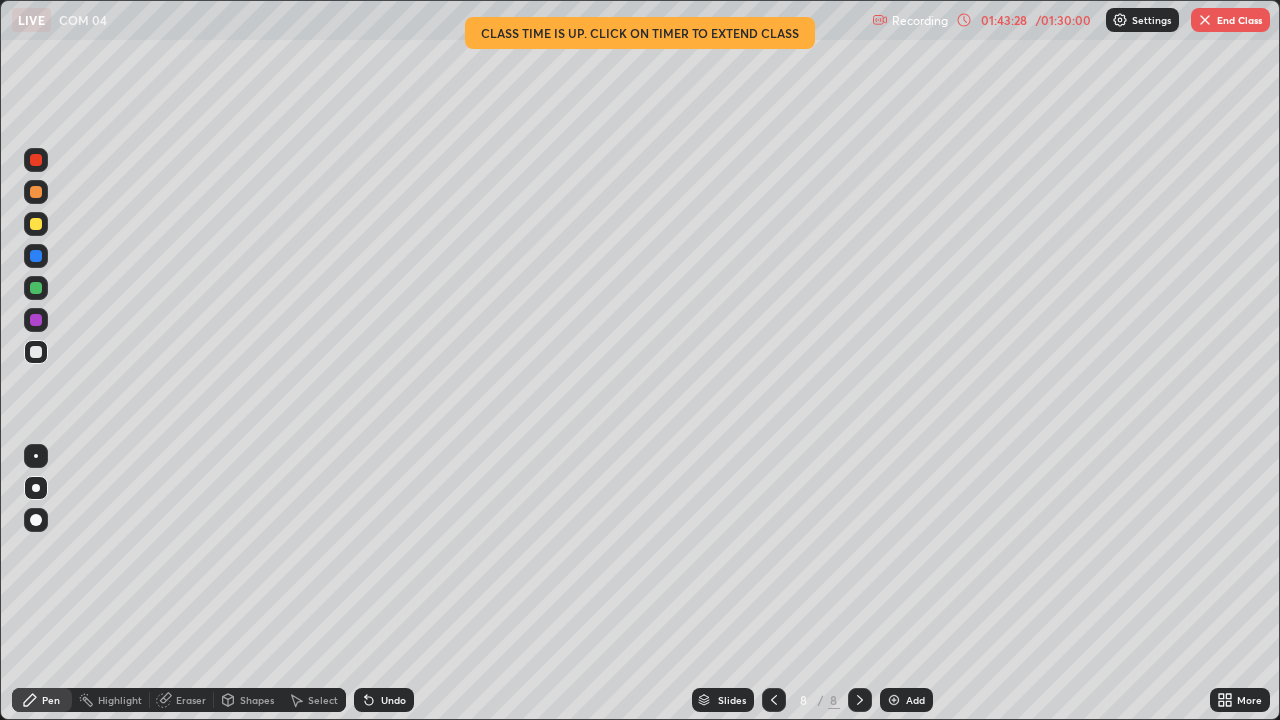 click at bounding box center [774, 700] 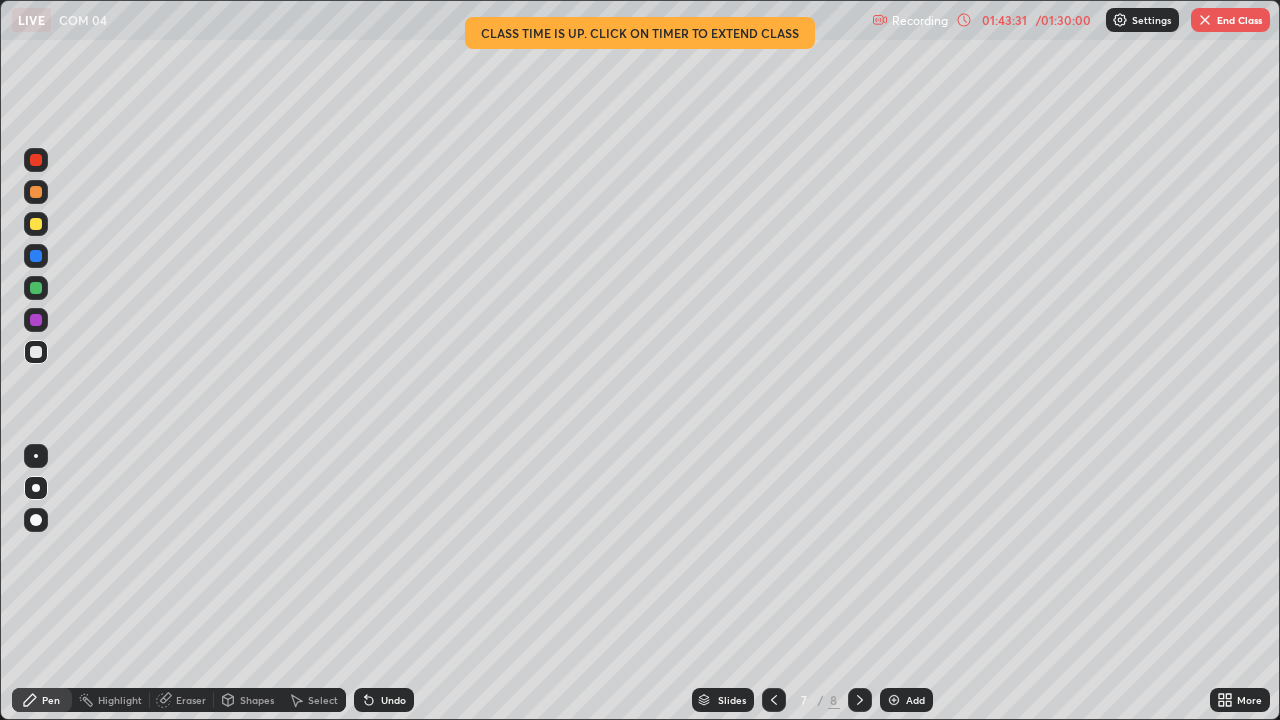 click 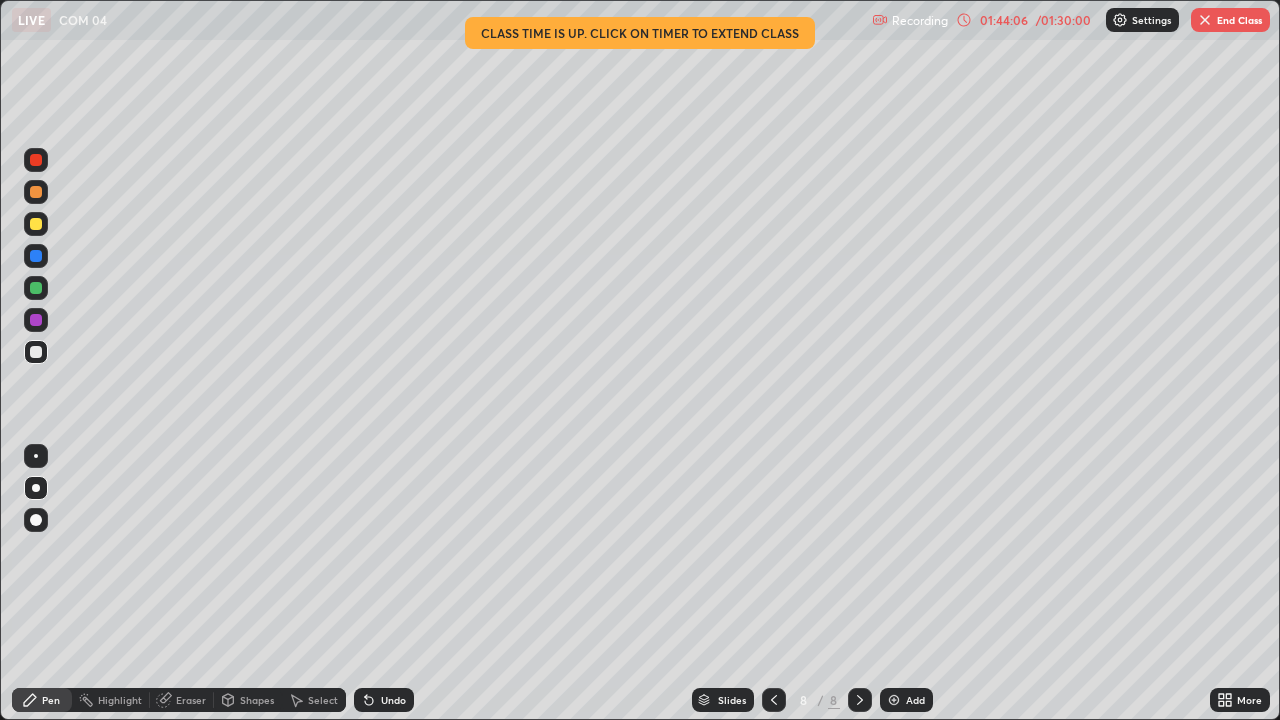 click 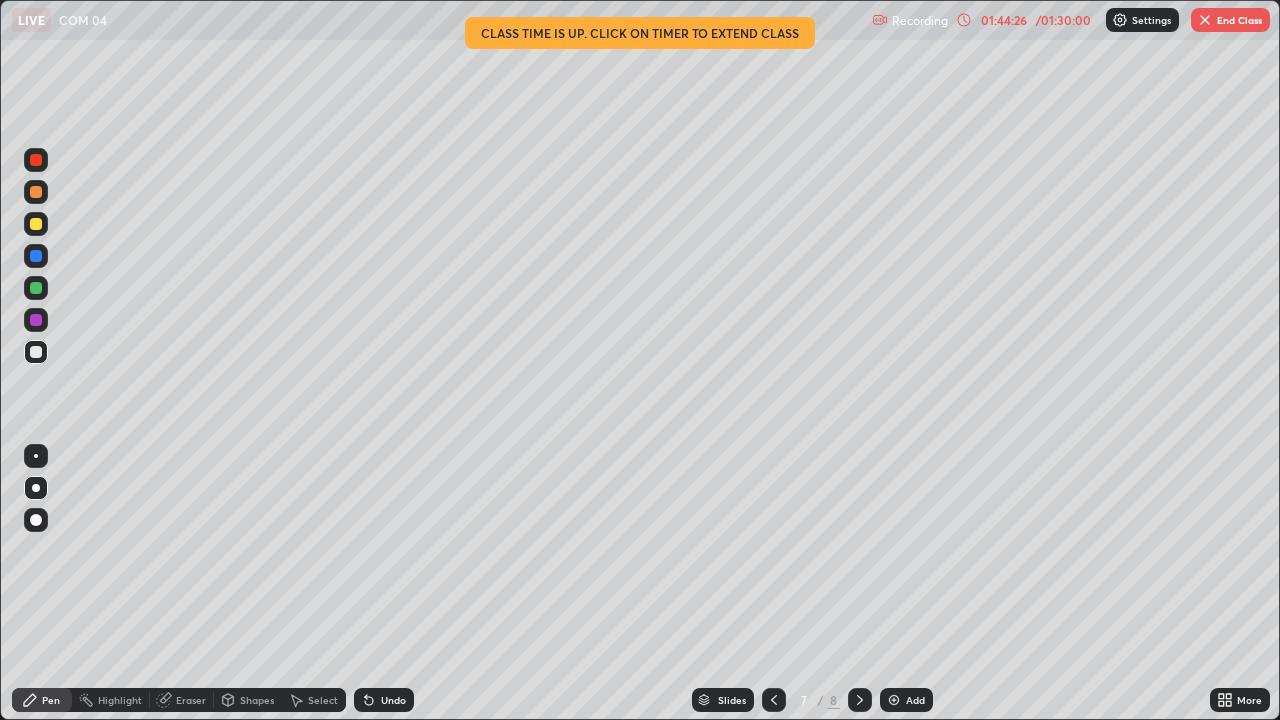 click at bounding box center [860, 700] 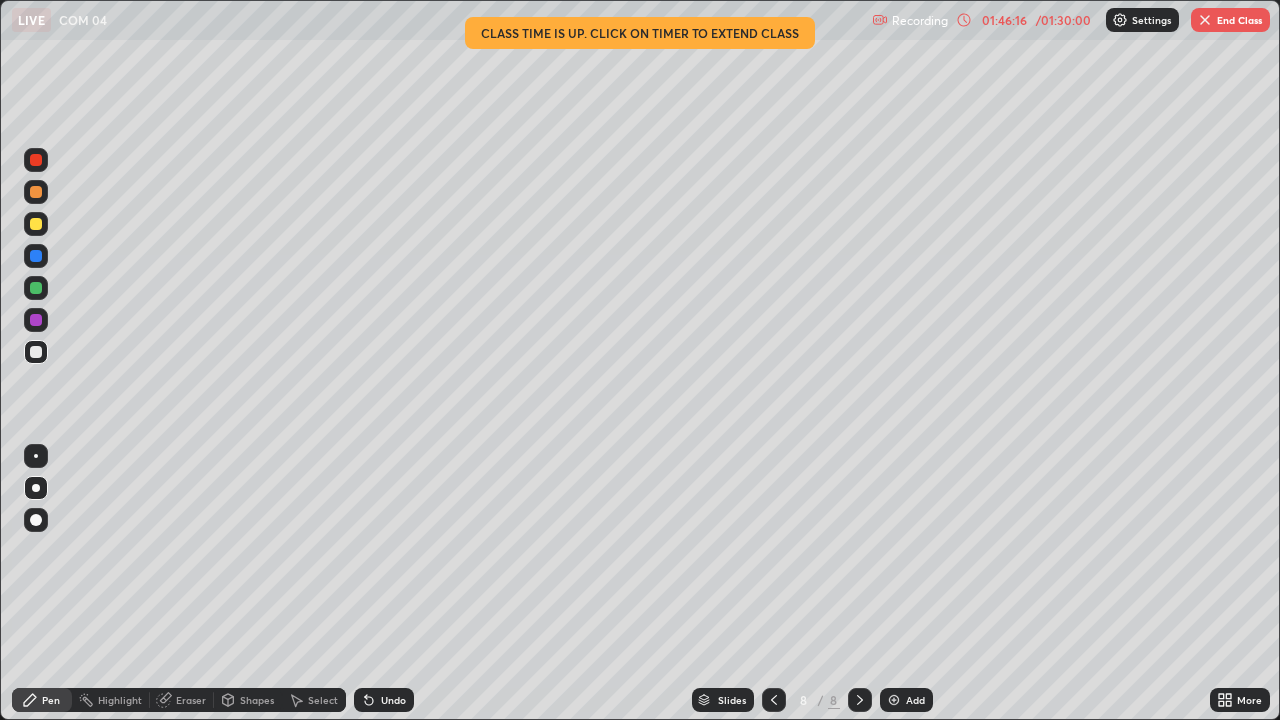 click on "01:46:16" at bounding box center (1004, 20) 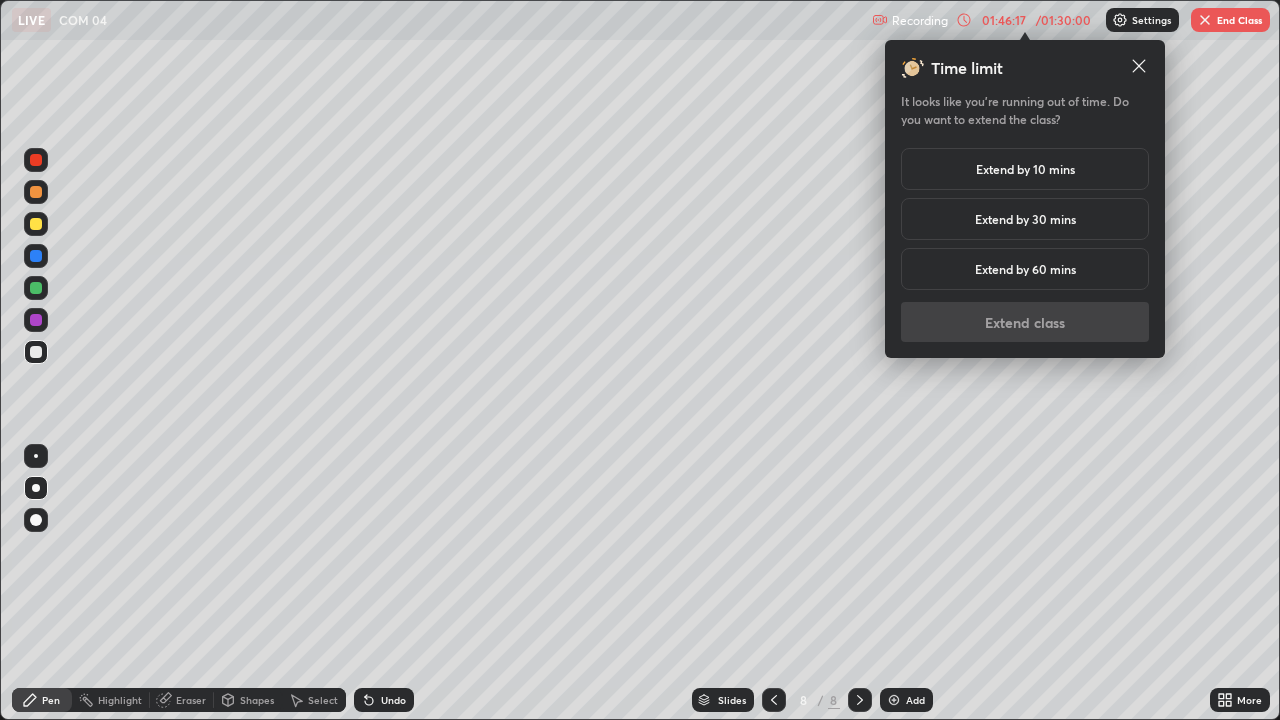 click on "Extend by 30 mins" at bounding box center (1025, 219) 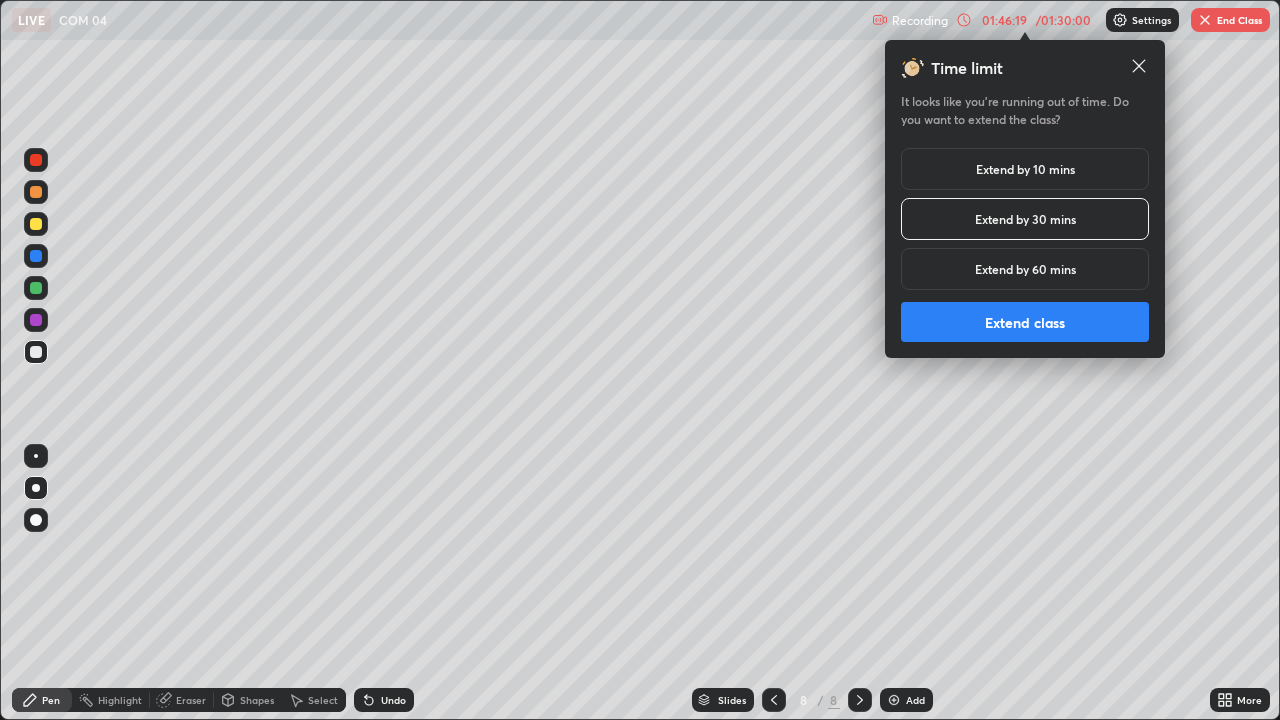 click on "Extend class" at bounding box center [1025, 322] 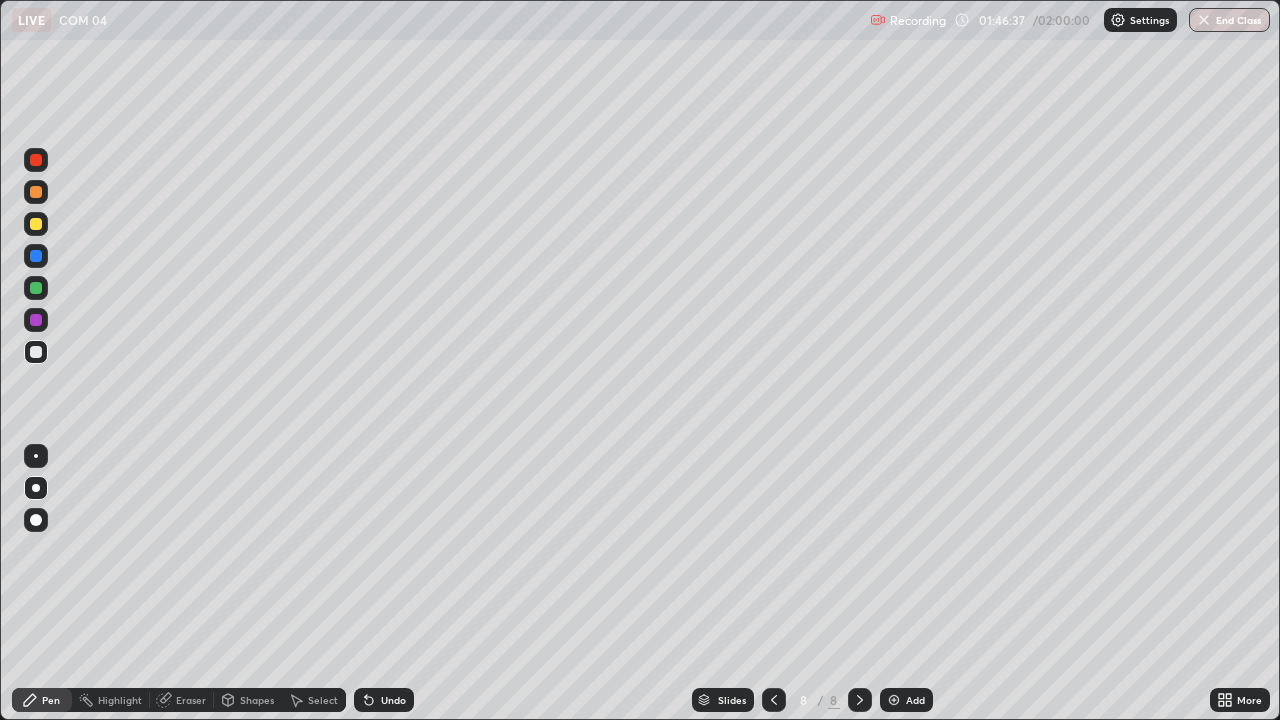 click 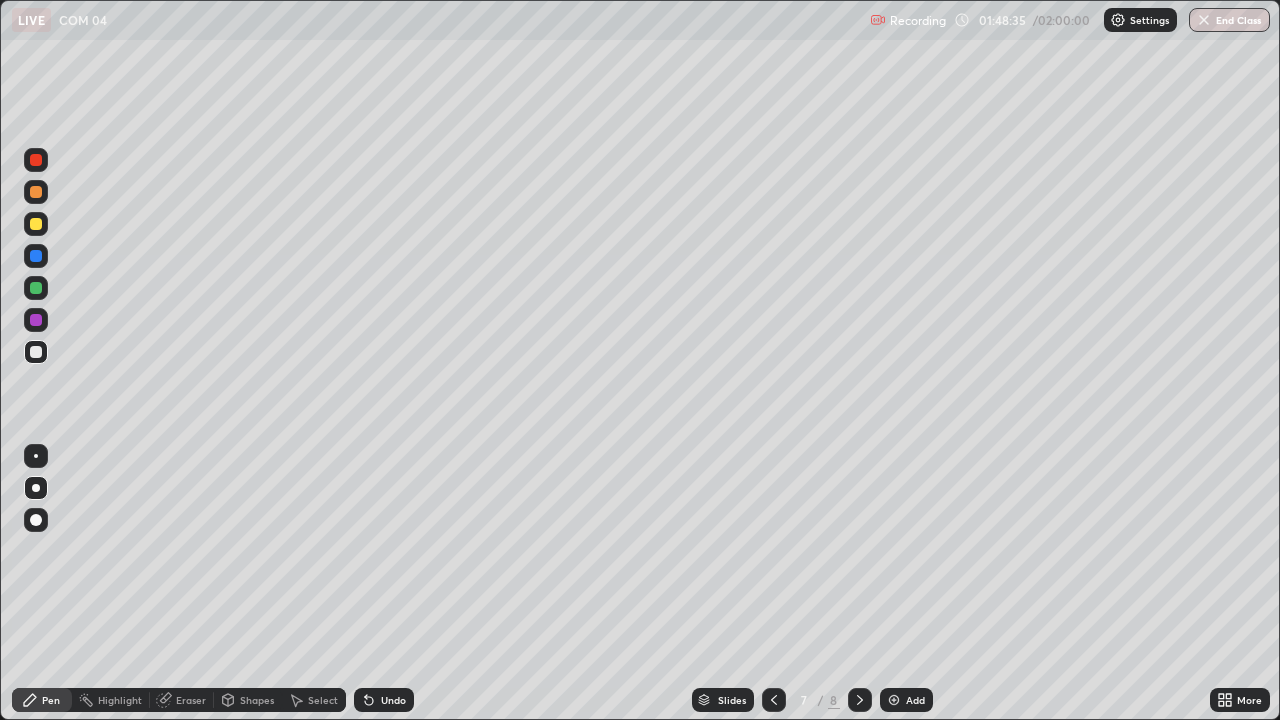 click 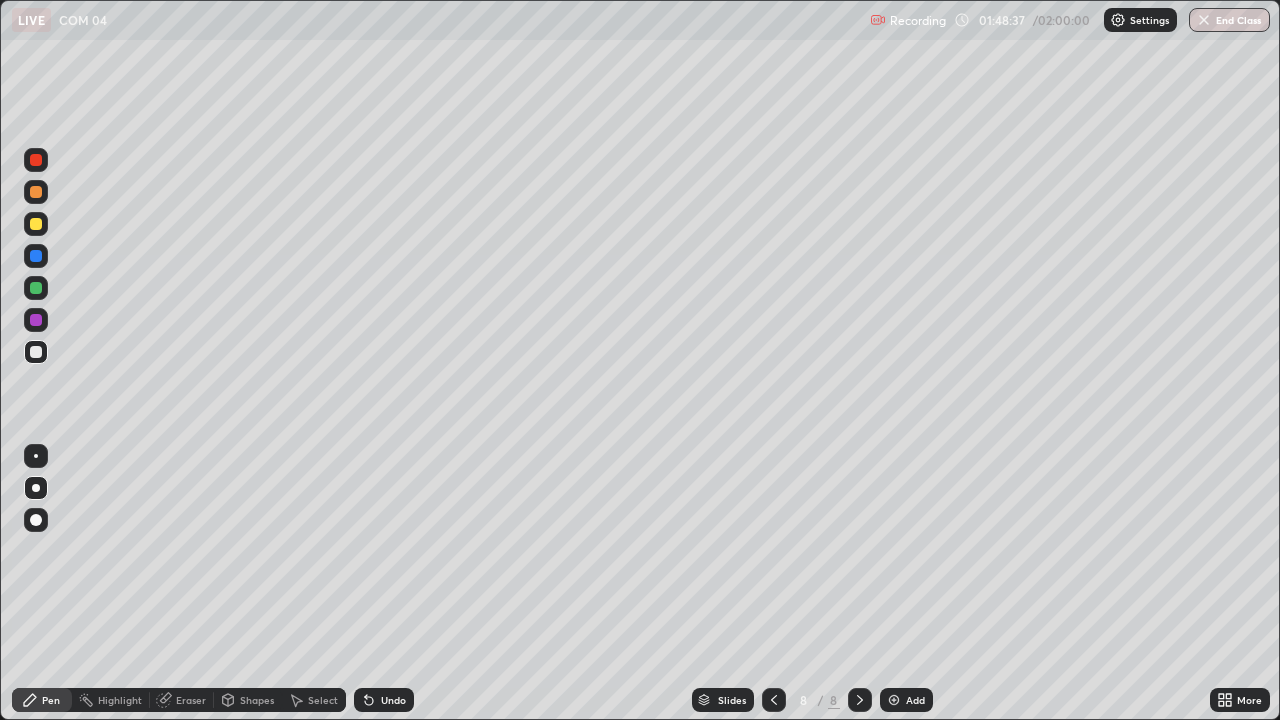 click 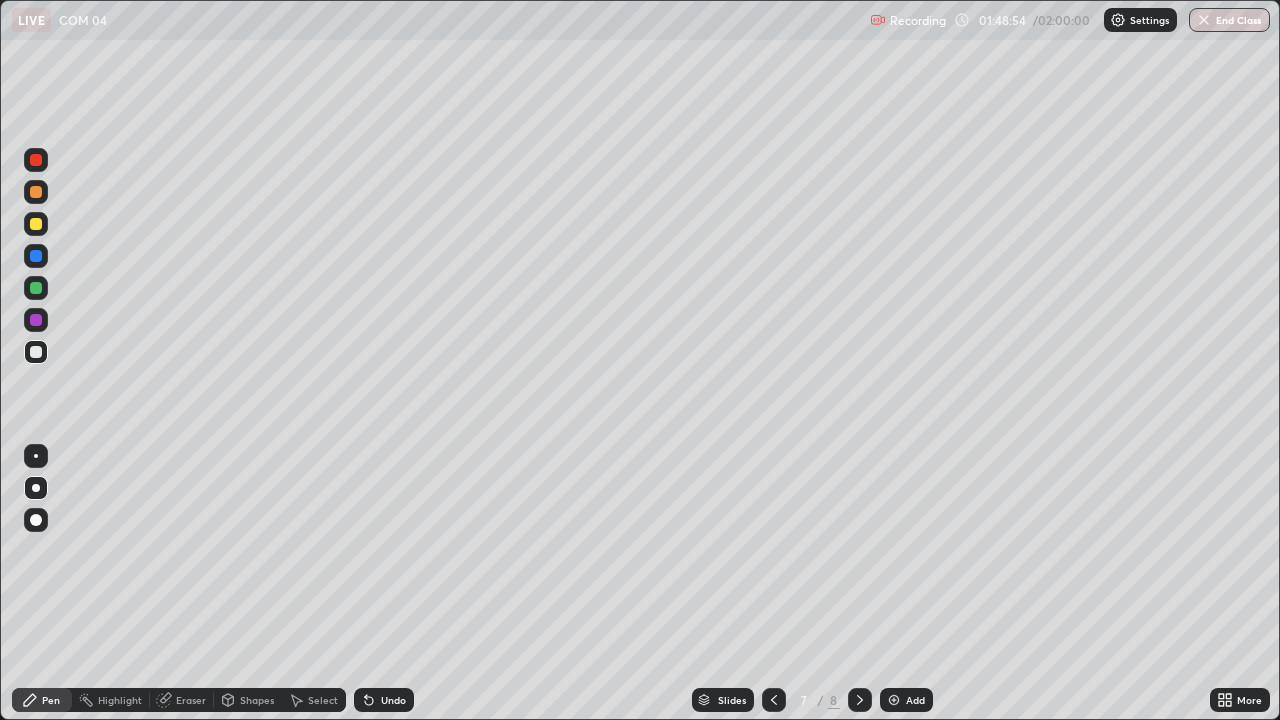 click at bounding box center [860, 700] 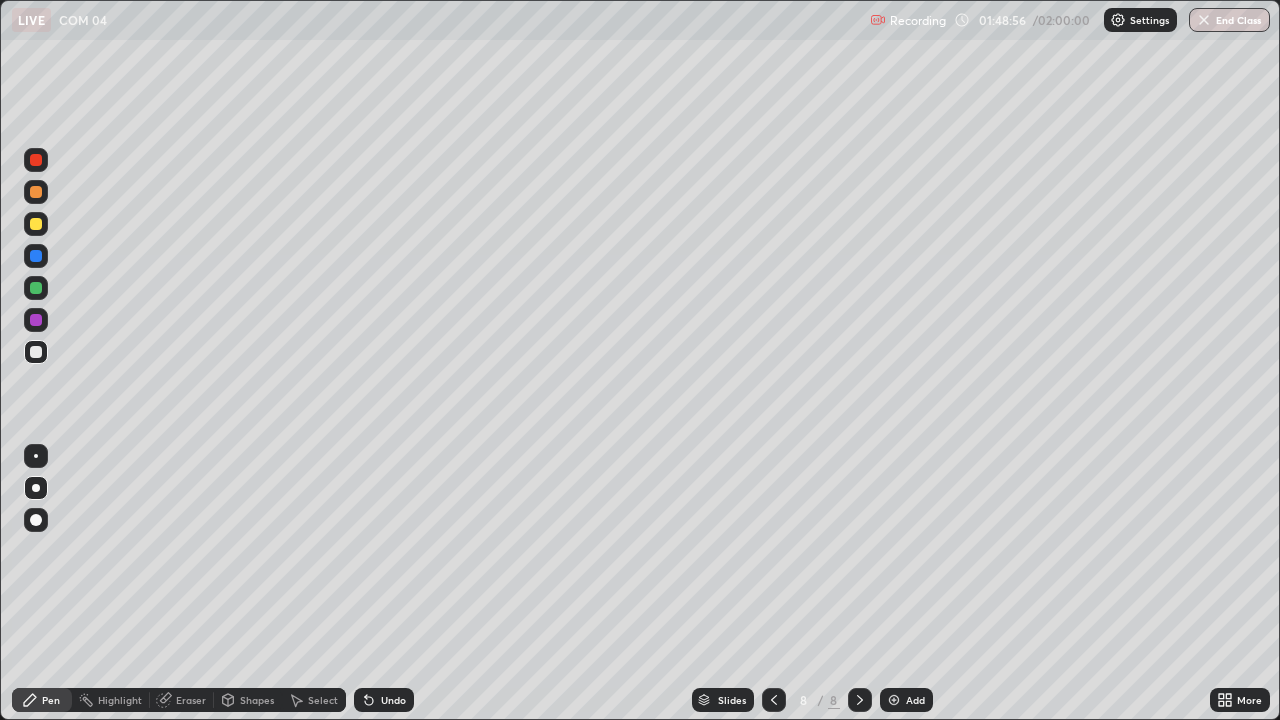 click 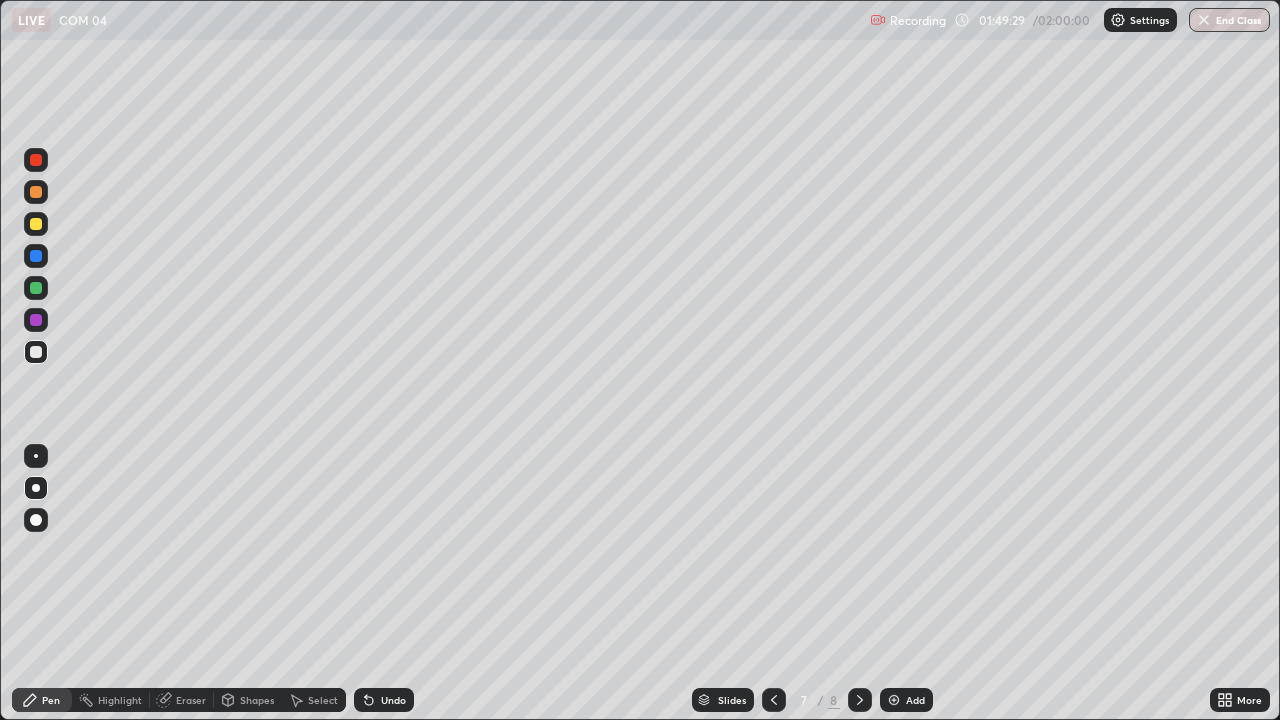 click 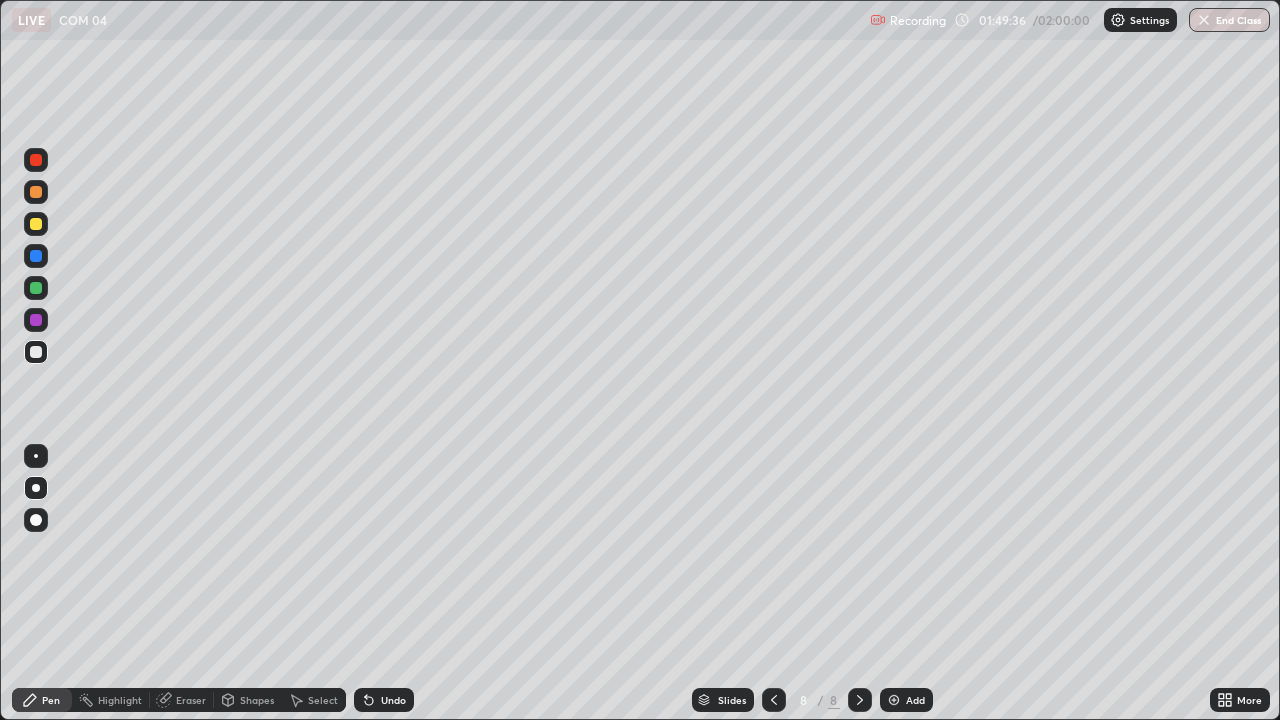 click 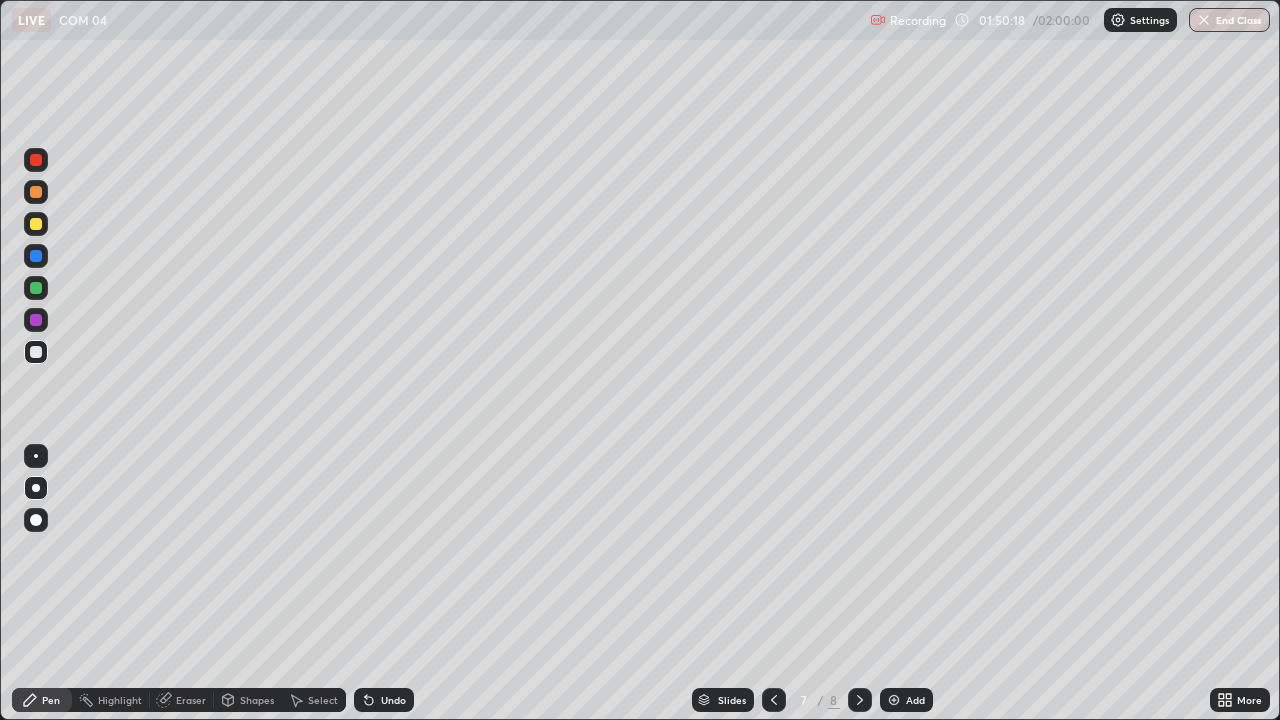 click at bounding box center [860, 700] 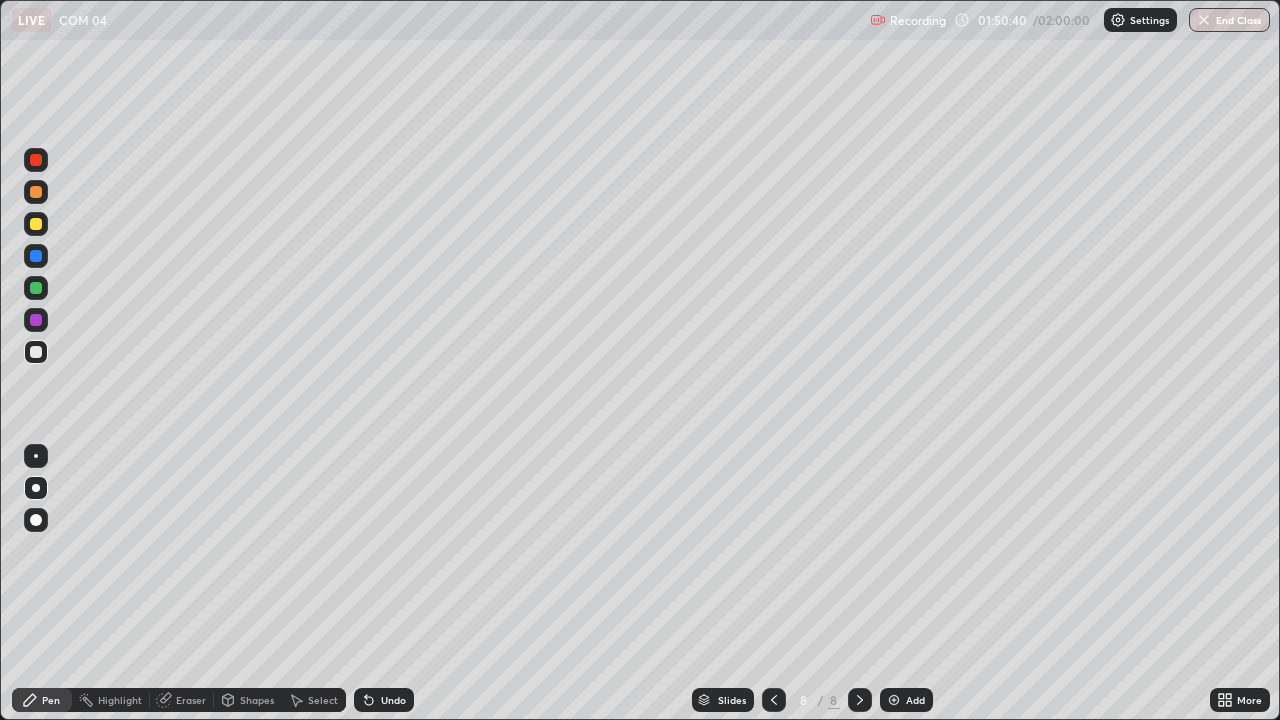 click on "Shapes" at bounding box center (257, 700) 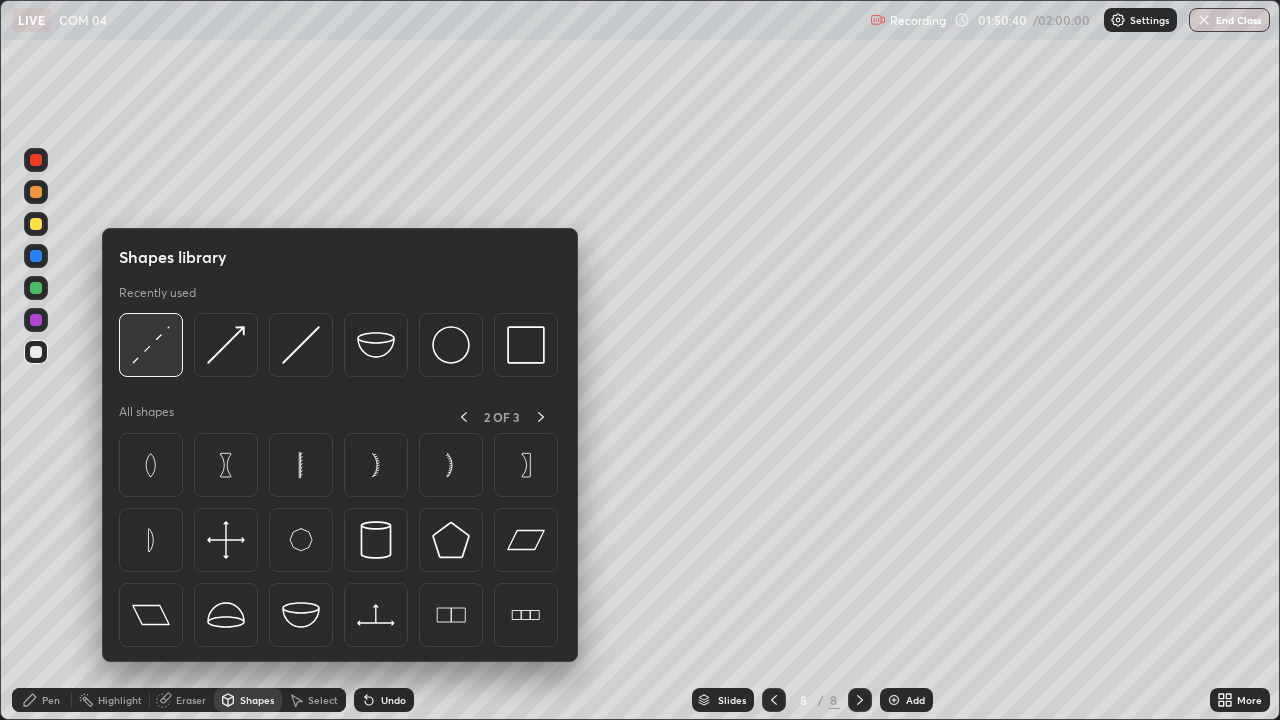 click at bounding box center (151, 345) 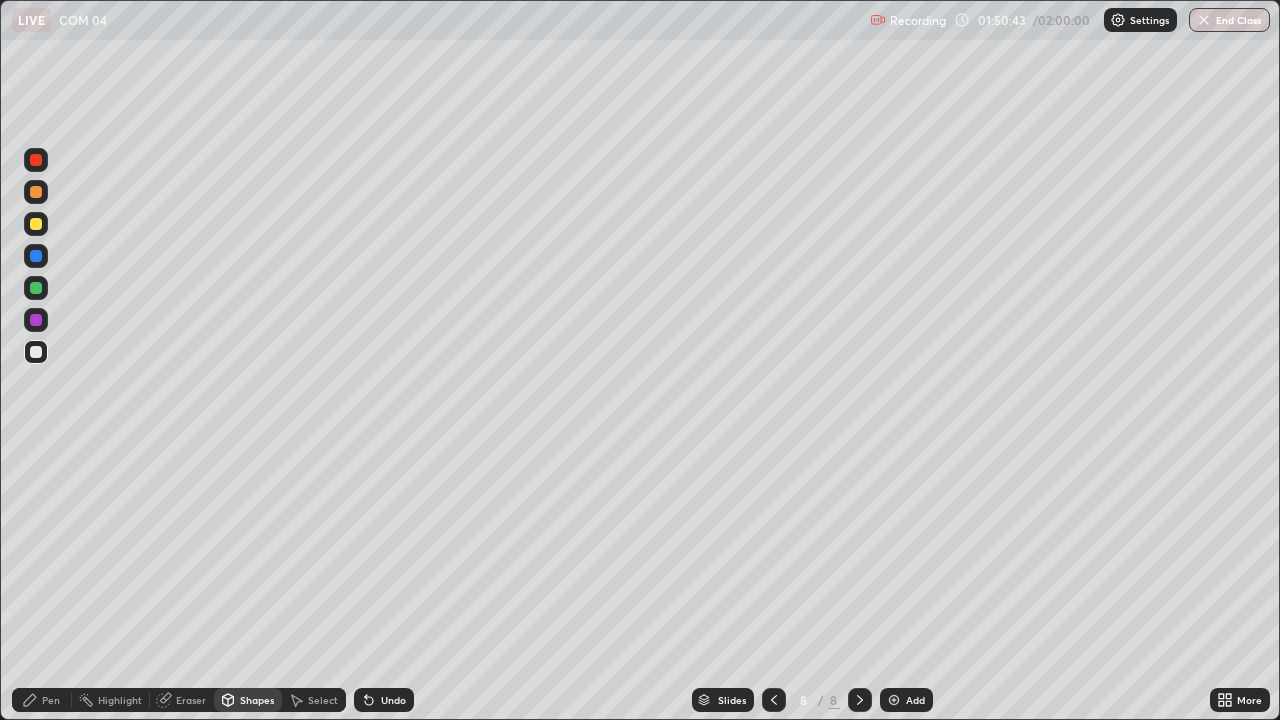 click on "Pen" at bounding box center (42, 700) 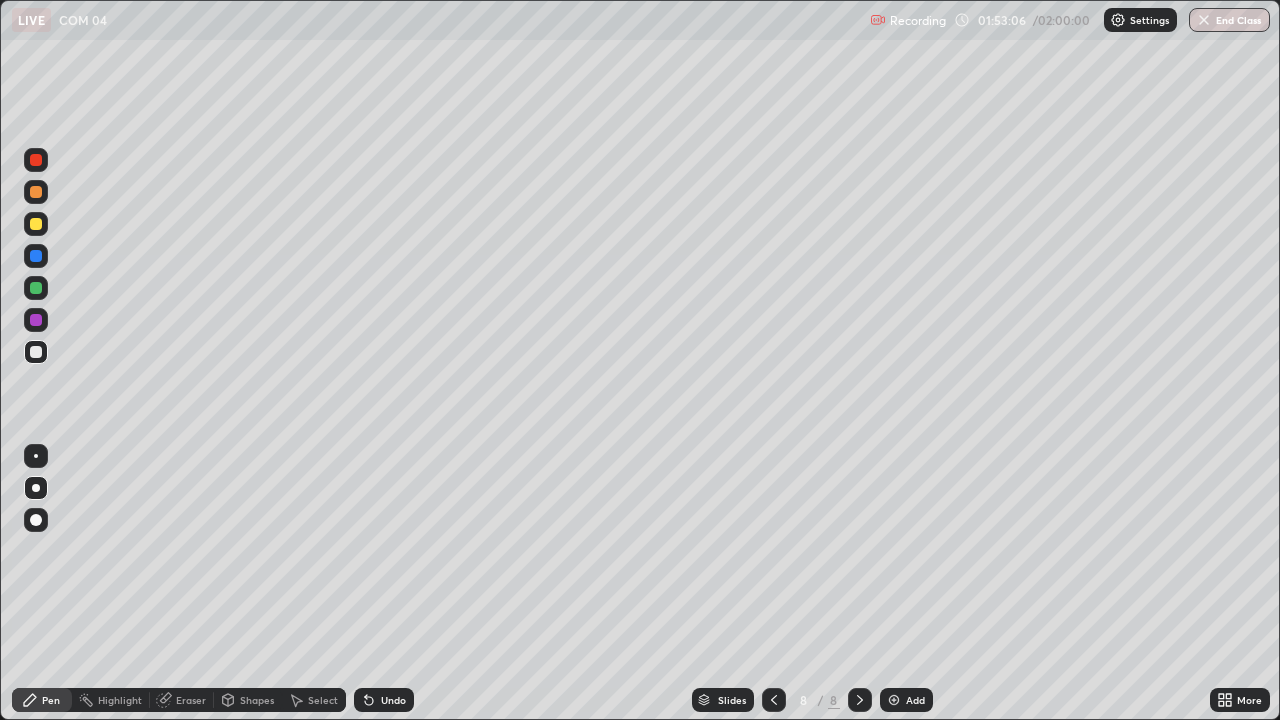 click at bounding box center [36, 488] 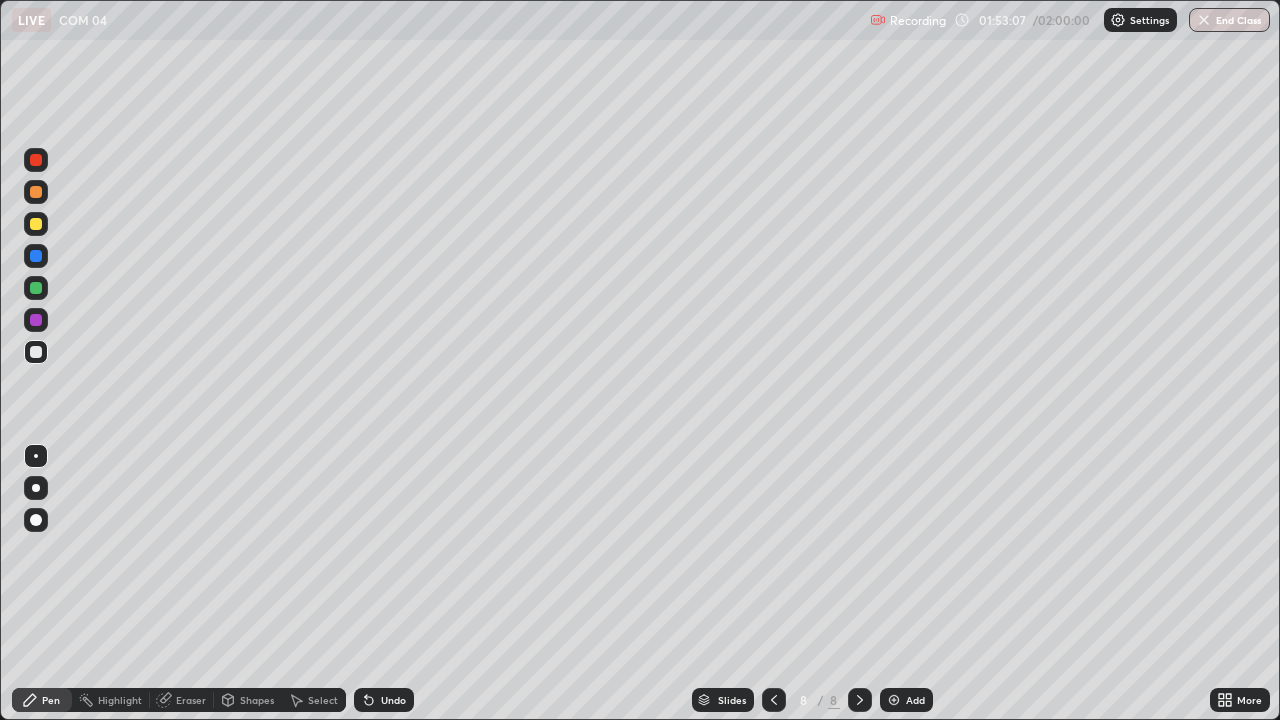 click at bounding box center (36, 488) 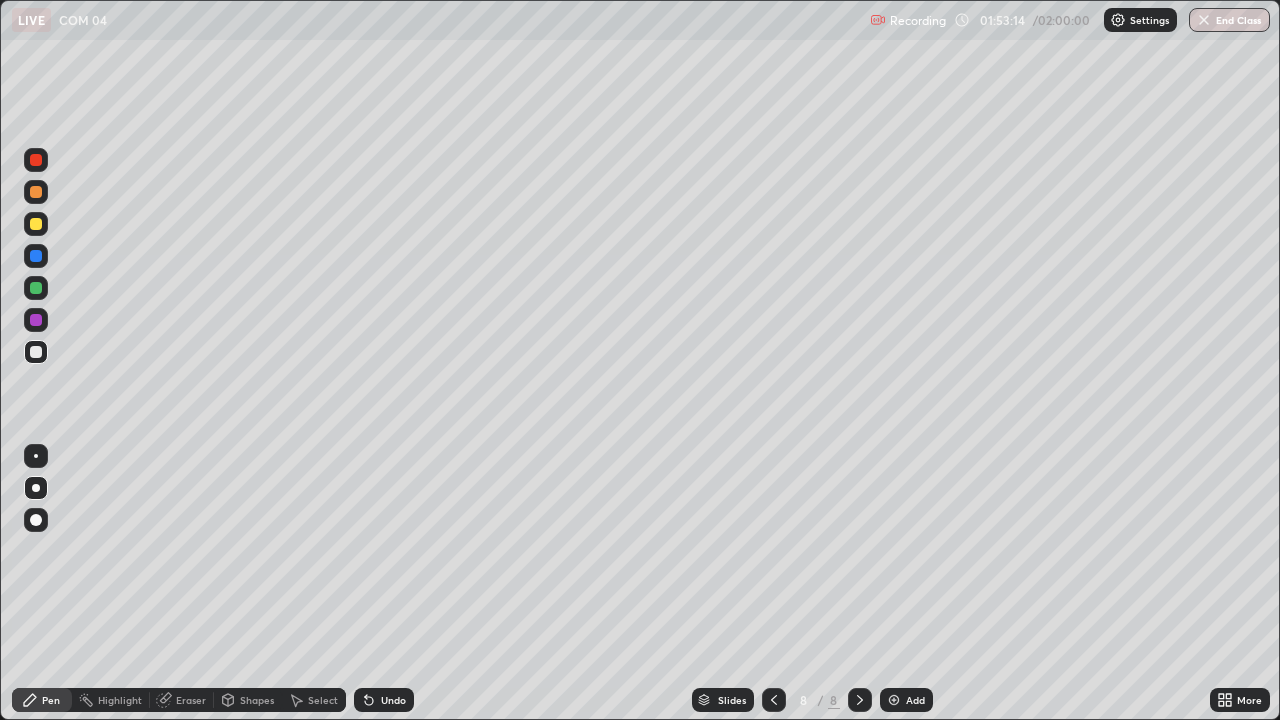 click at bounding box center [36, 520] 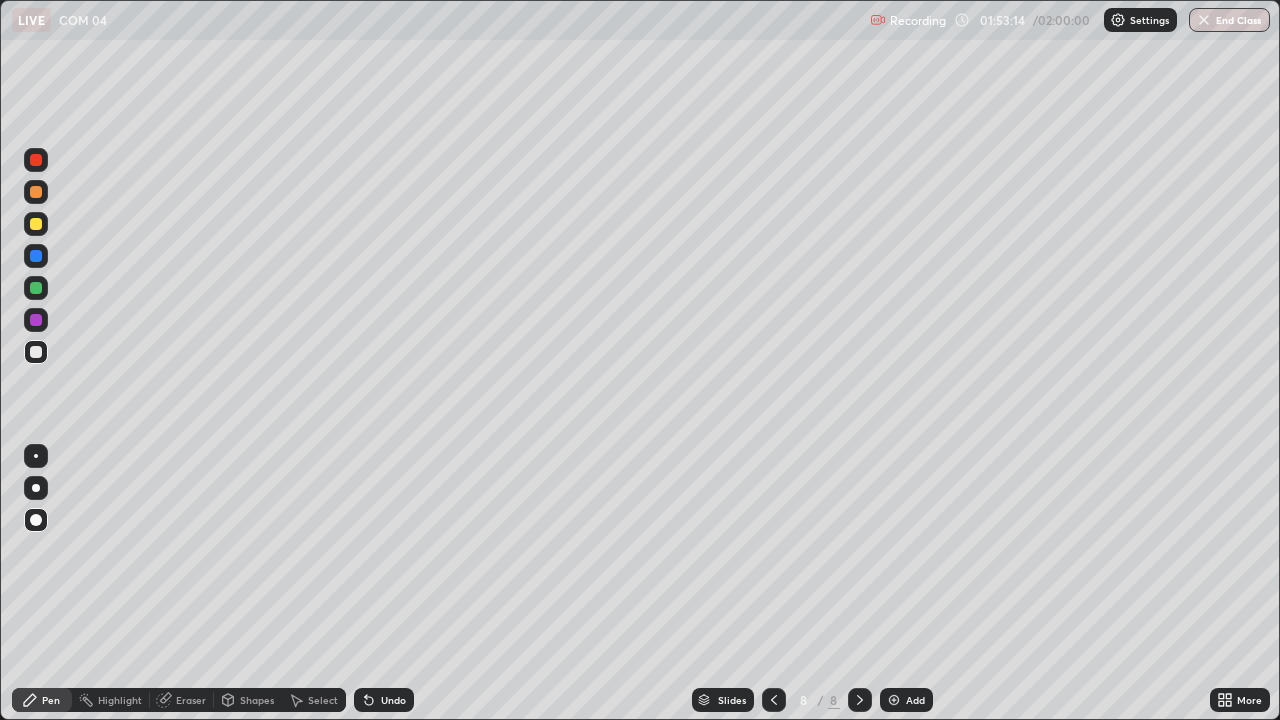 click at bounding box center [36, 488] 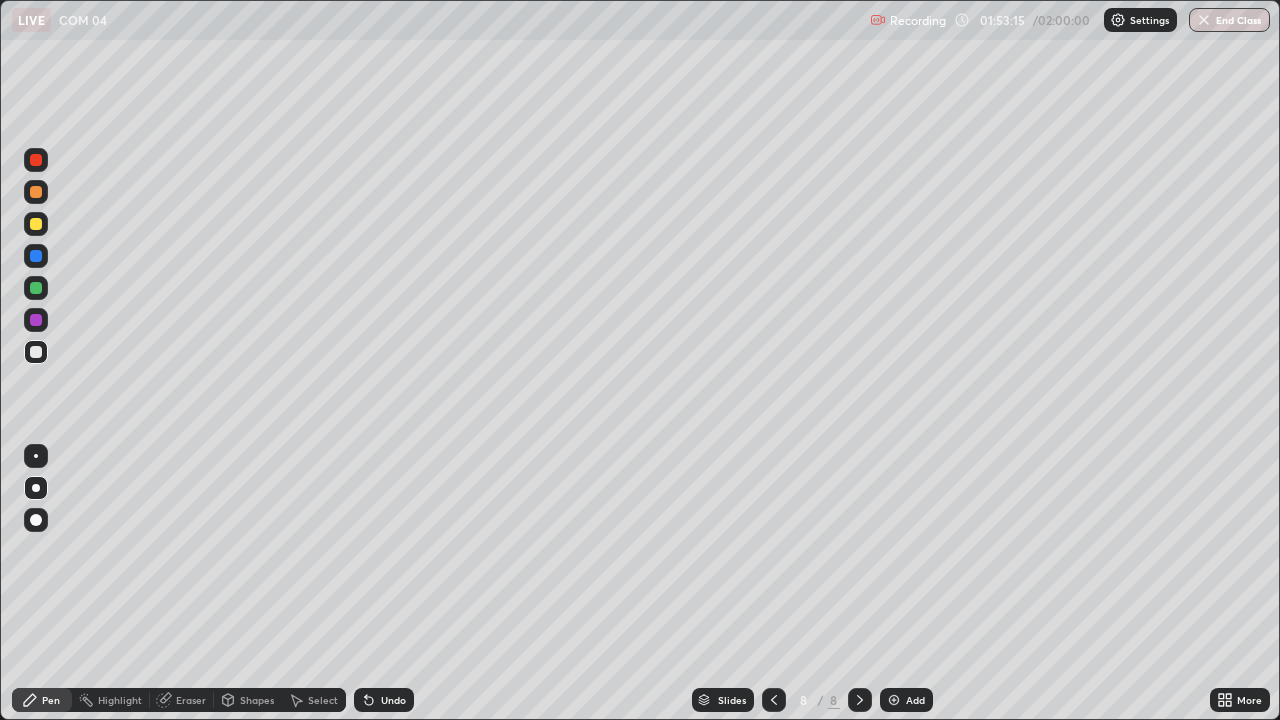 click at bounding box center (36, 456) 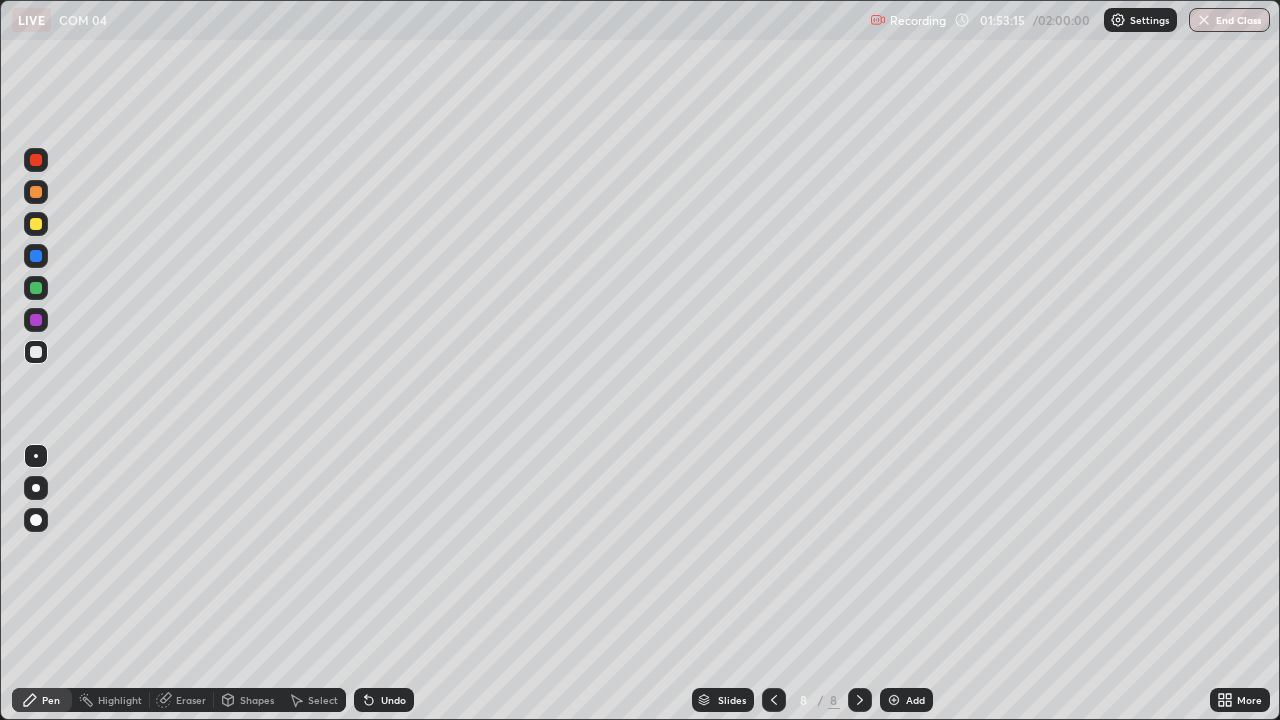 click at bounding box center [36, 488] 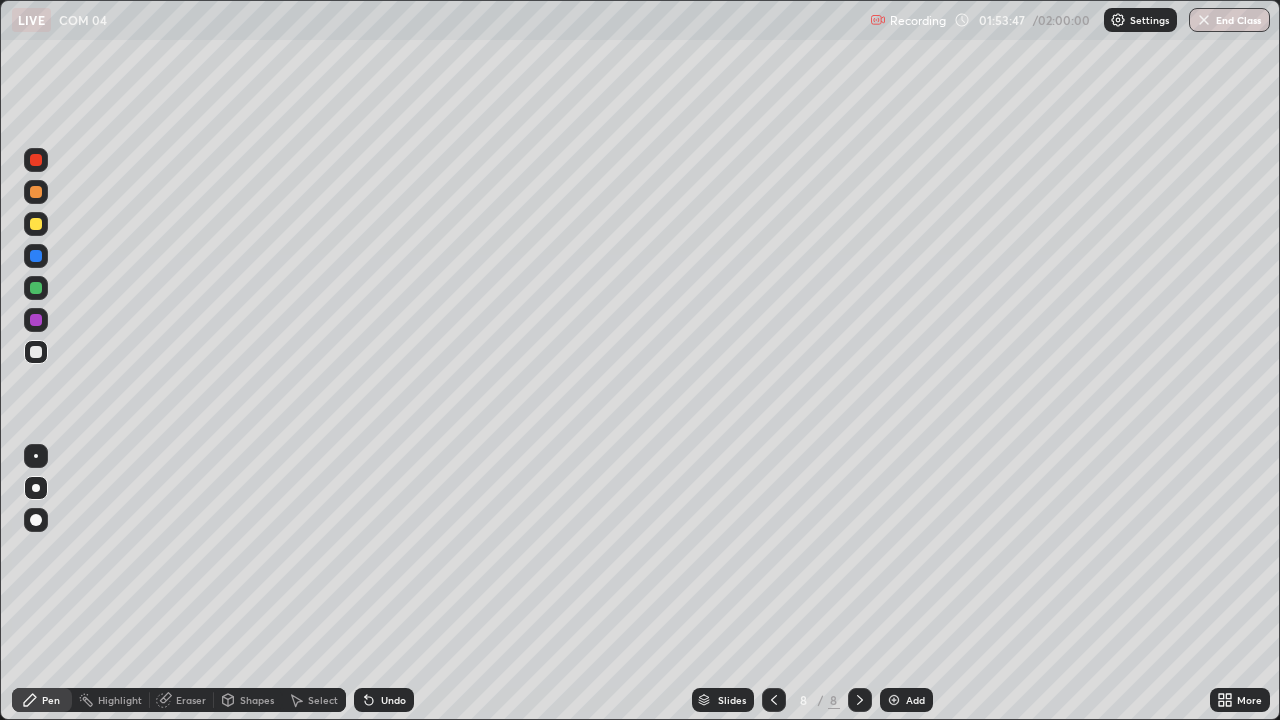 click 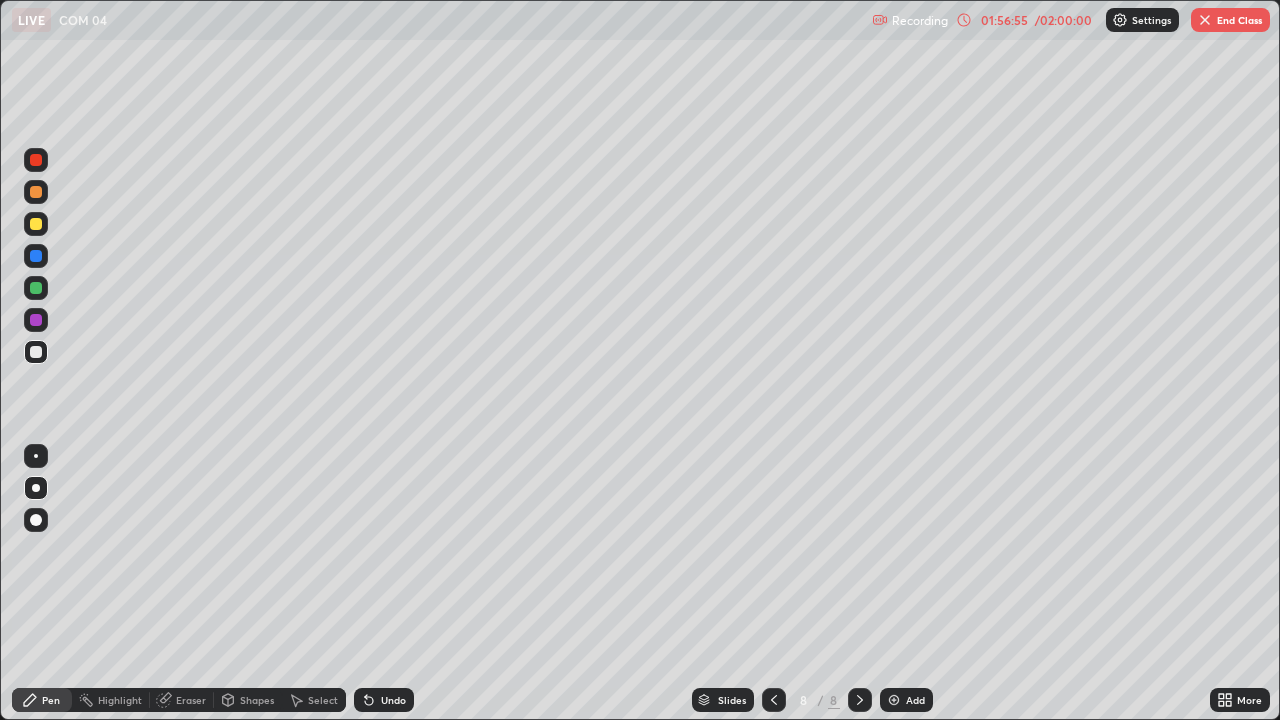 click 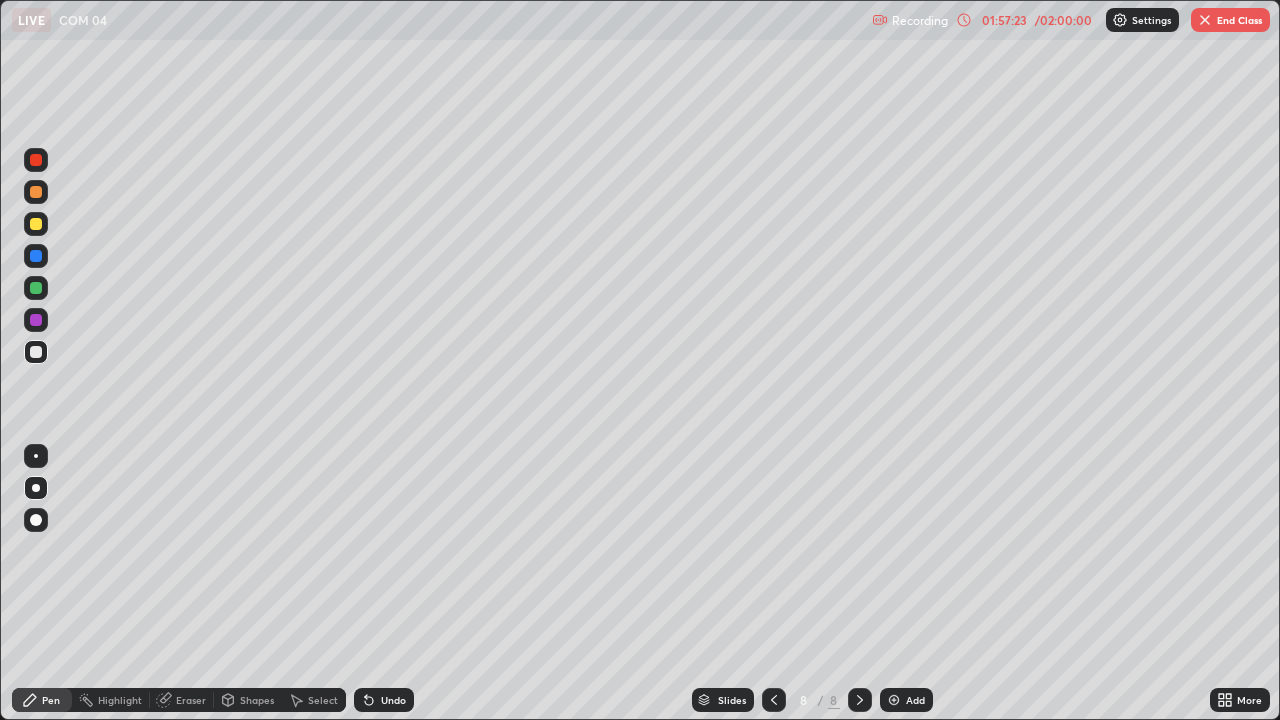 click on "Shapes" at bounding box center [257, 700] 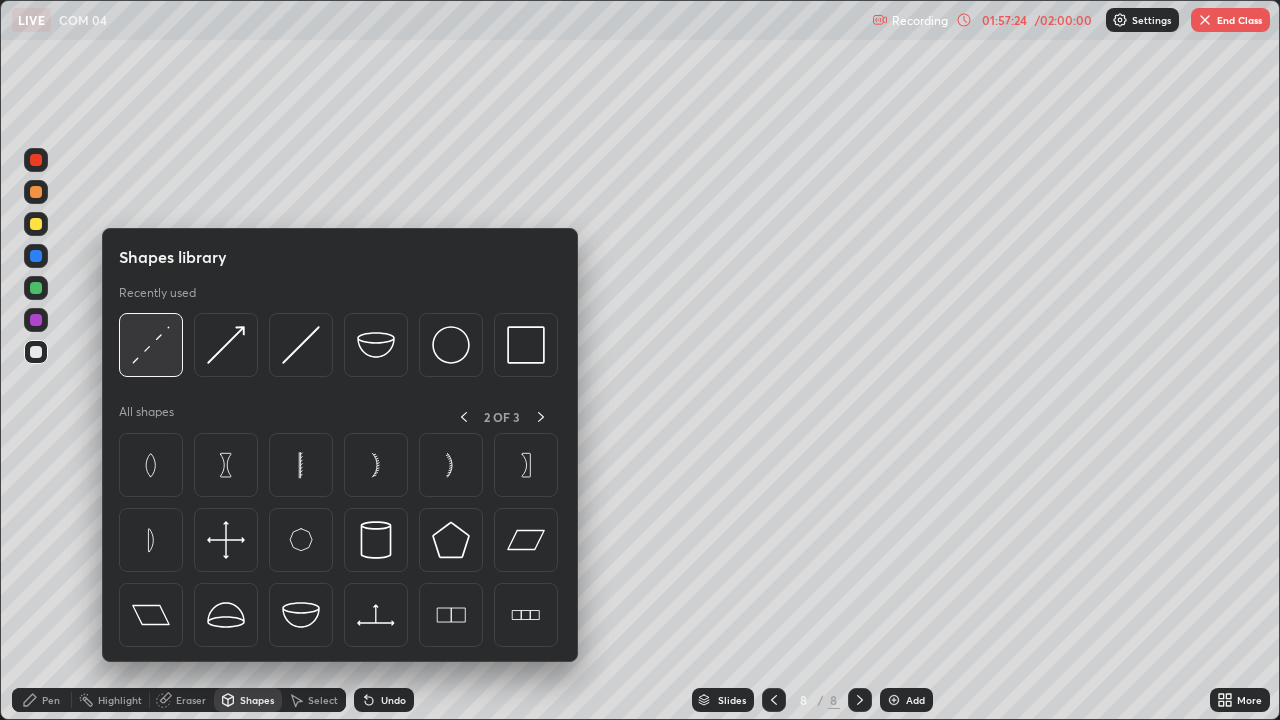 click at bounding box center [151, 345] 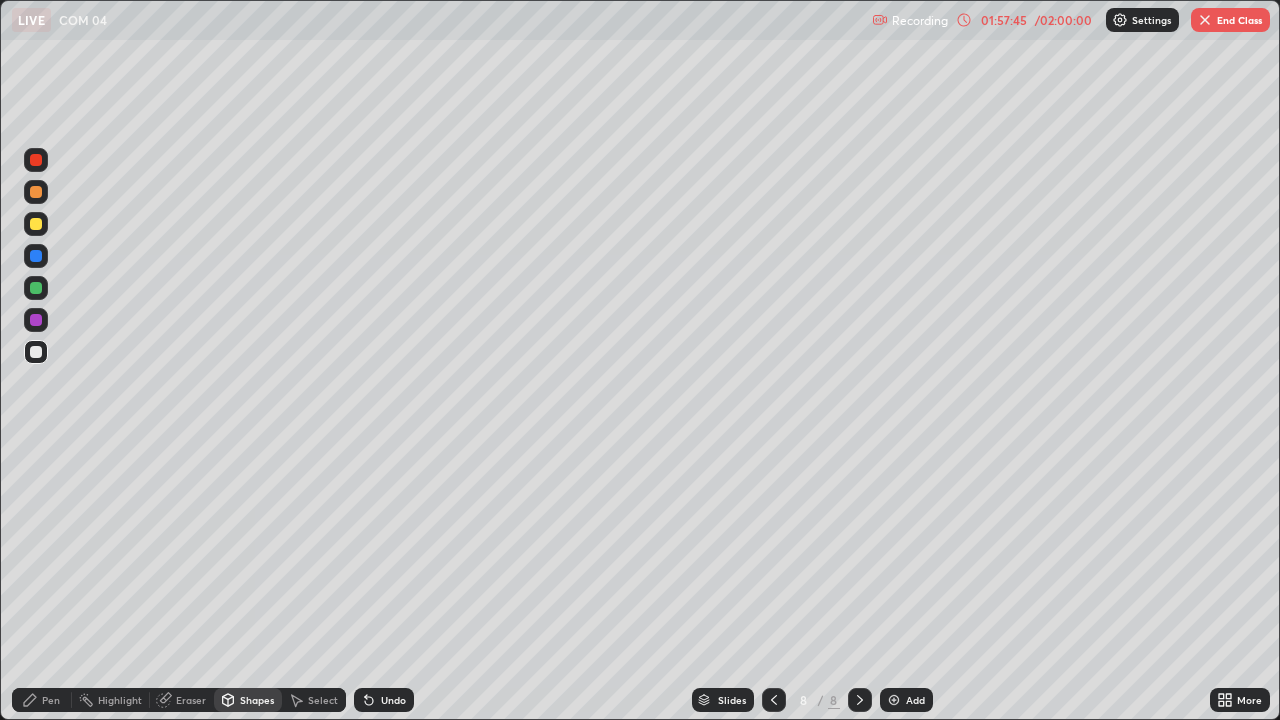 click 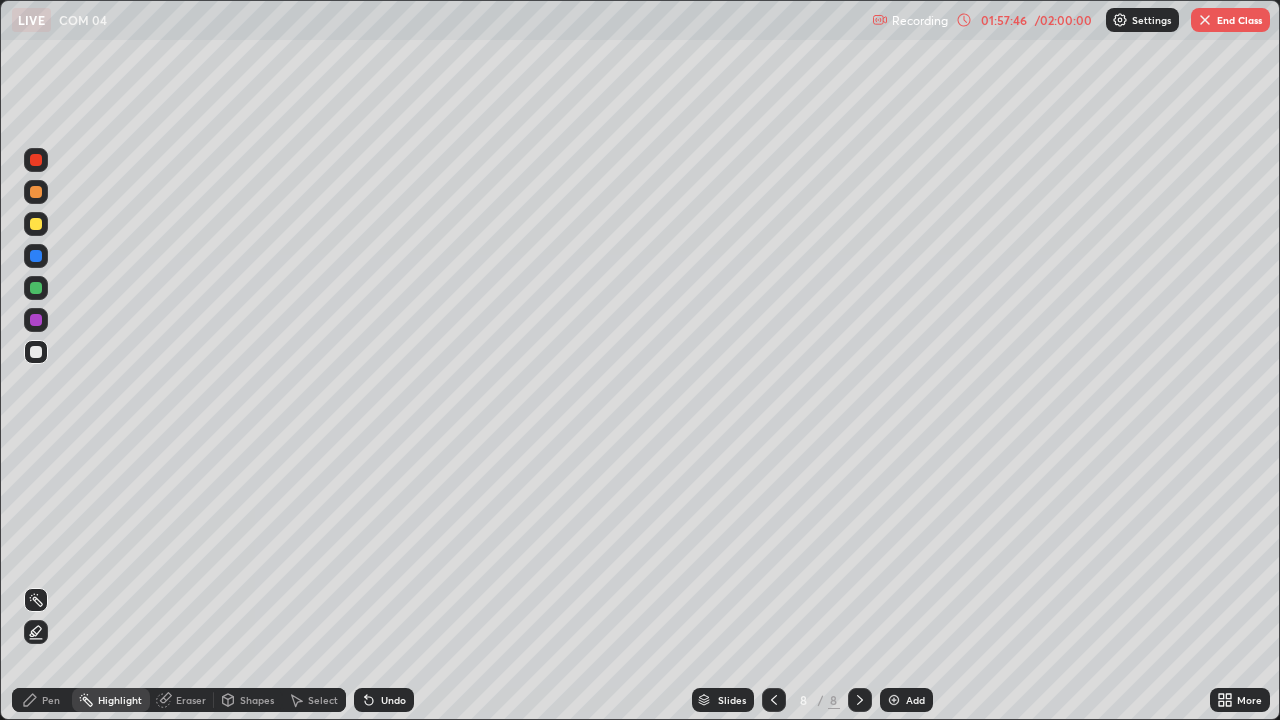 click on "Pen" at bounding box center (42, 700) 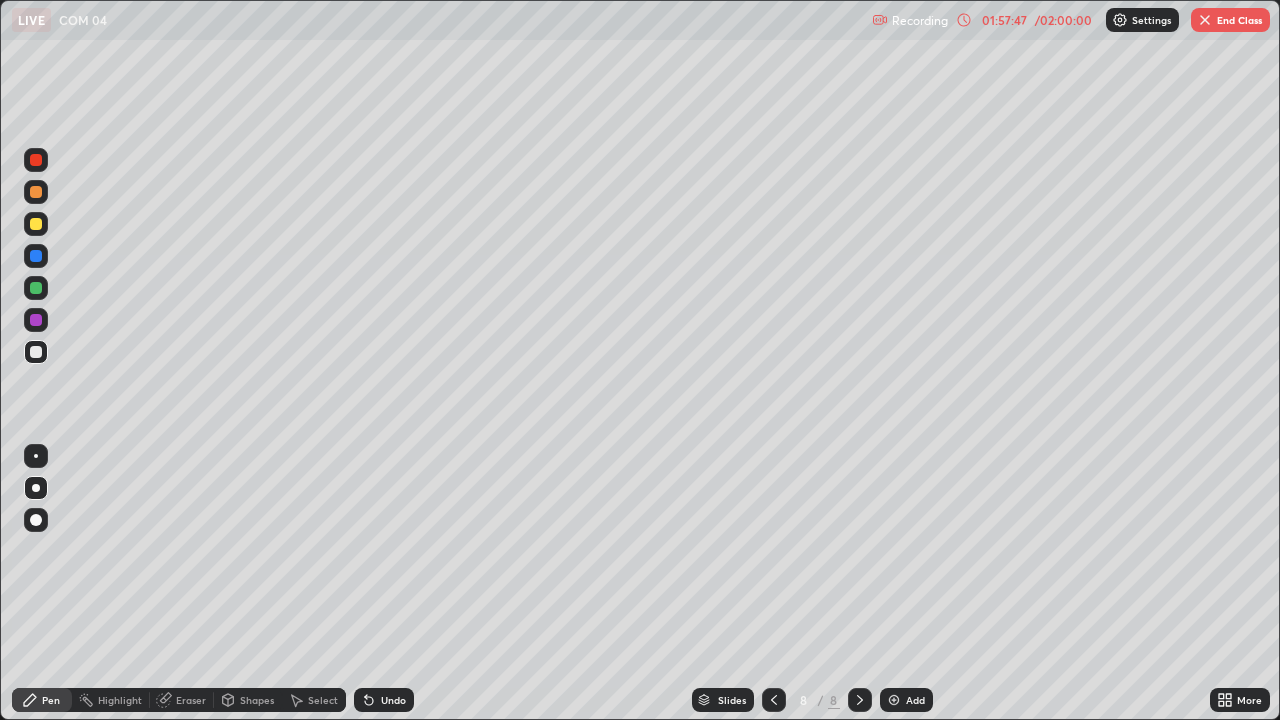 click at bounding box center [36, 224] 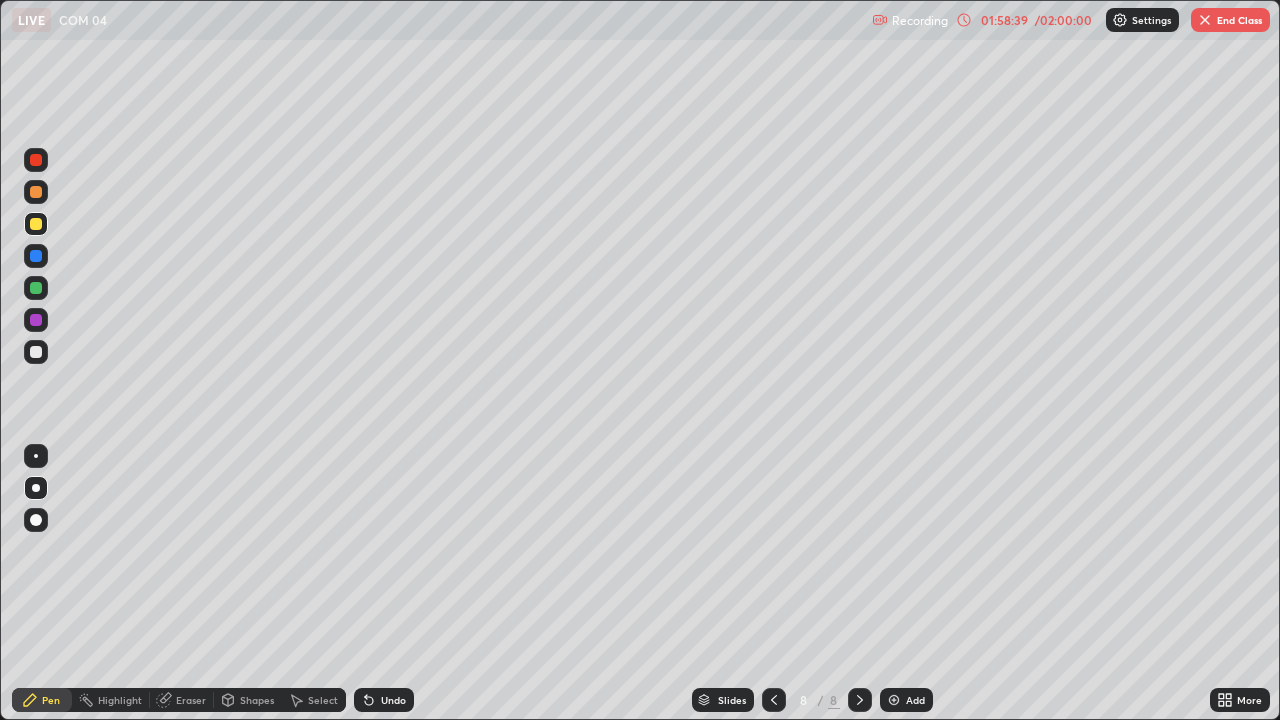 click 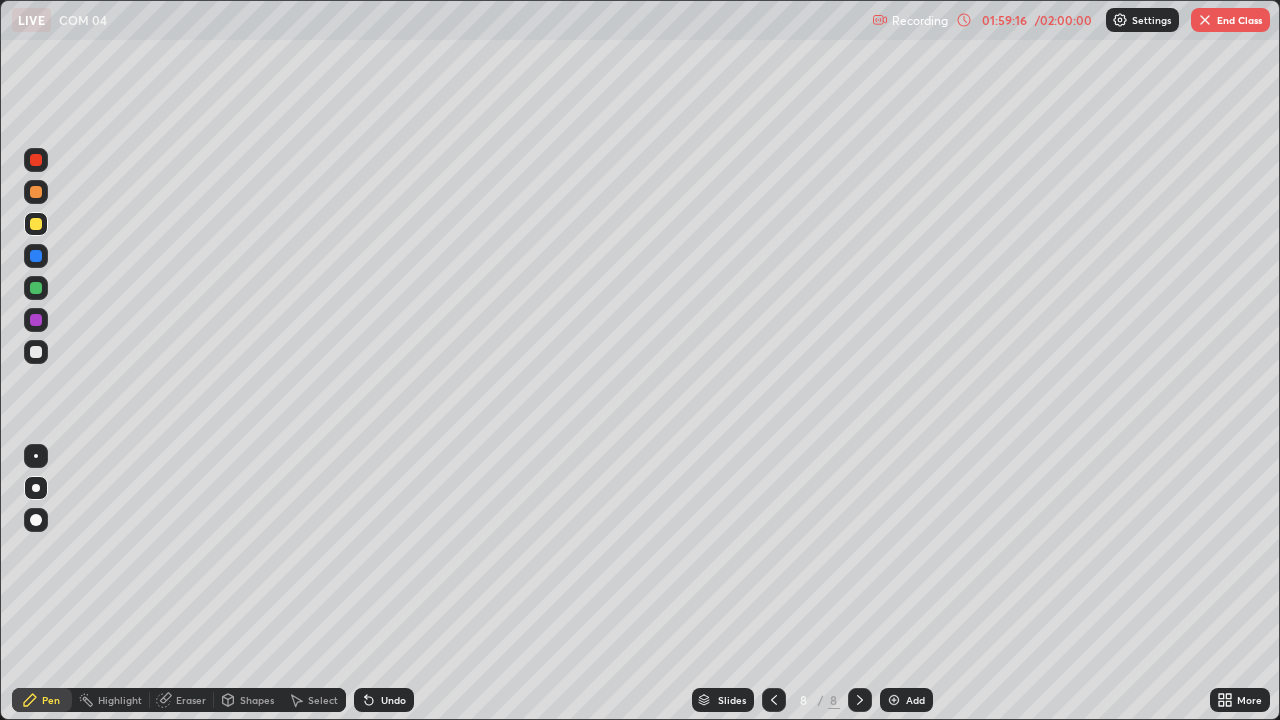 click 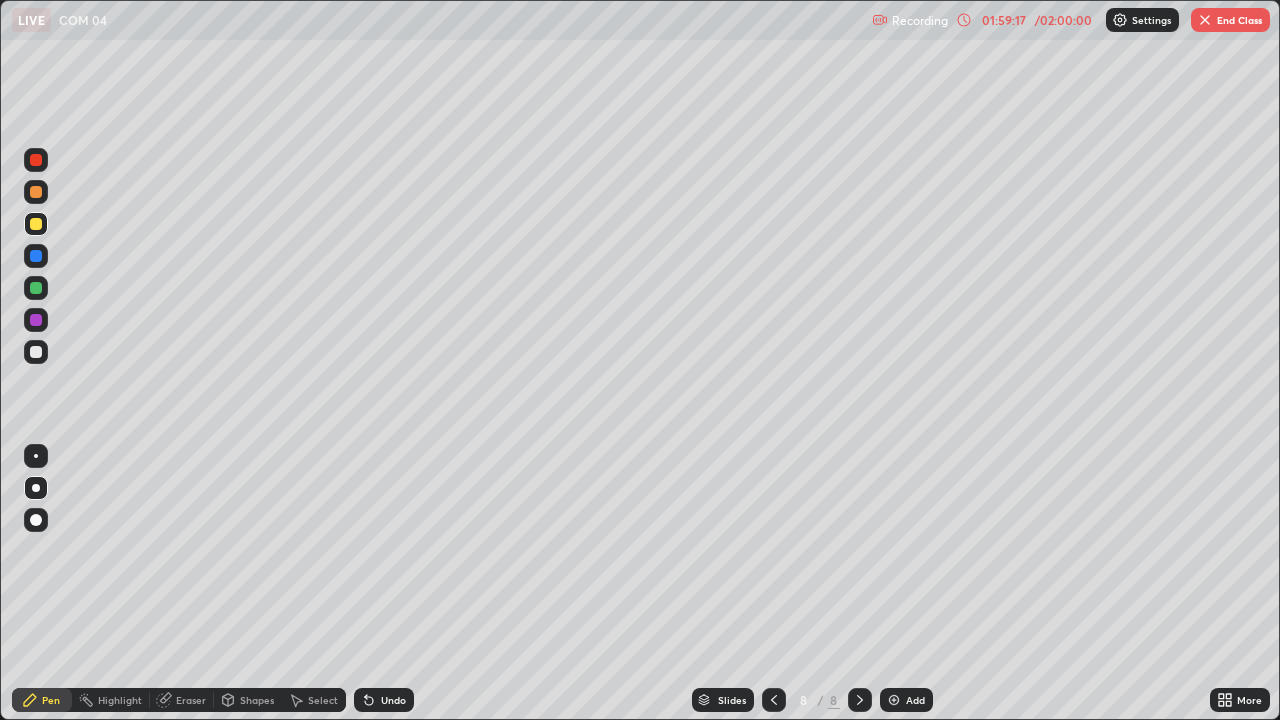 click on "Add" at bounding box center (906, 700) 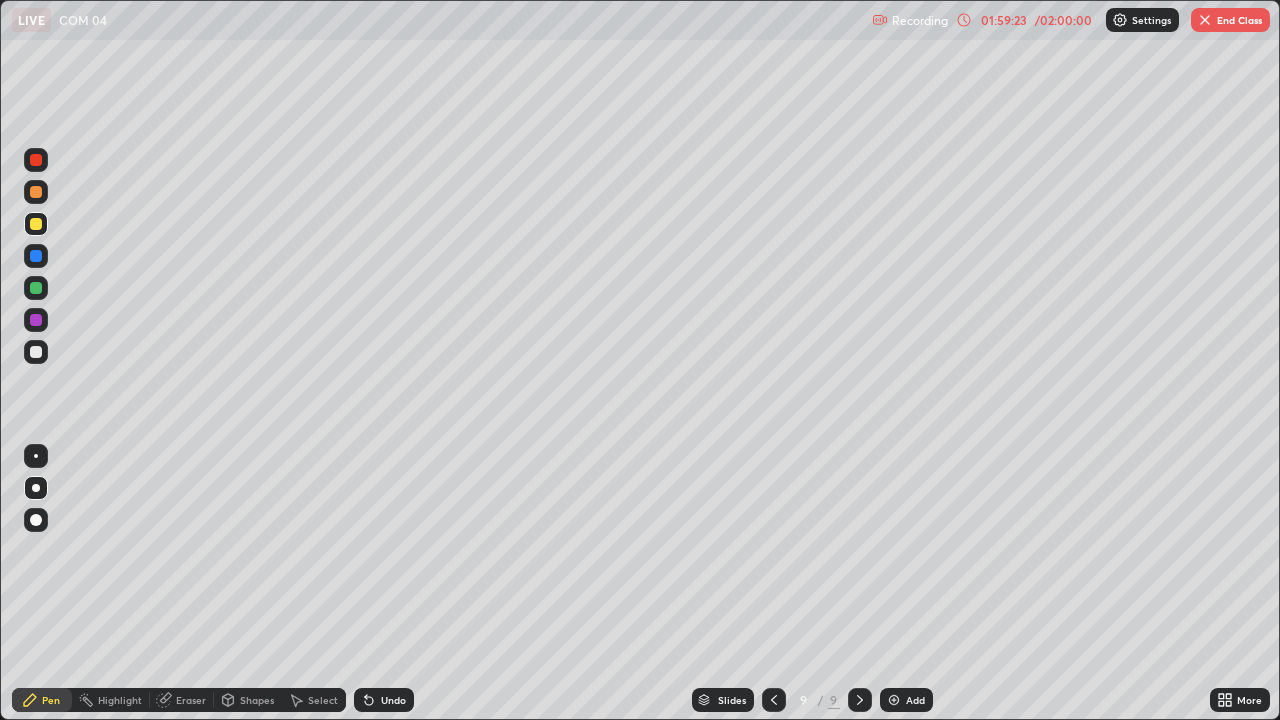 click on "Select" at bounding box center [323, 700] 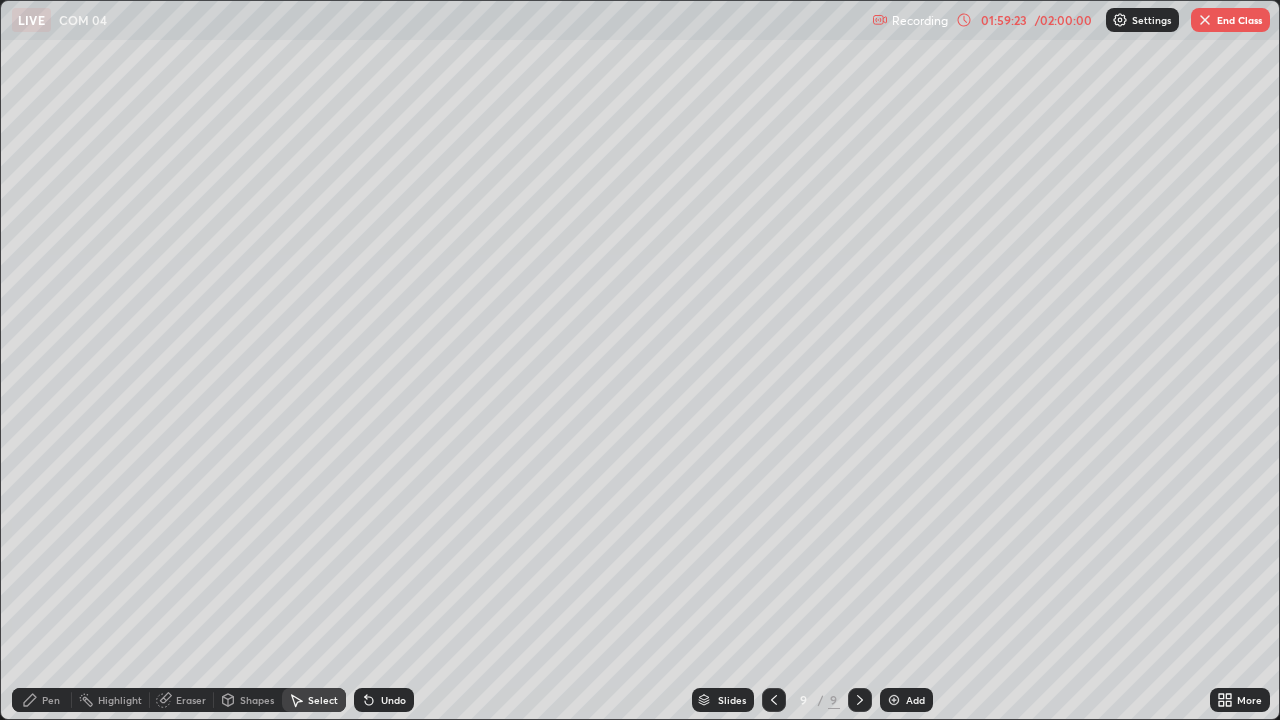 click on "Shapes" at bounding box center (257, 700) 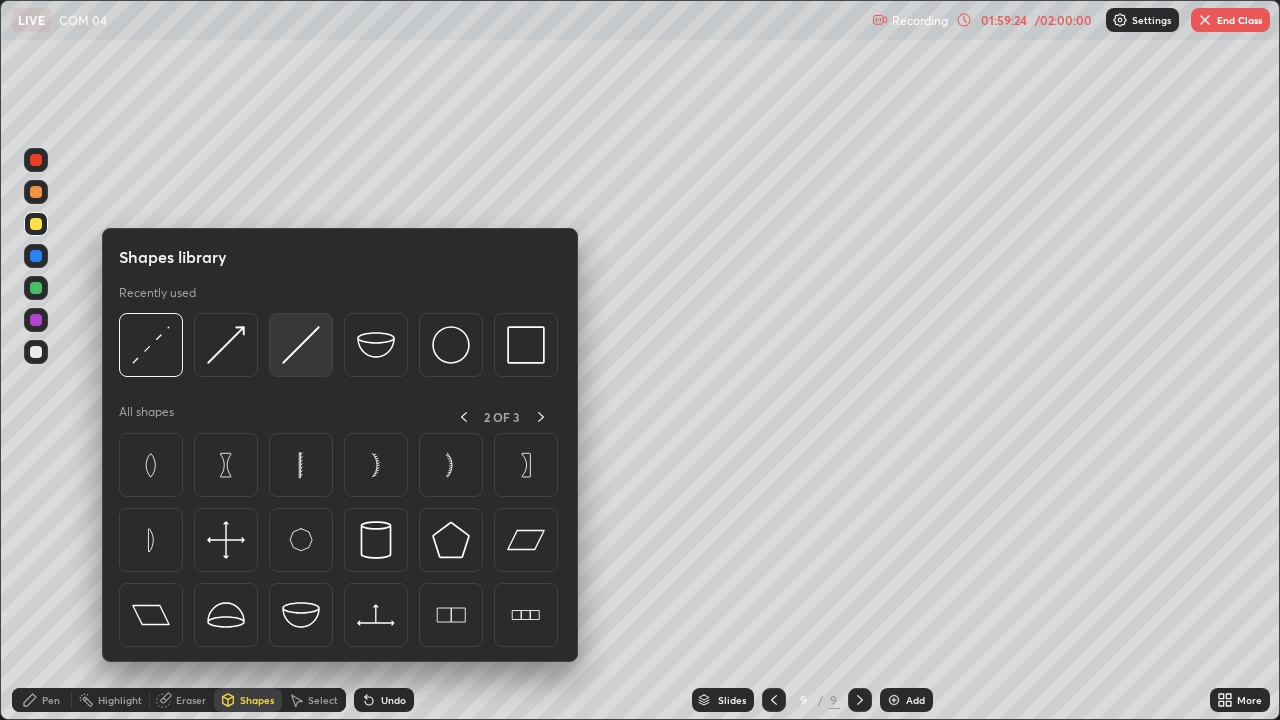click at bounding box center [301, 345] 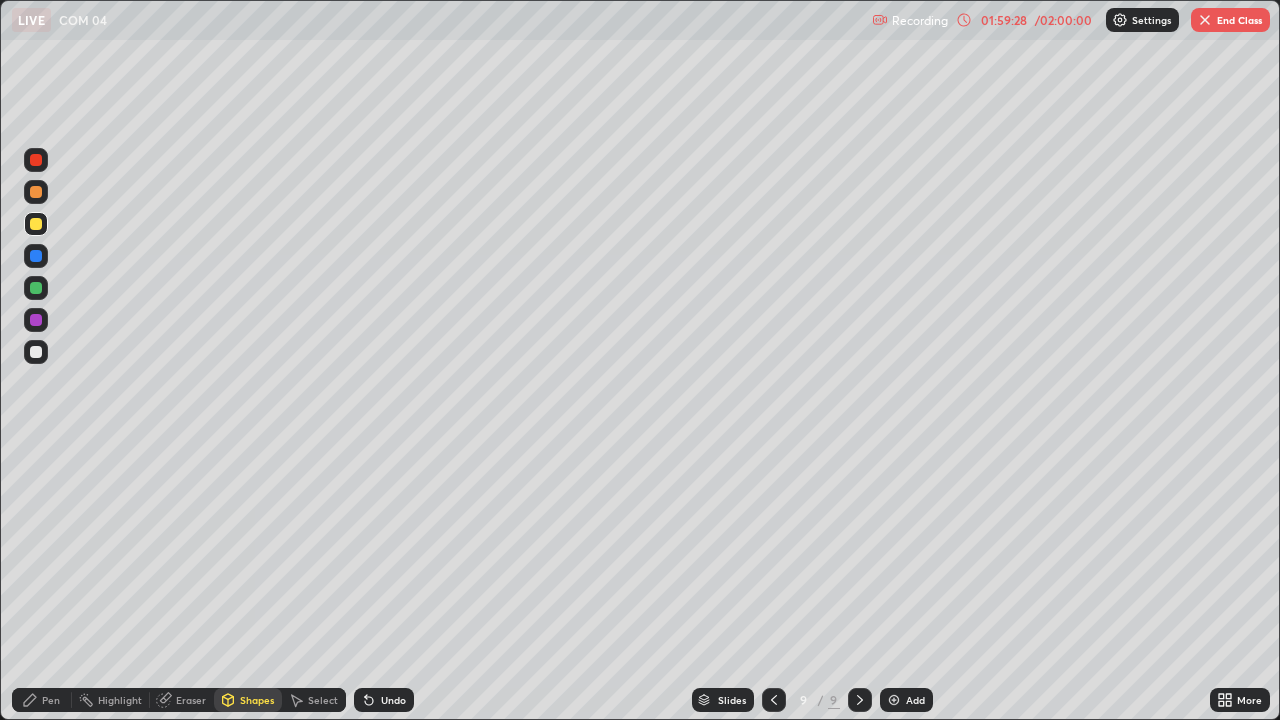 click on "Pen" at bounding box center [42, 700] 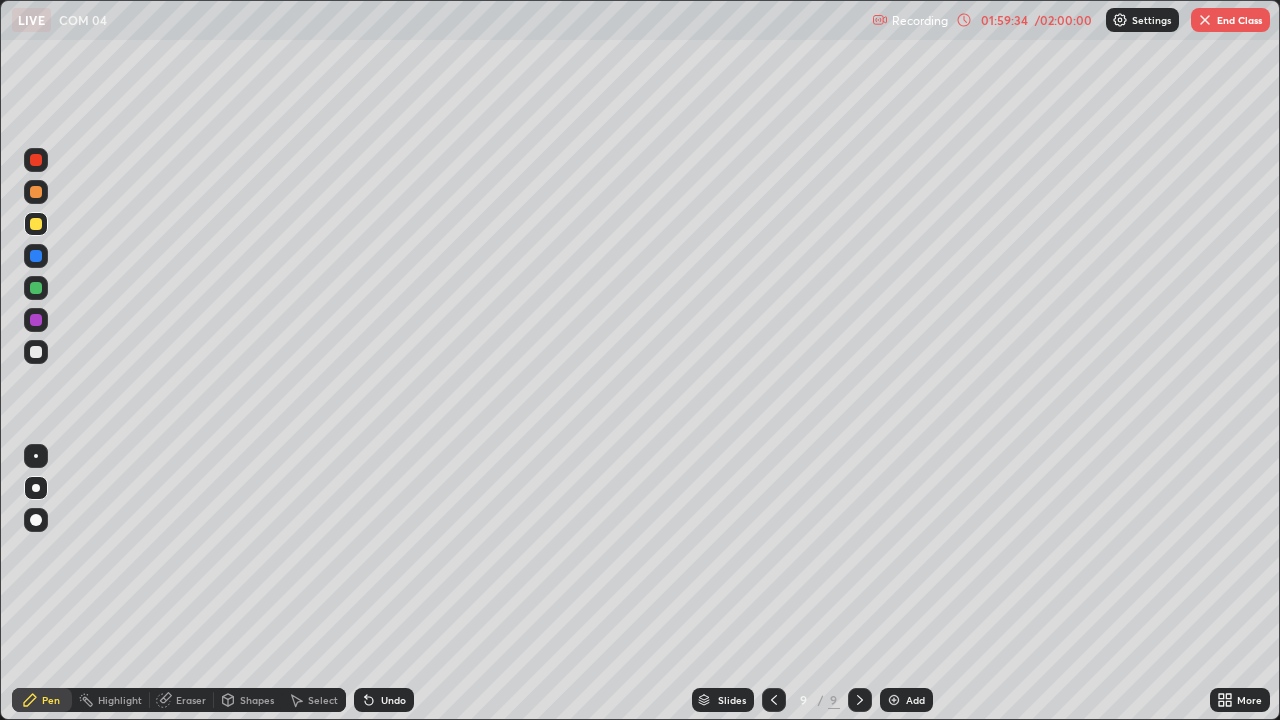 click at bounding box center (36, 352) 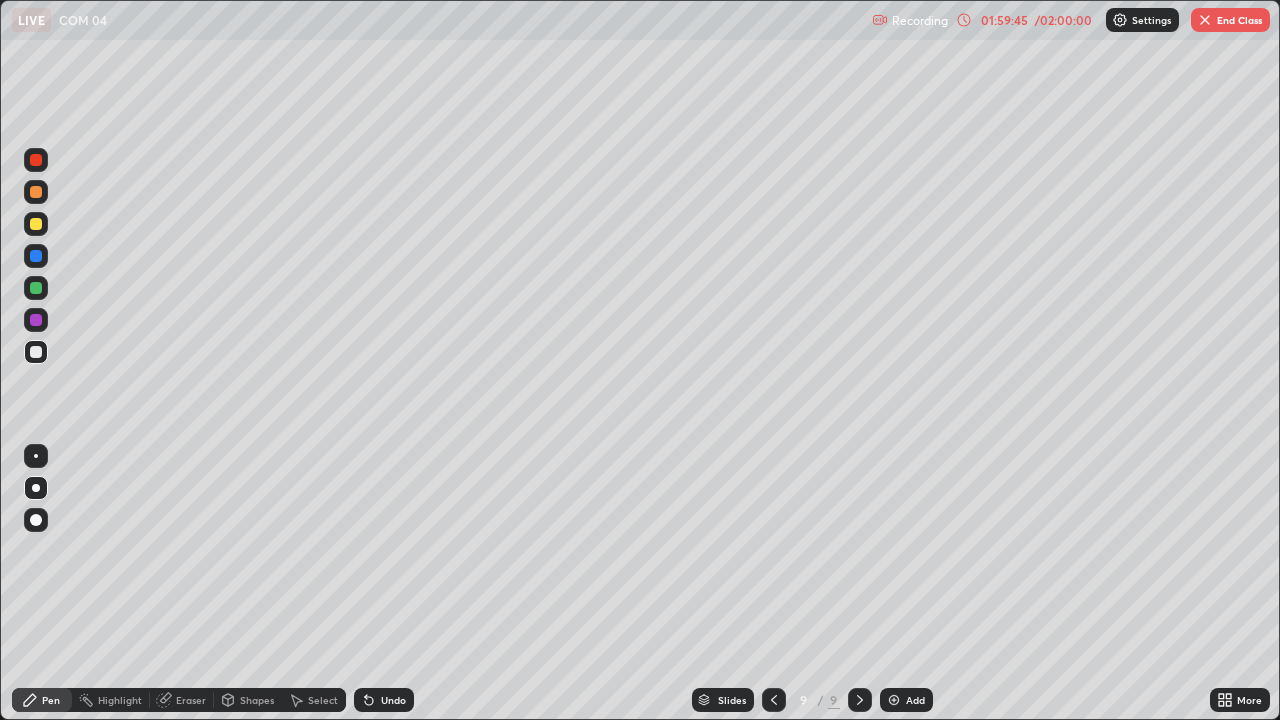 click 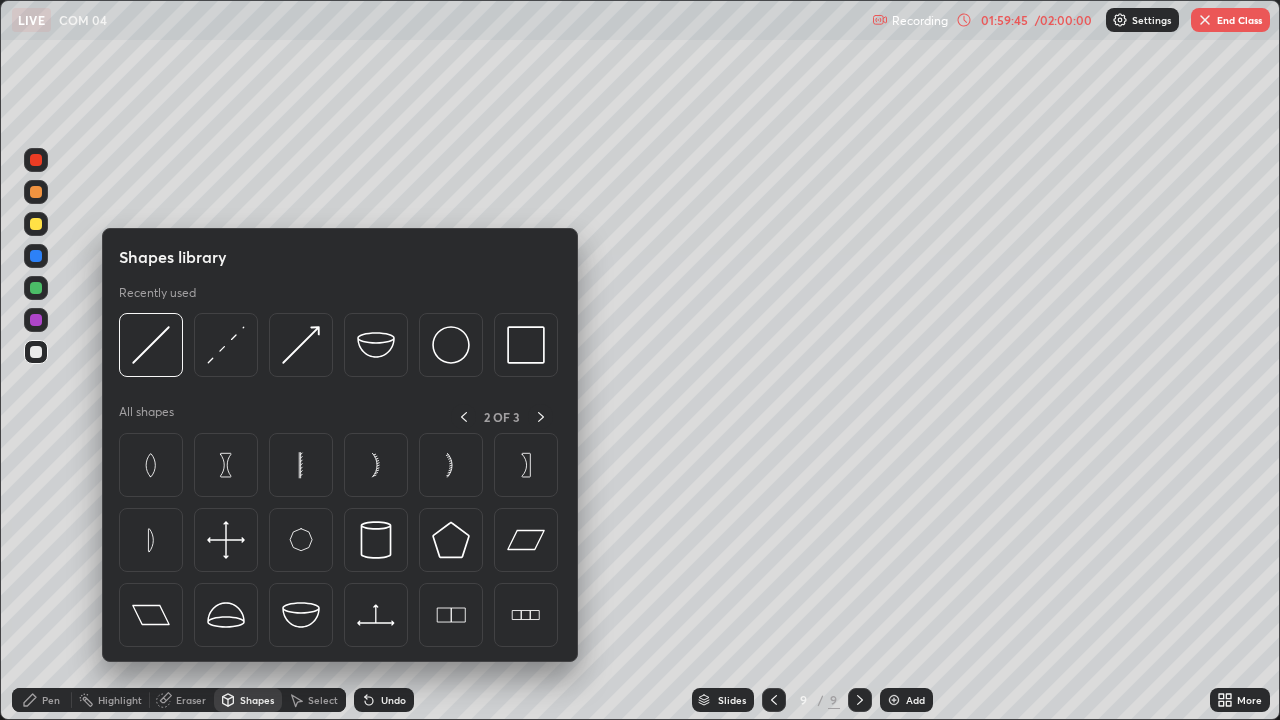 click on "Shapes" at bounding box center (257, 700) 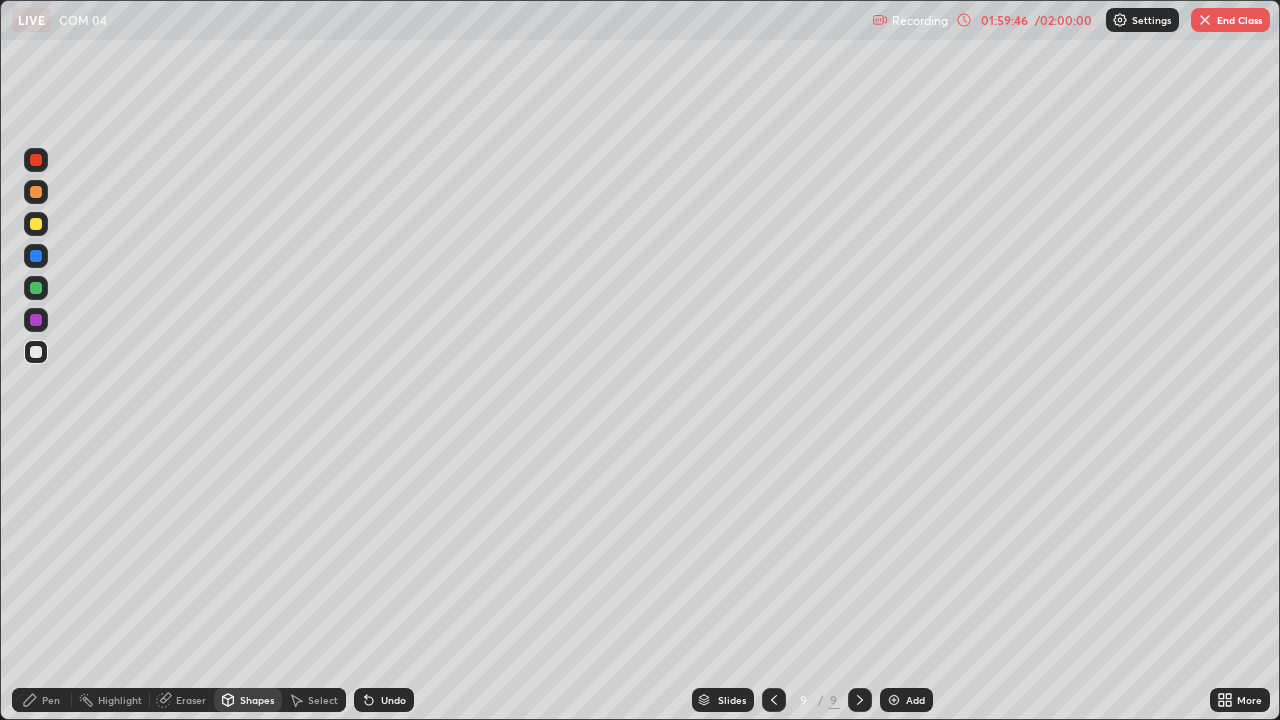 click on "Shapes" at bounding box center (257, 700) 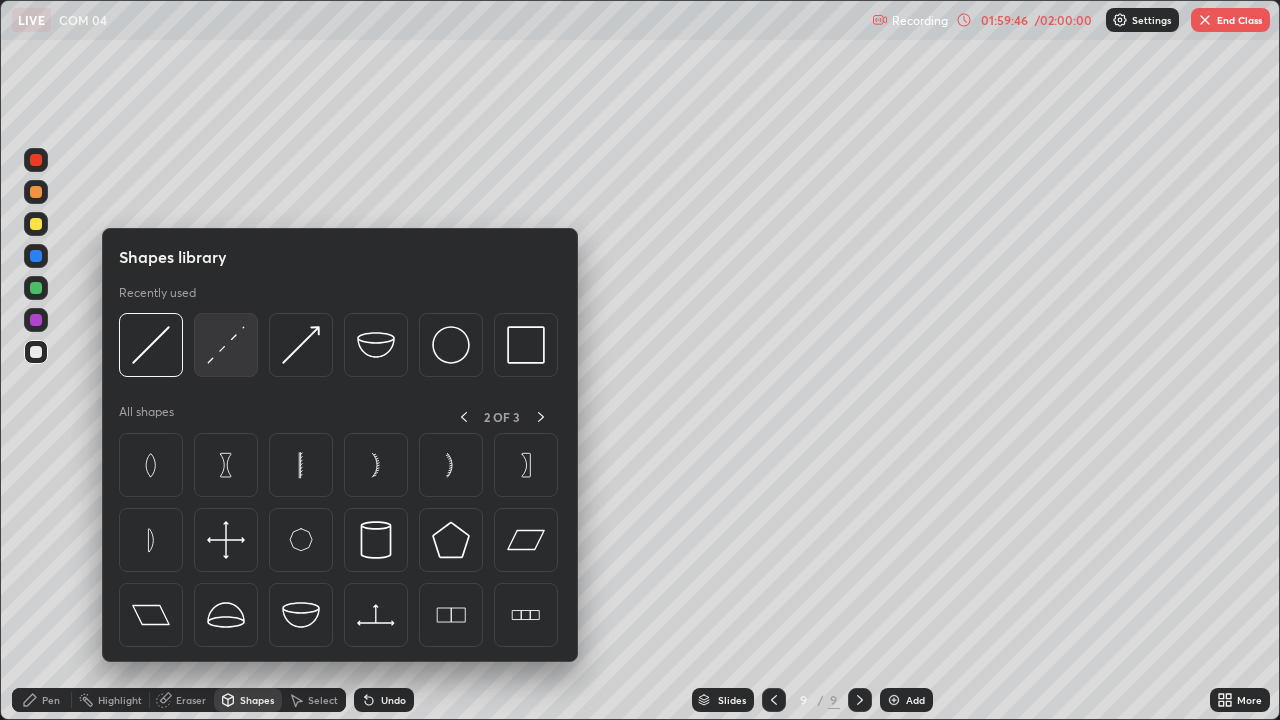 click at bounding box center (226, 345) 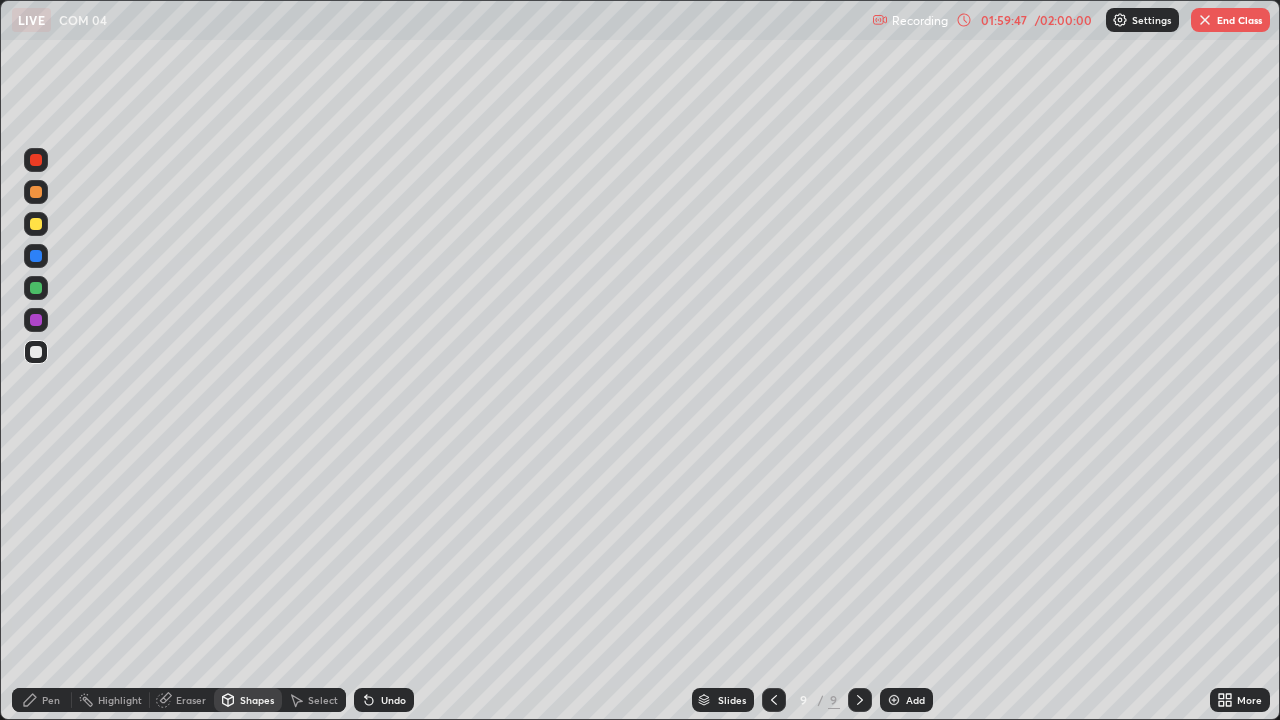 click at bounding box center [36, 256] 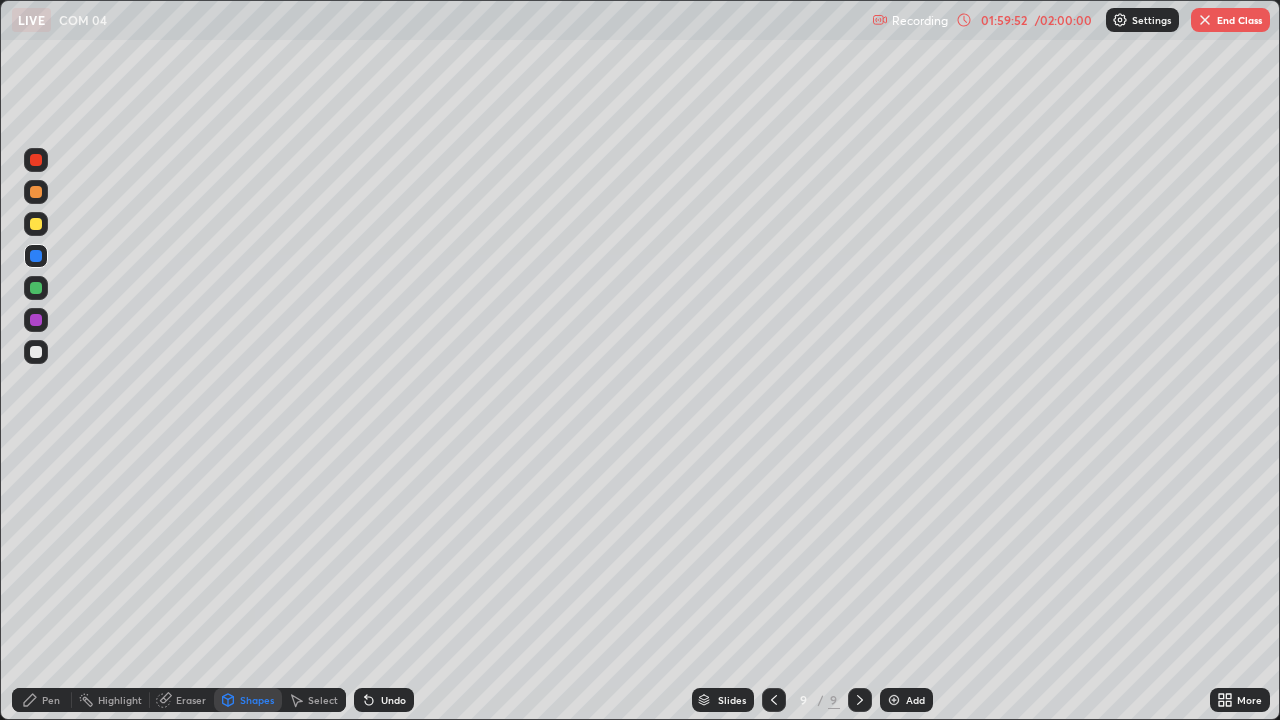 click on "Pen" at bounding box center [51, 700] 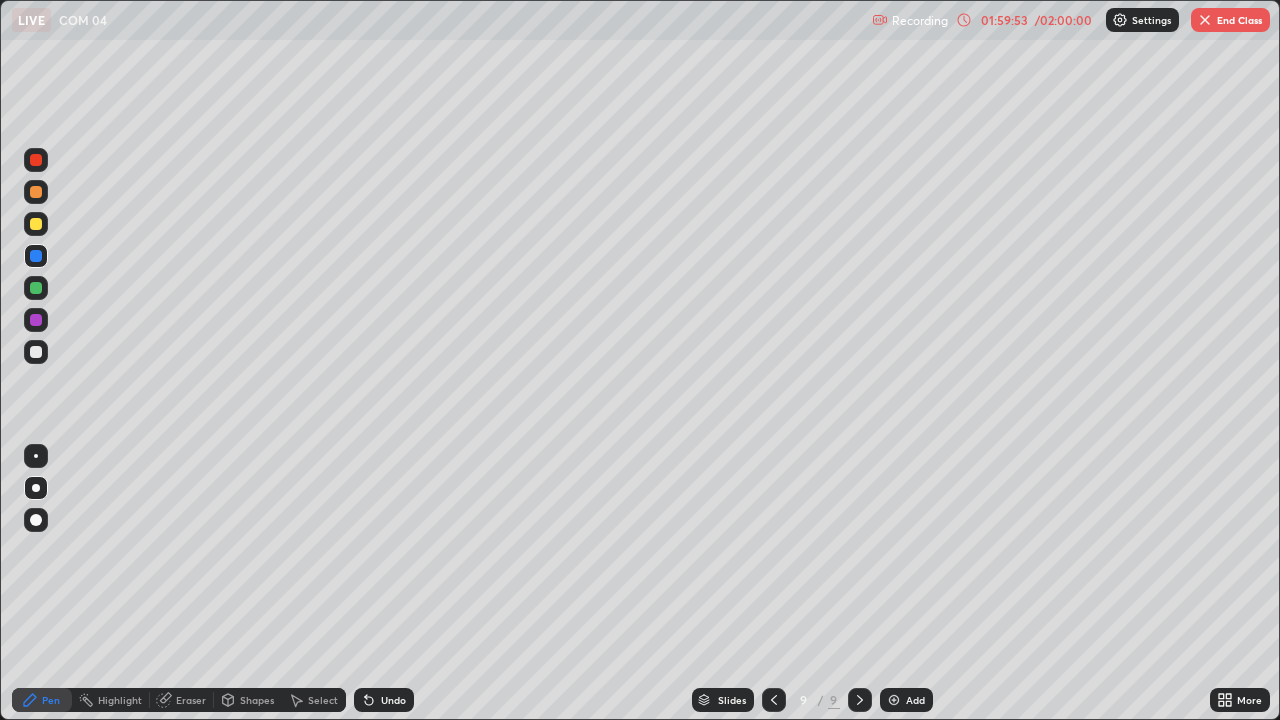 click at bounding box center (36, 224) 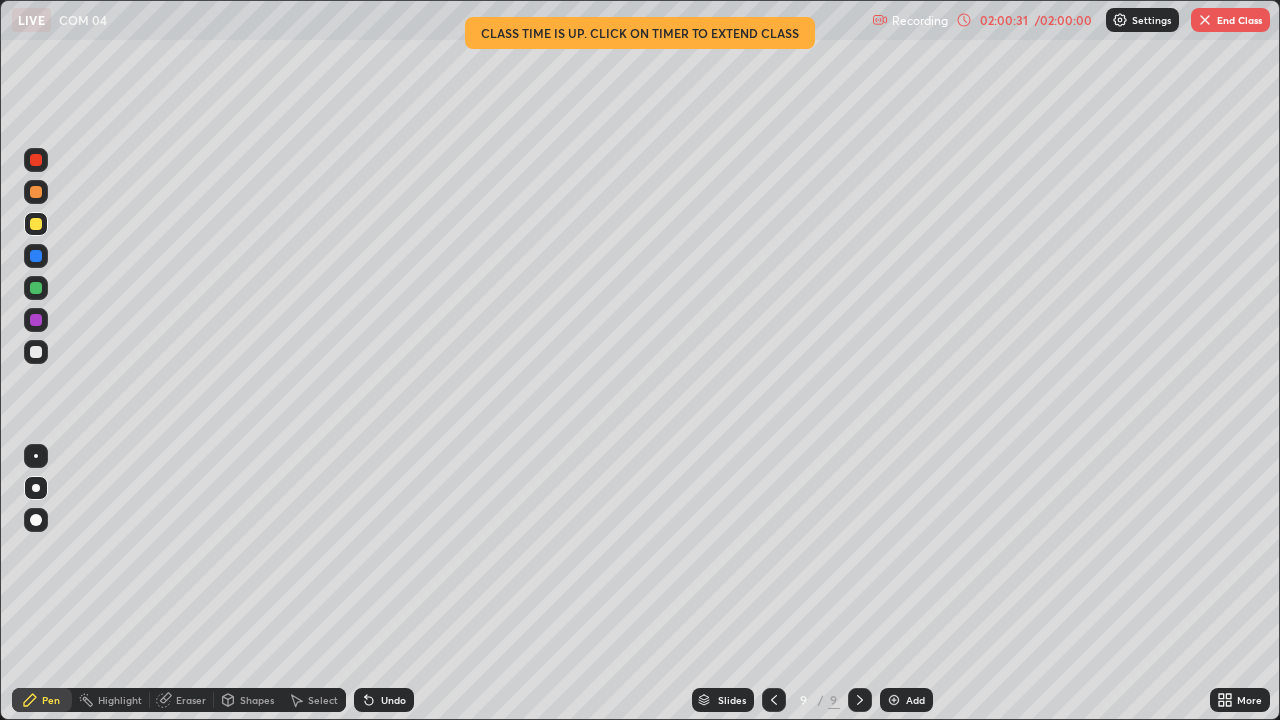 click on "Eraser" at bounding box center (182, 700) 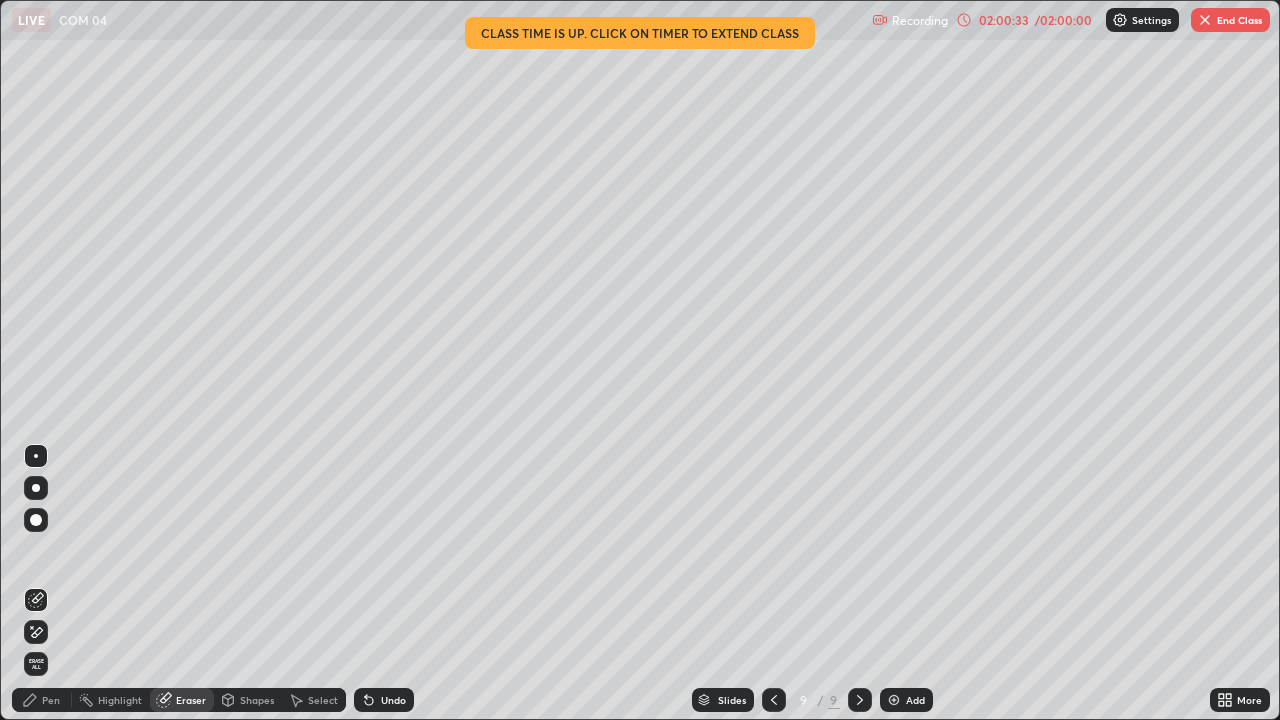 click on "Pen" at bounding box center (51, 700) 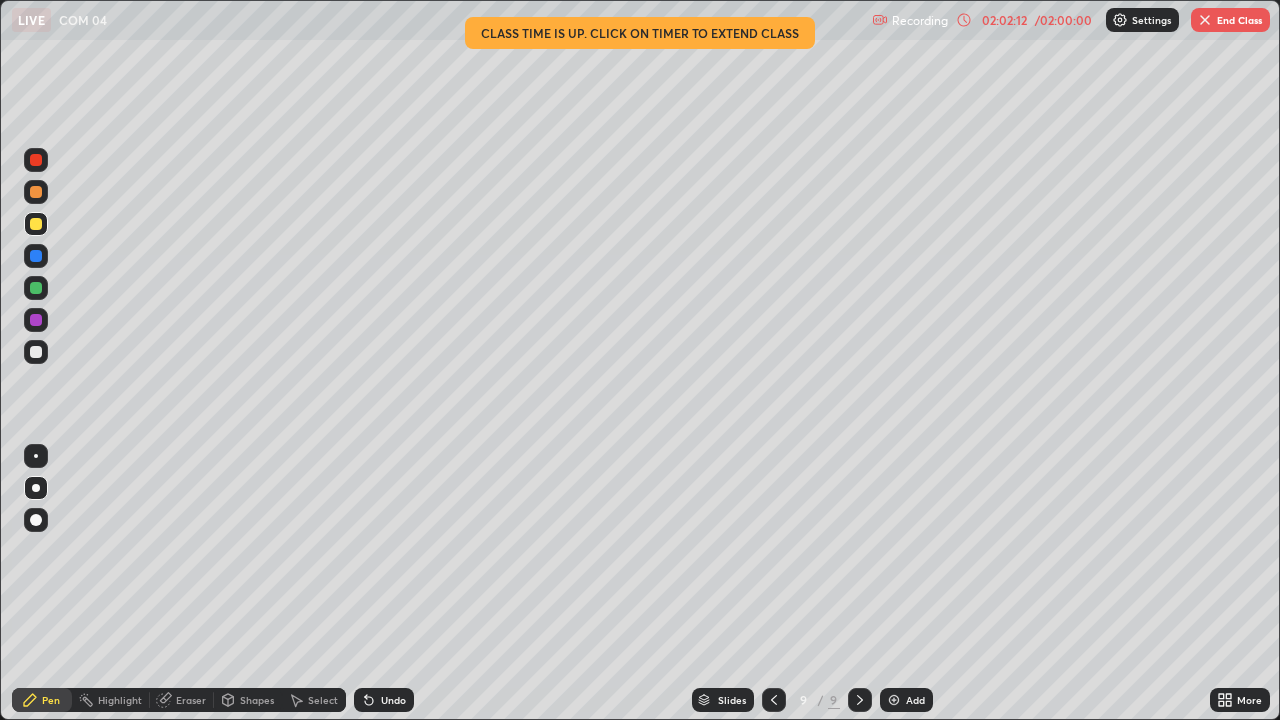 click on "Undo" at bounding box center [393, 700] 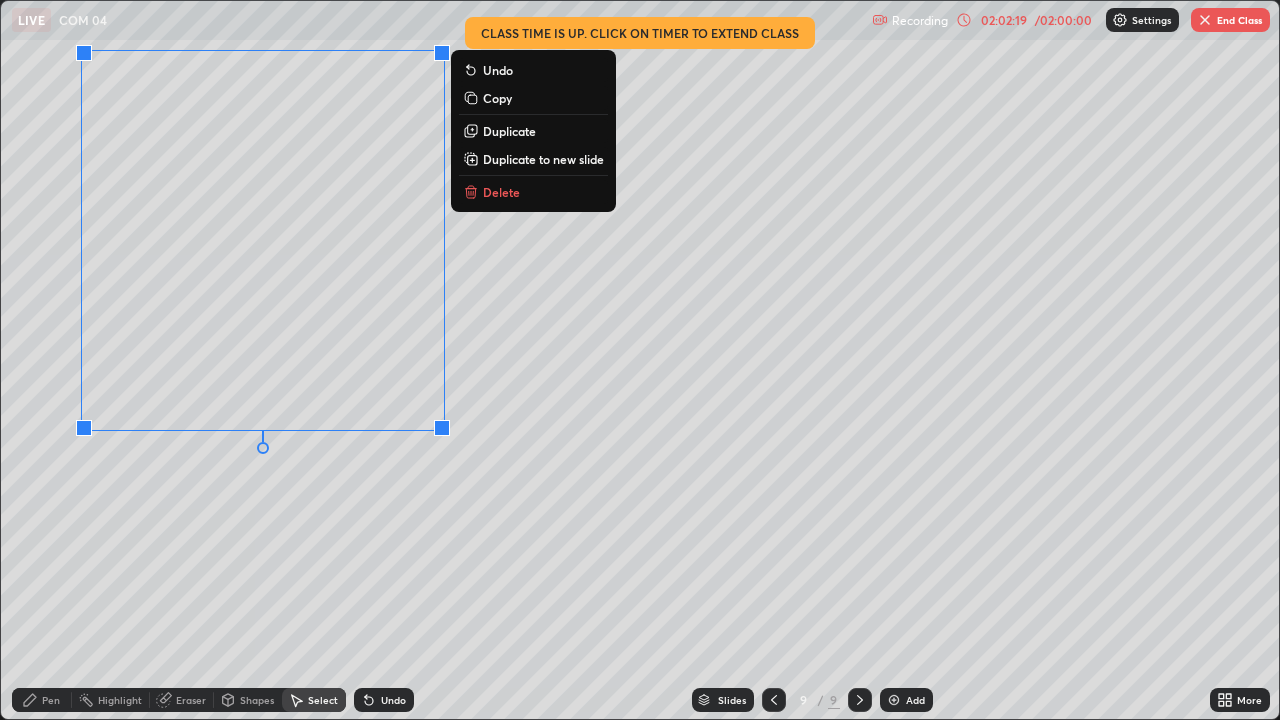 click on "0 ° Undo Copy Duplicate Duplicate to new slide Delete" at bounding box center (640, 360) 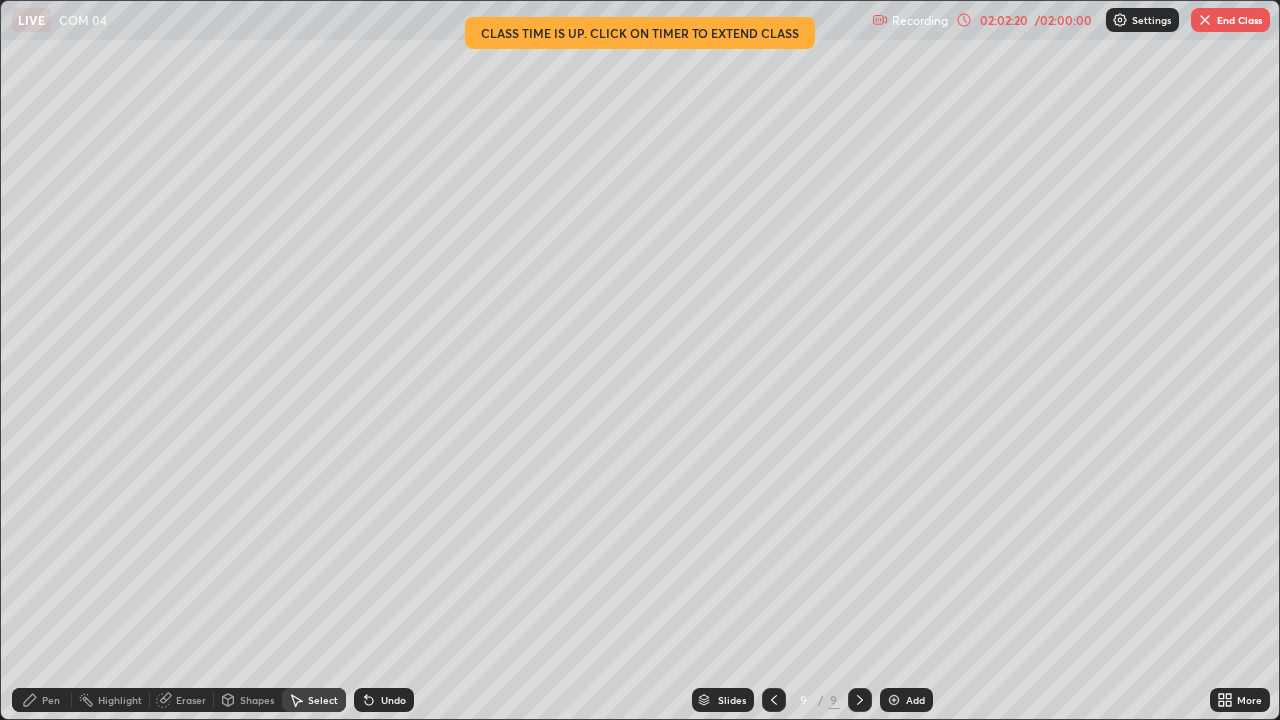 click on "Pen" at bounding box center [51, 700] 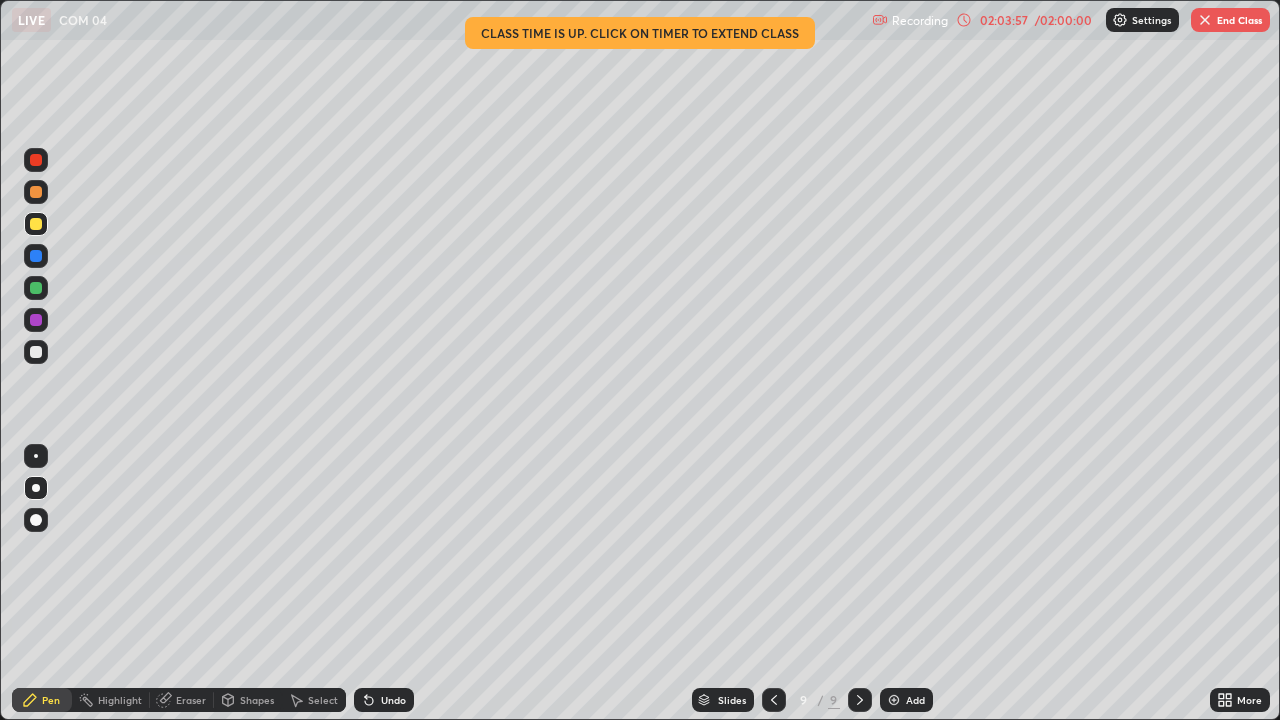click at bounding box center [36, 352] 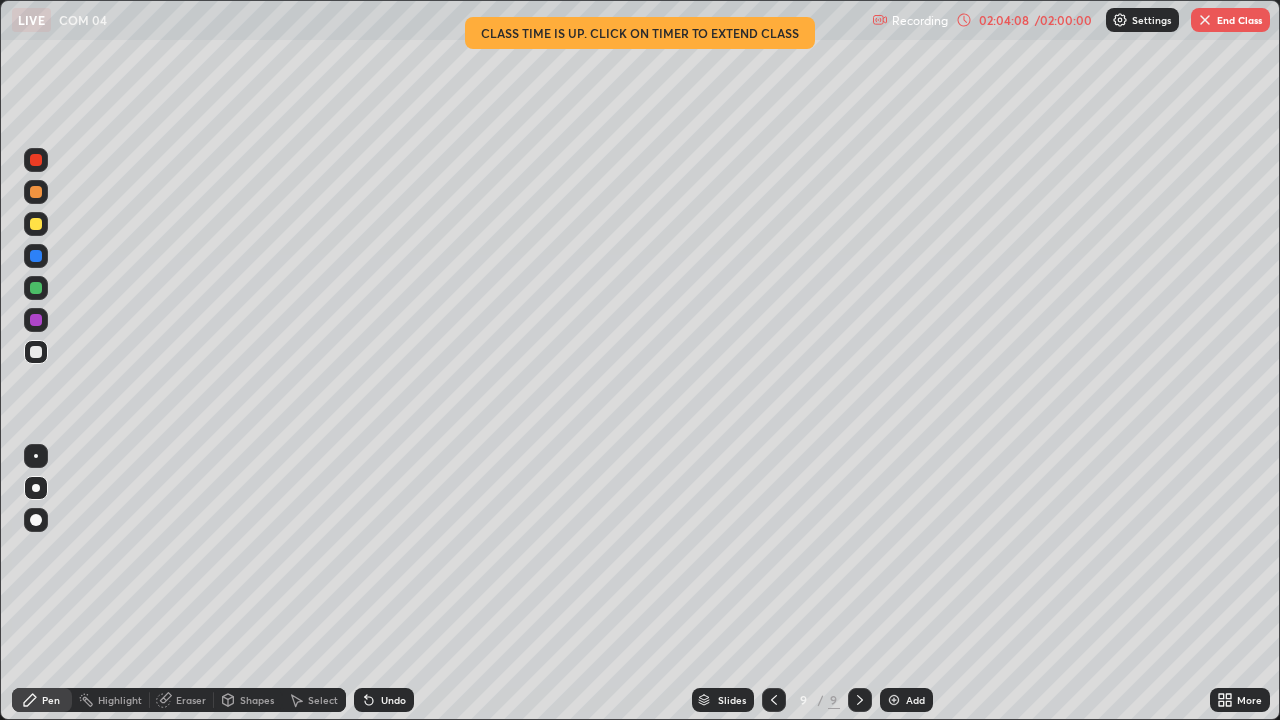 click on "Shapes" at bounding box center (257, 700) 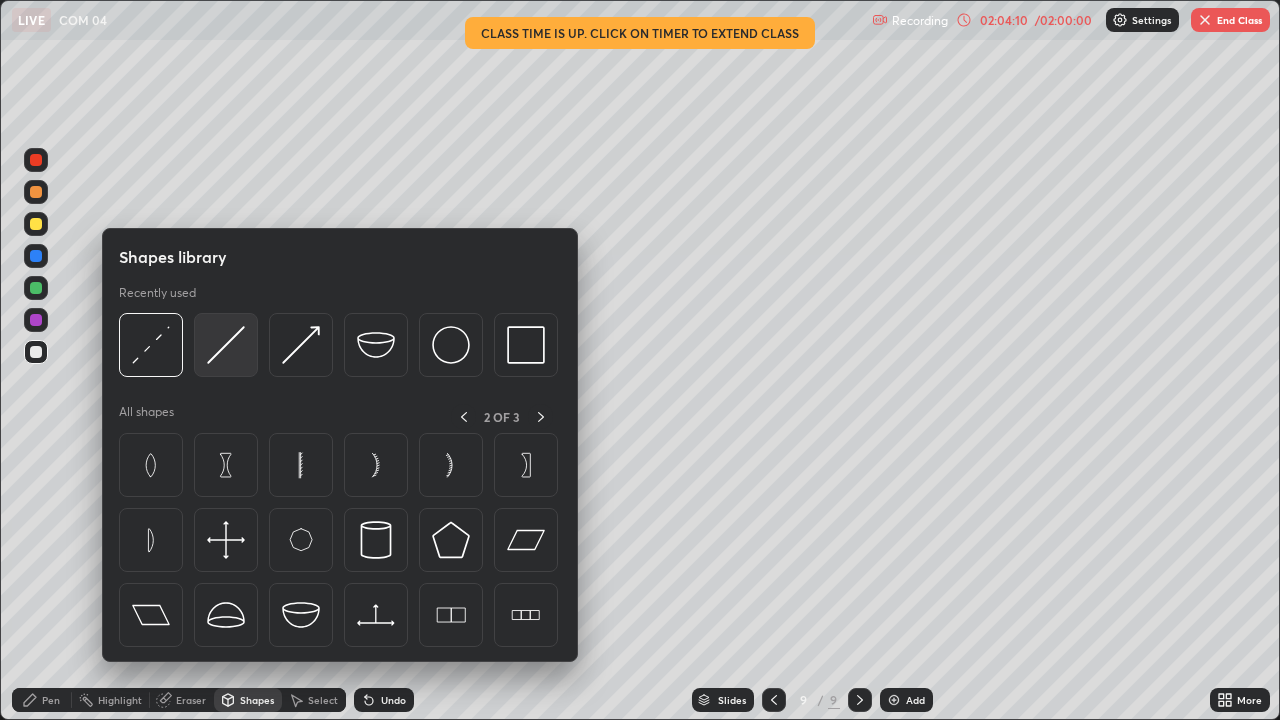 click at bounding box center (226, 345) 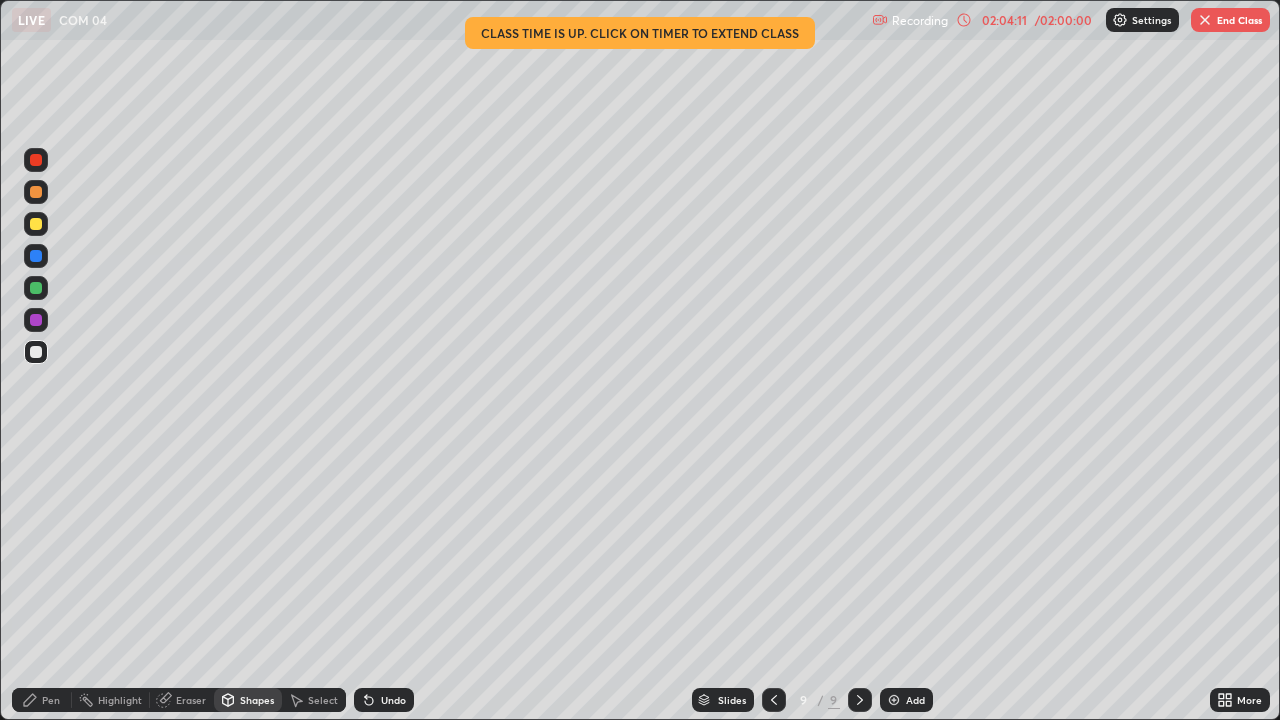 click at bounding box center [36, 224] 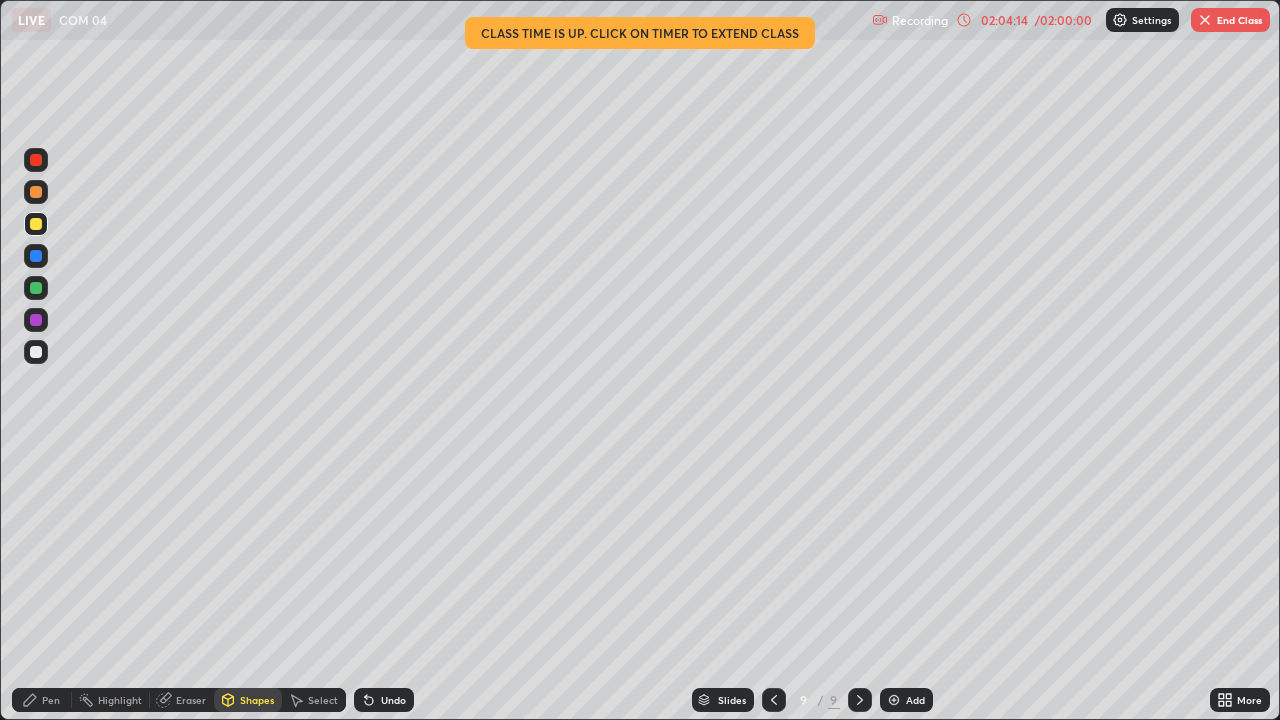 click on "Shapes" at bounding box center [257, 700] 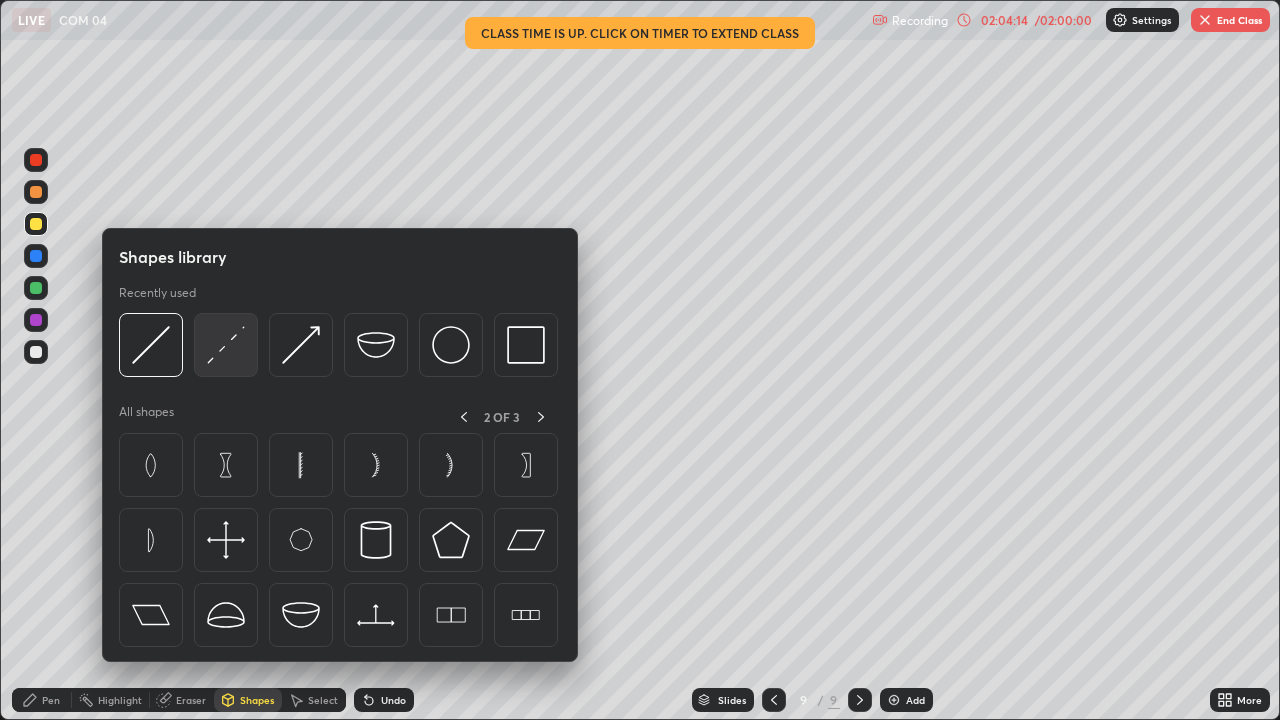 click at bounding box center (226, 345) 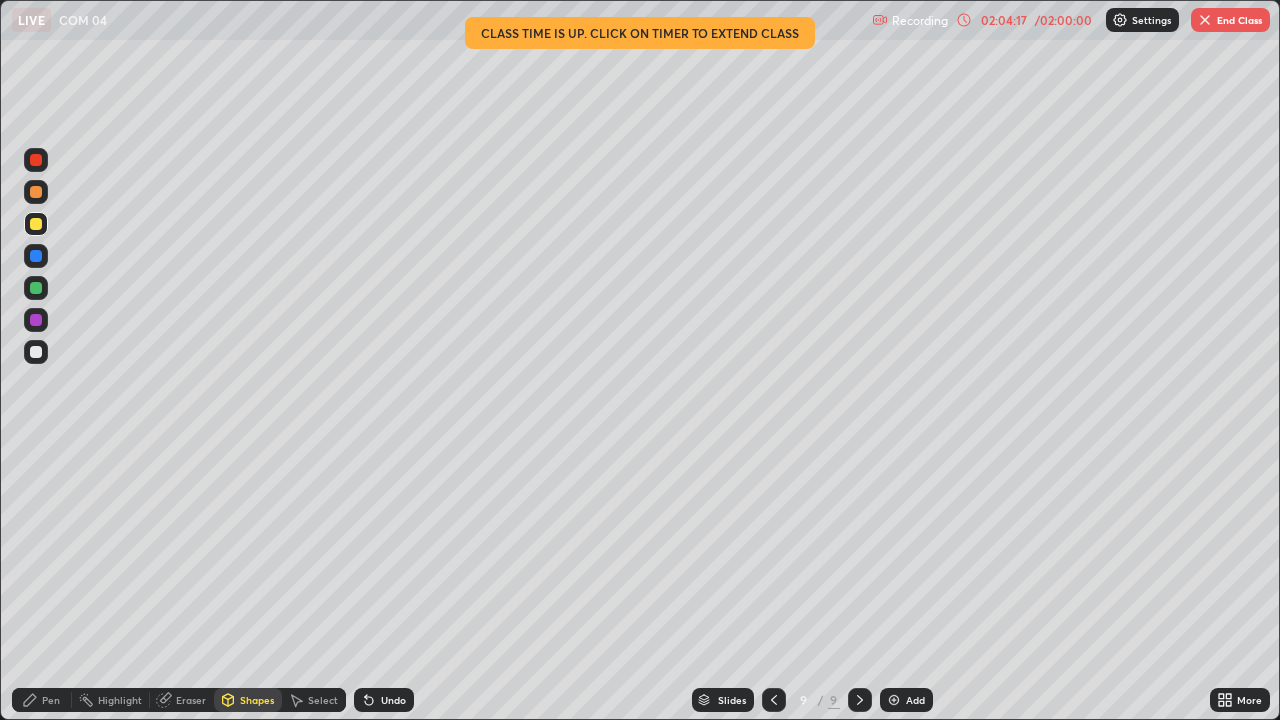 click on "Pen" at bounding box center (42, 700) 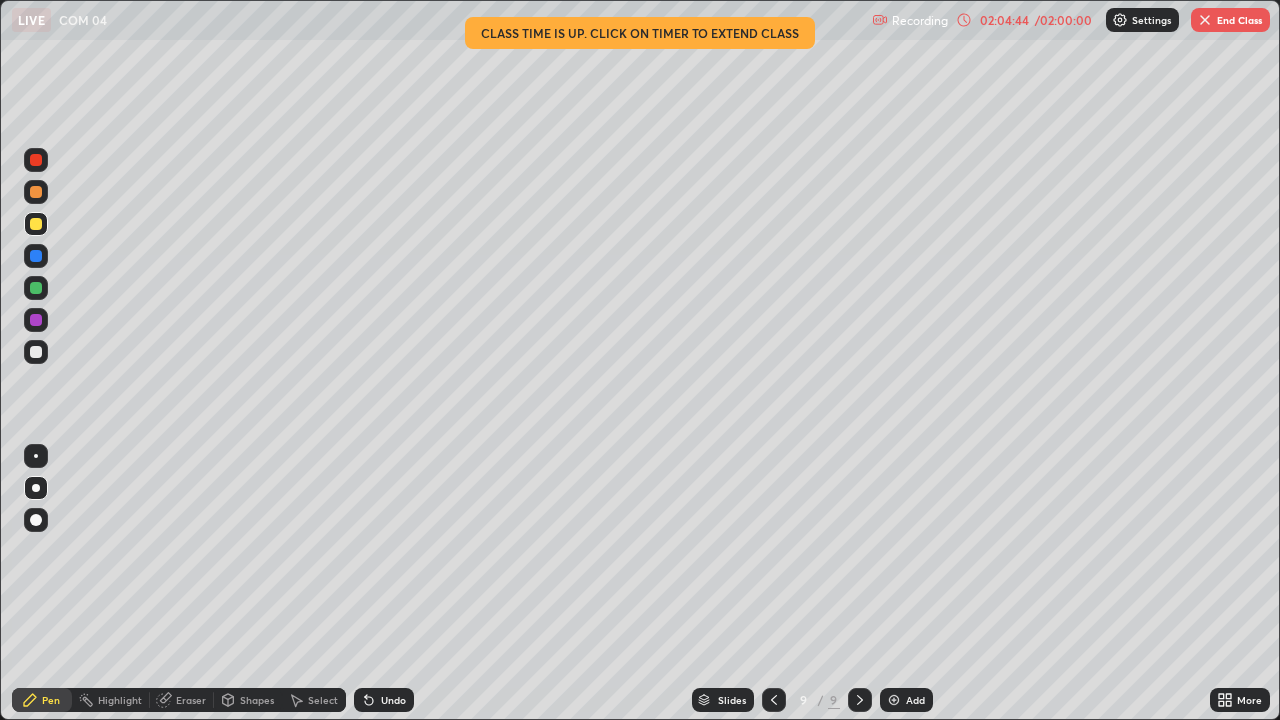 click at bounding box center (36, 352) 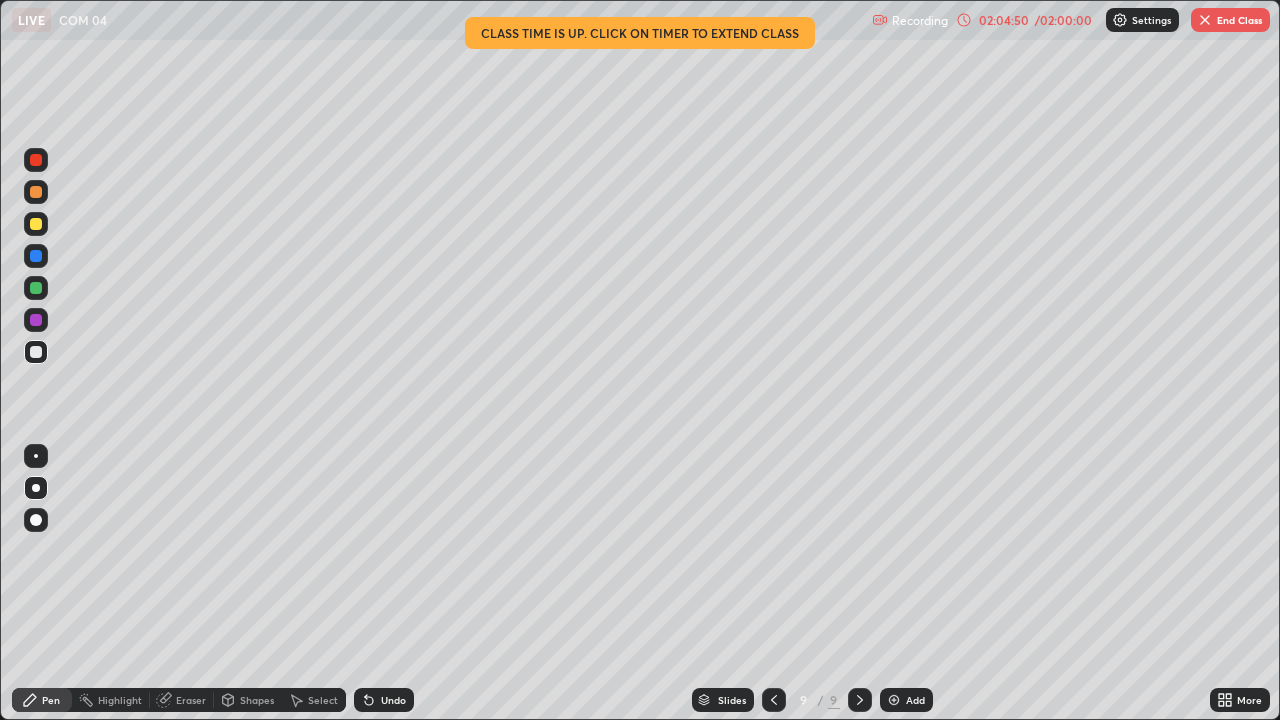 click on "Shapes" at bounding box center [257, 700] 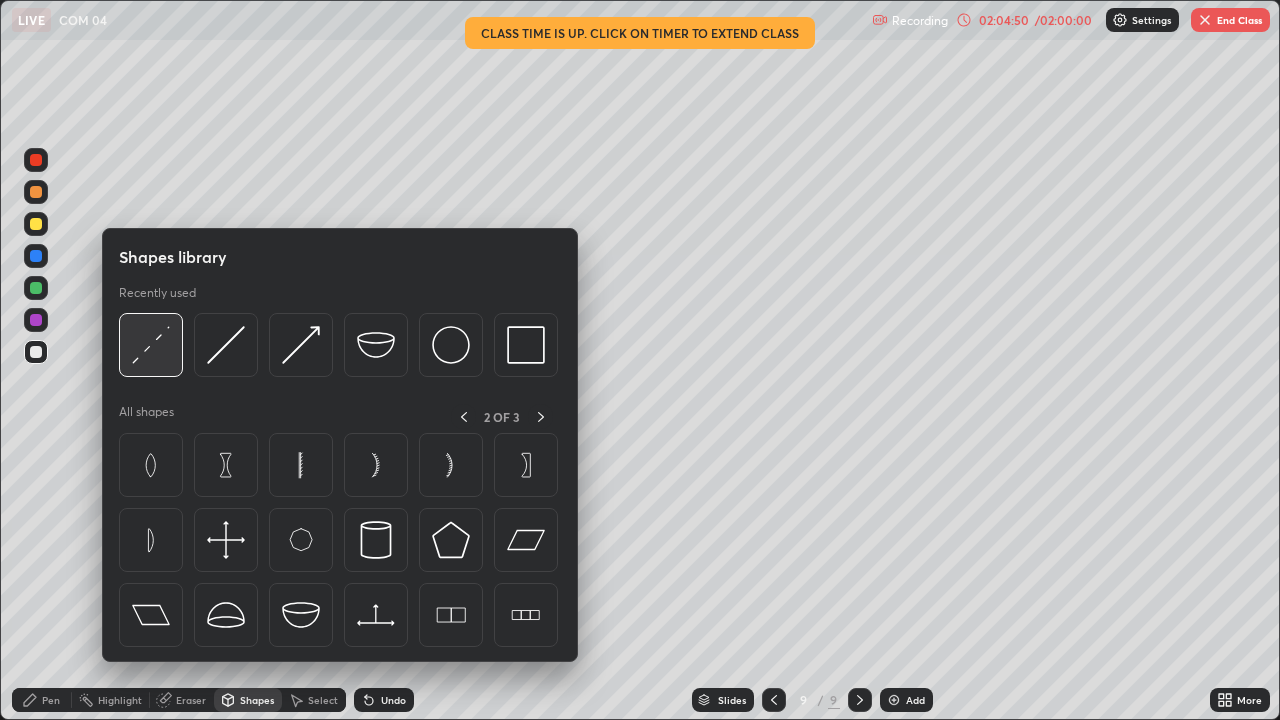 click at bounding box center (151, 345) 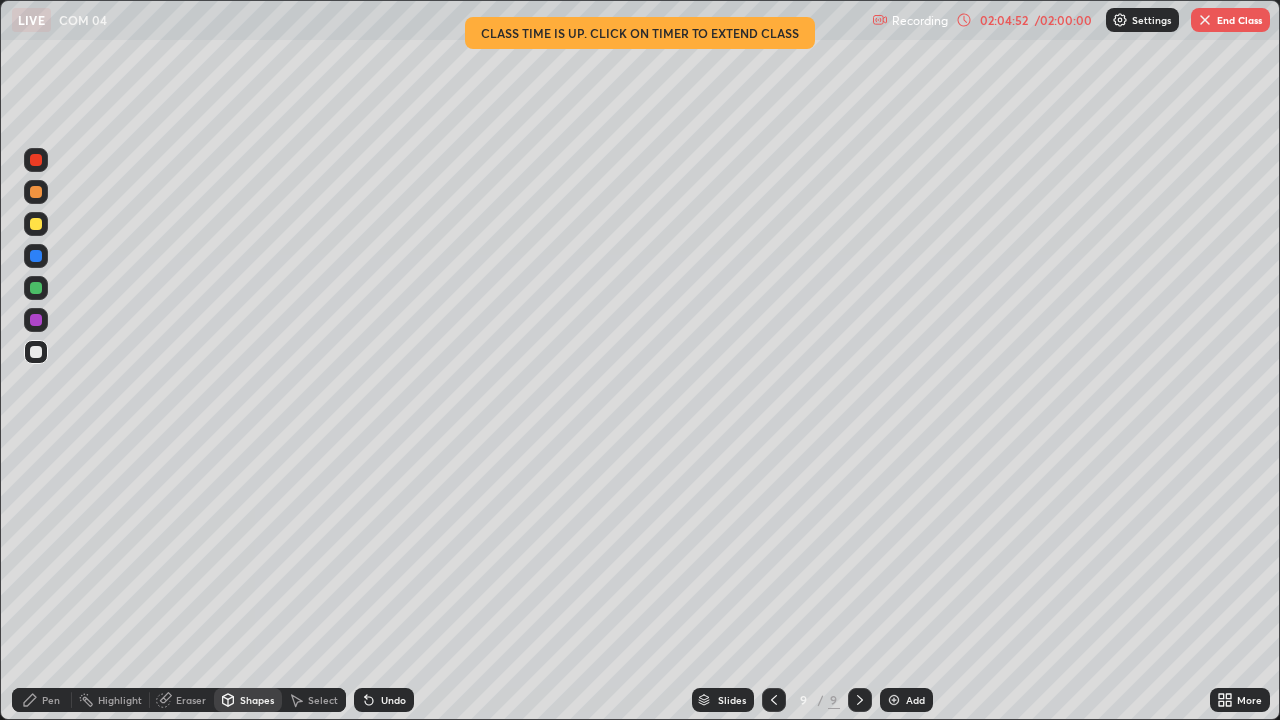 click at bounding box center [36, 352] 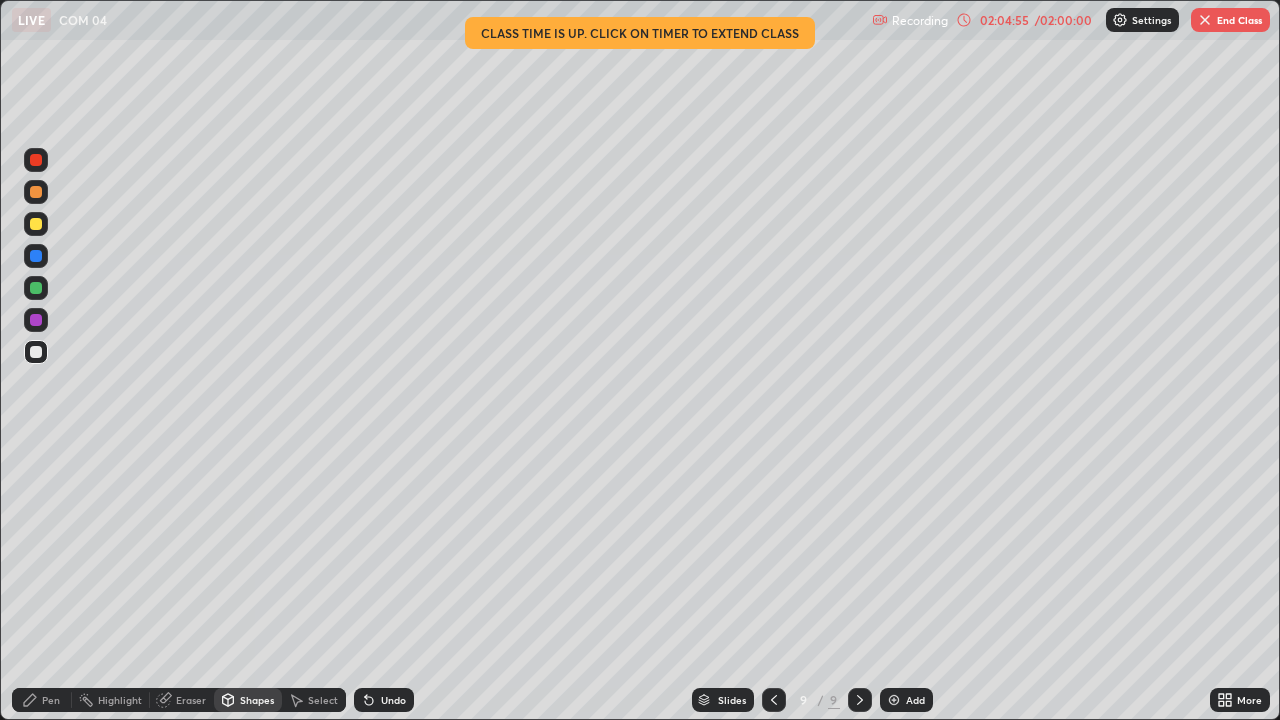 click on "Pen" at bounding box center (42, 700) 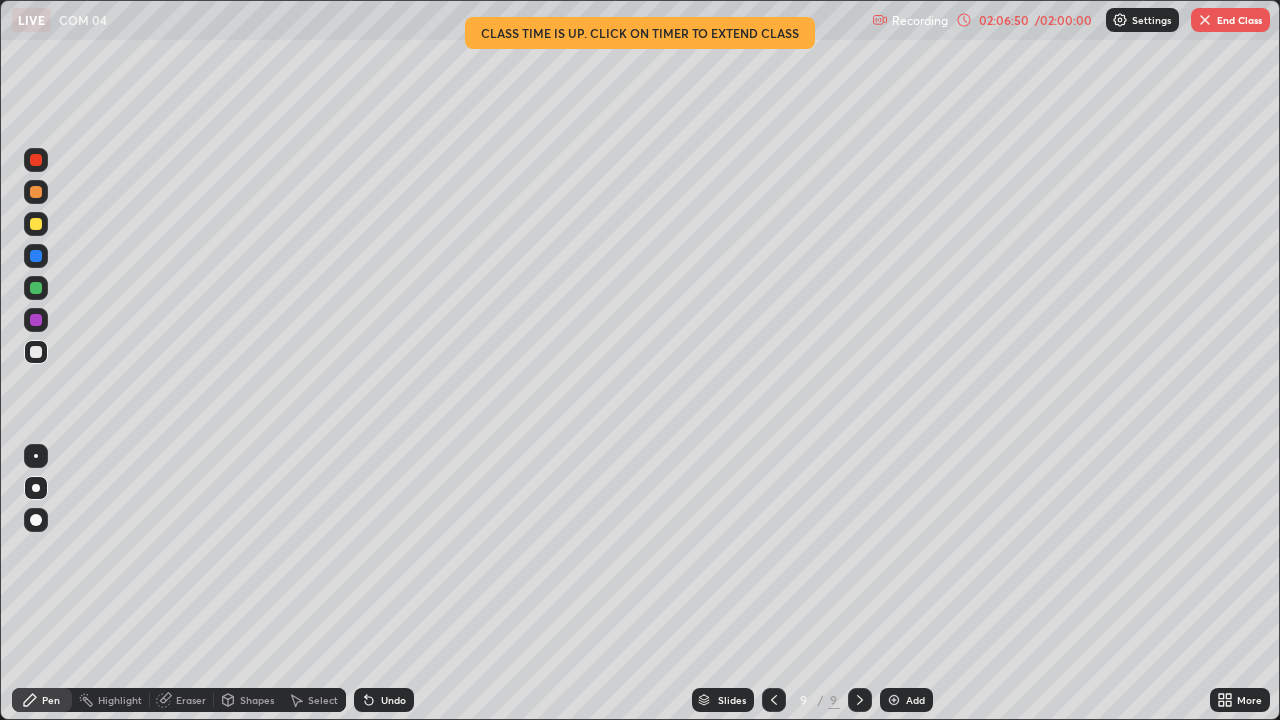 click on "Shapes" at bounding box center [248, 700] 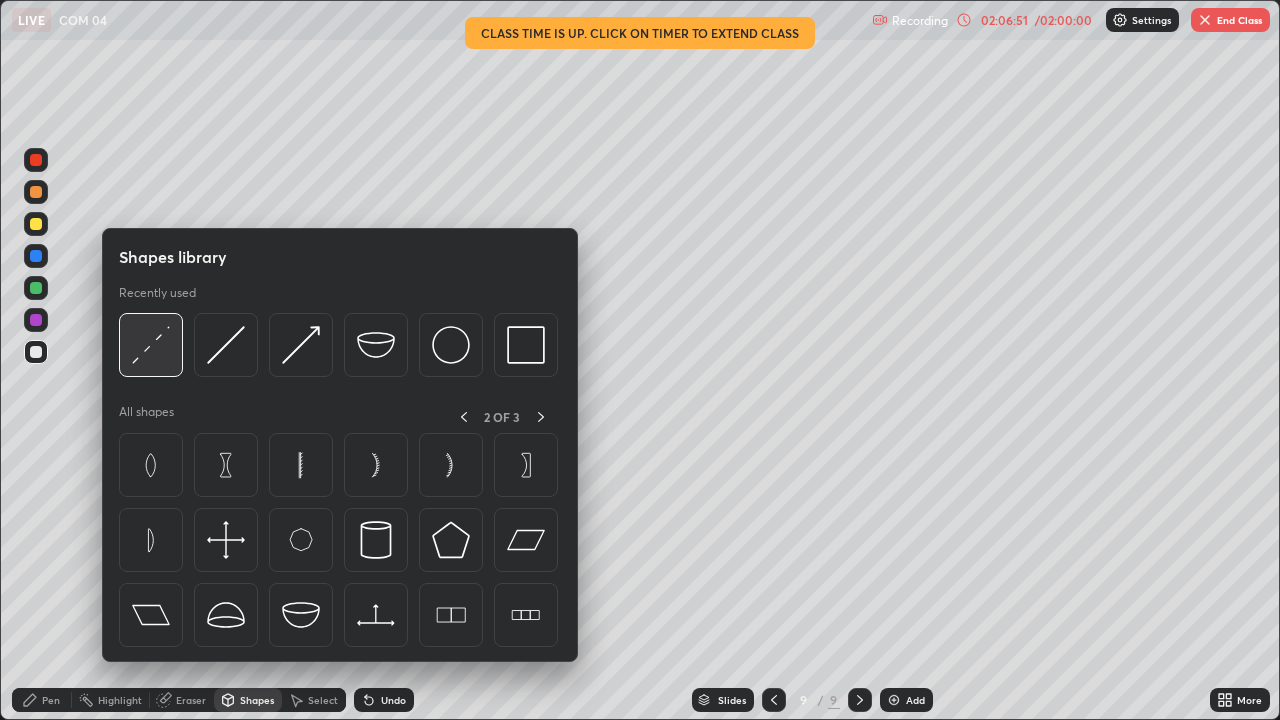 click at bounding box center (151, 345) 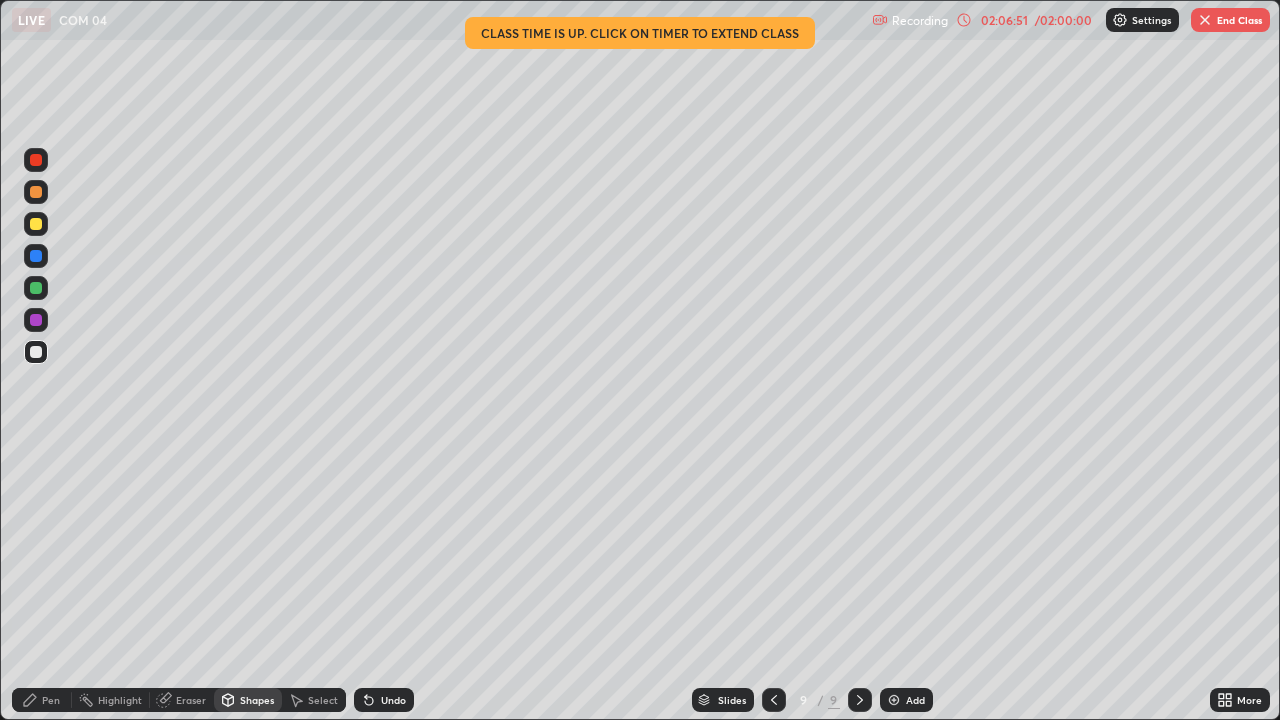 click at bounding box center (36, 256) 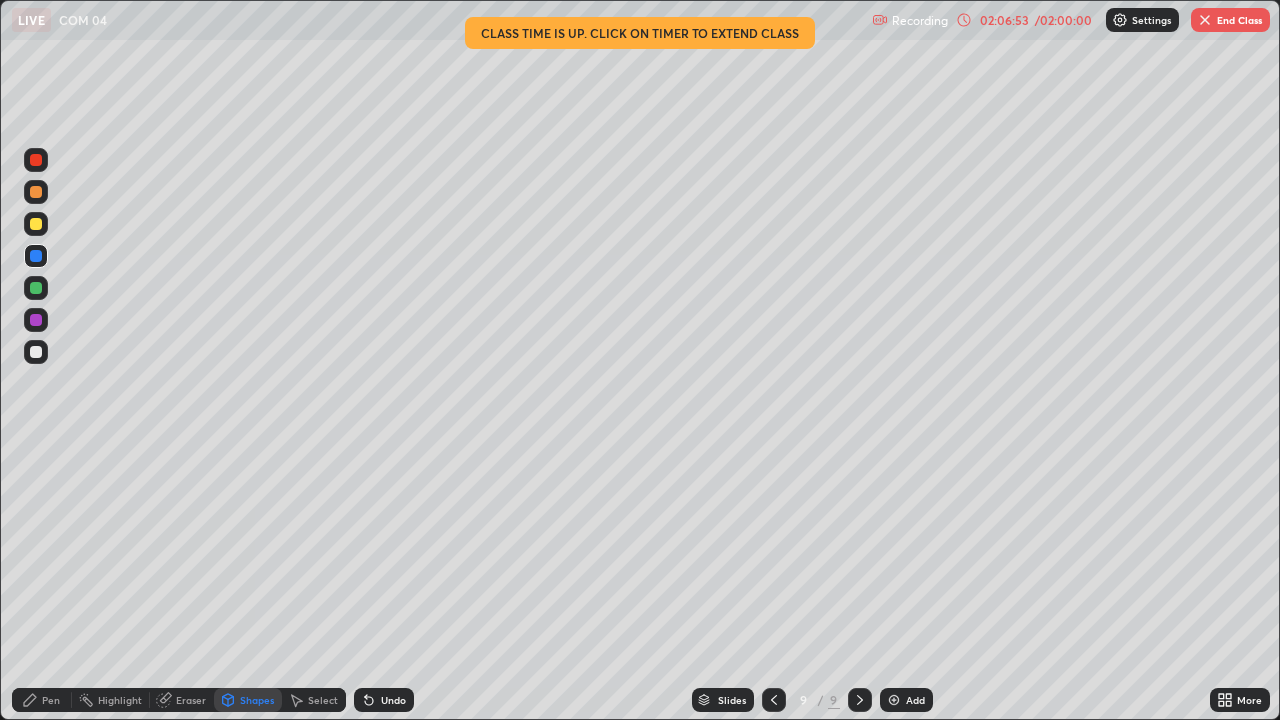 click at bounding box center (36, 256) 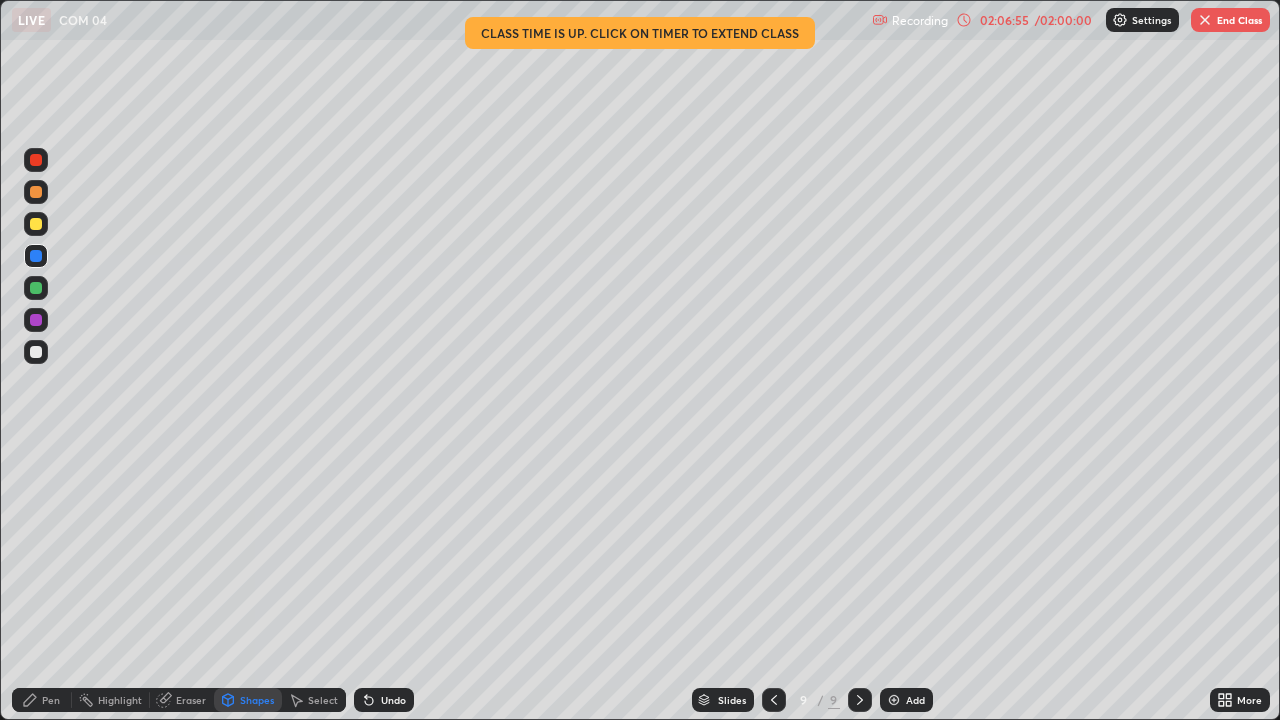 click on "Pen" at bounding box center [42, 700] 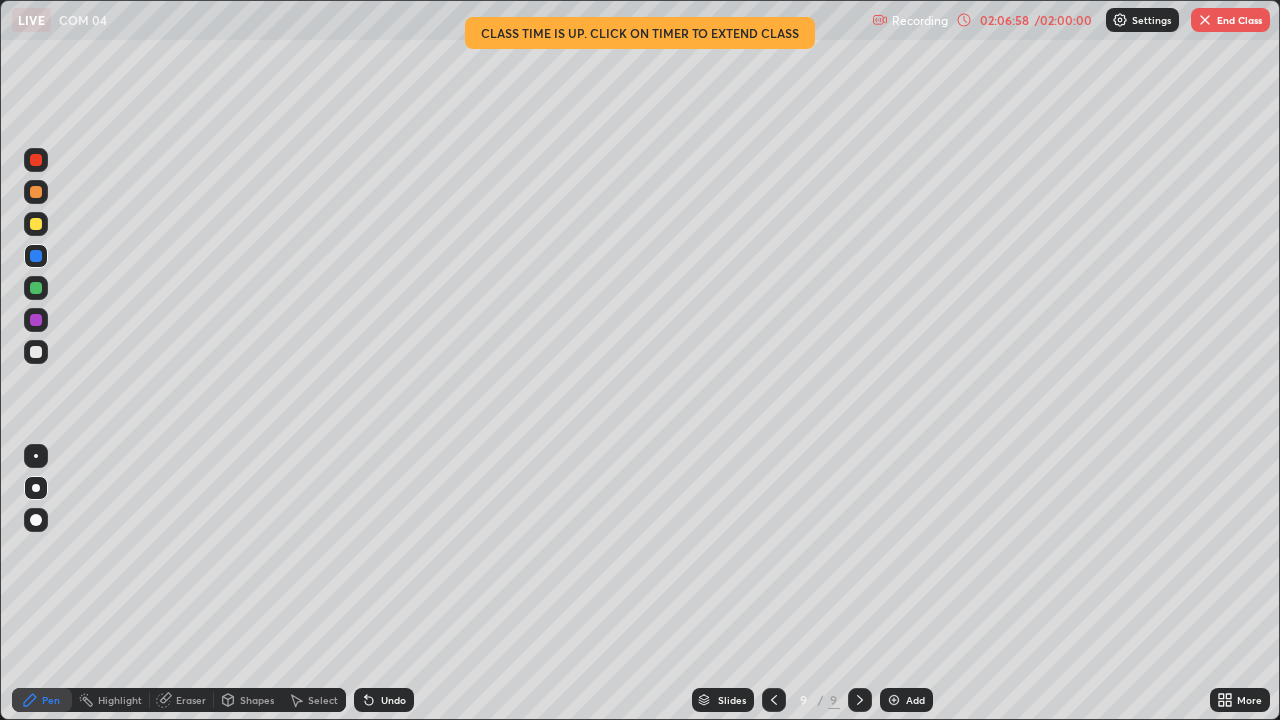 click at bounding box center [36, 352] 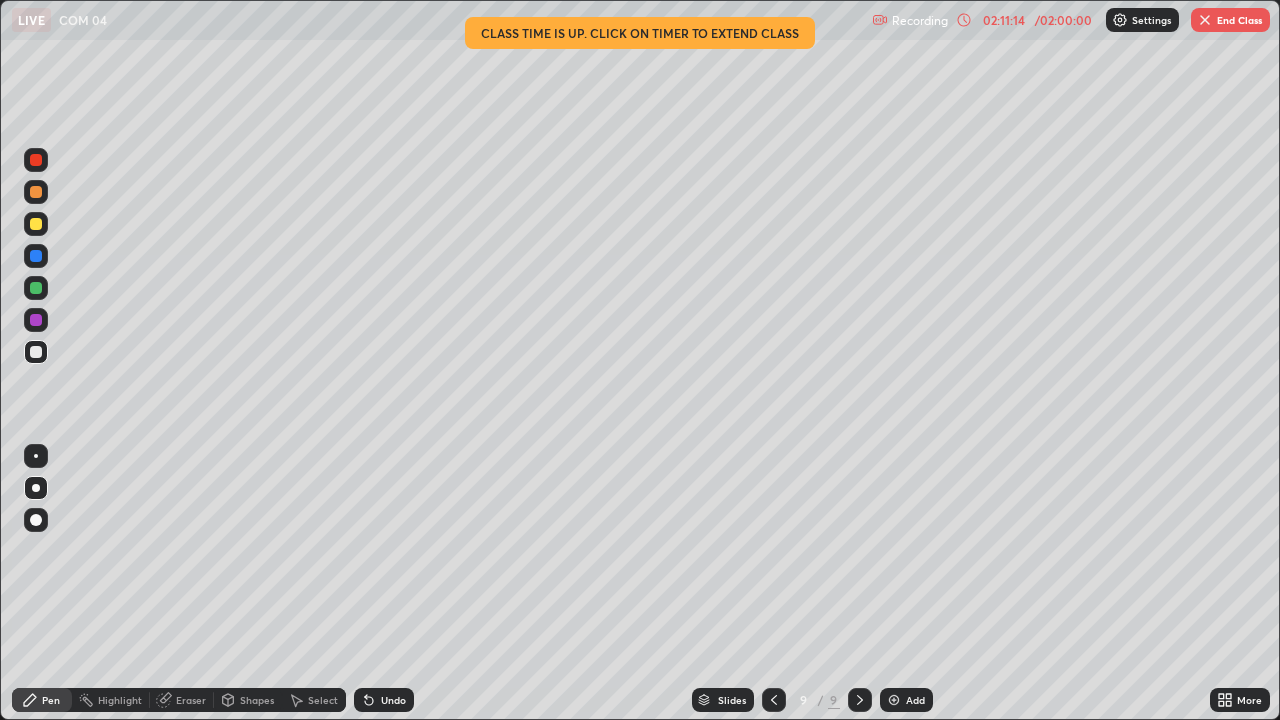 click 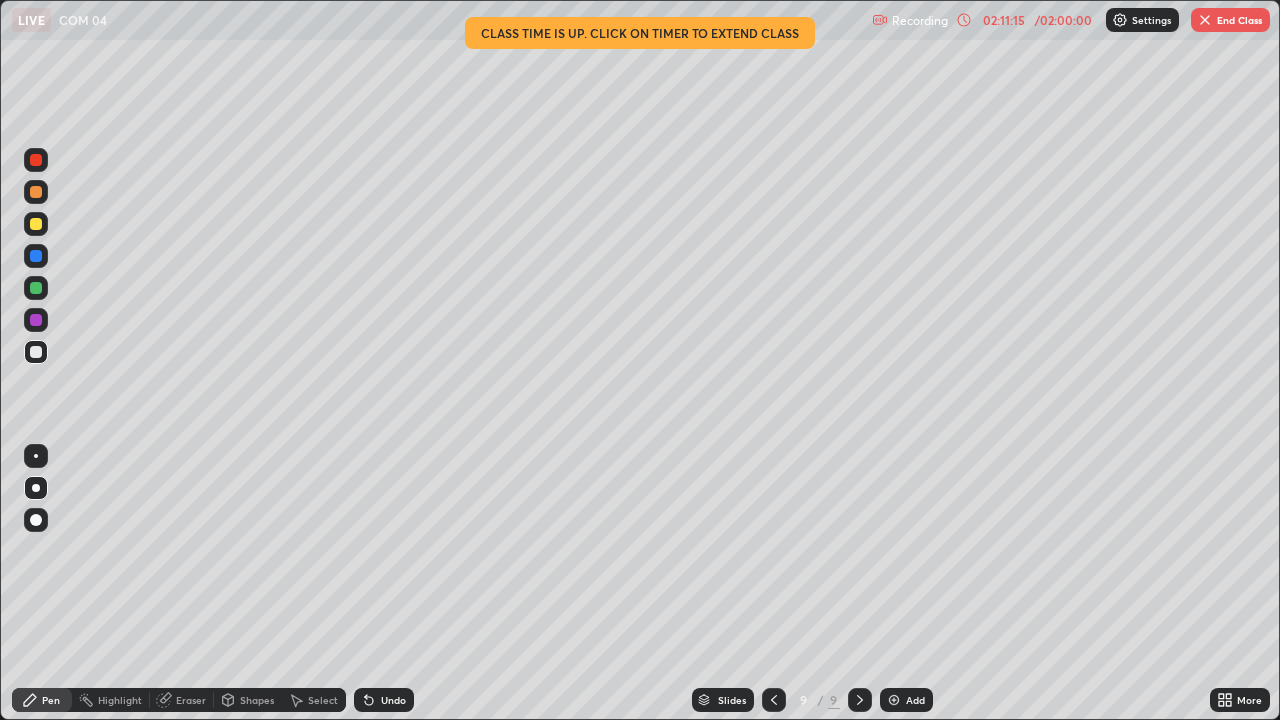 click on "Undo" at bounding box center (384, 700) 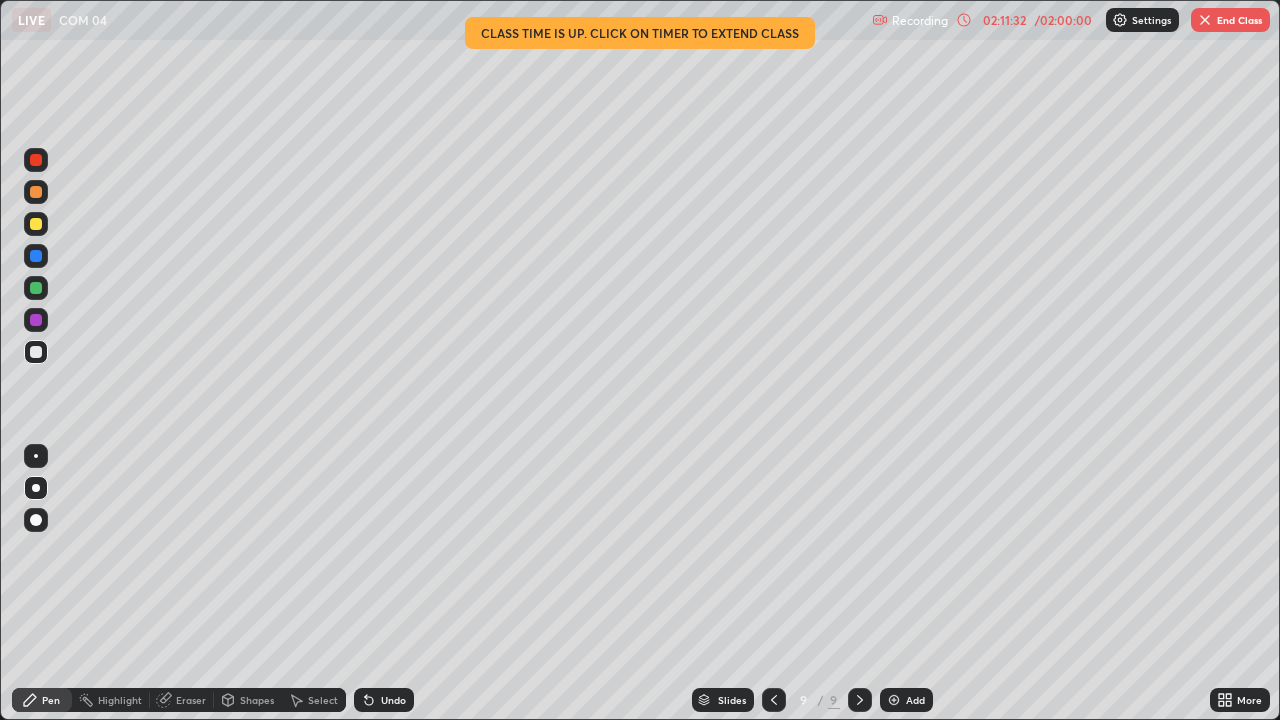 click 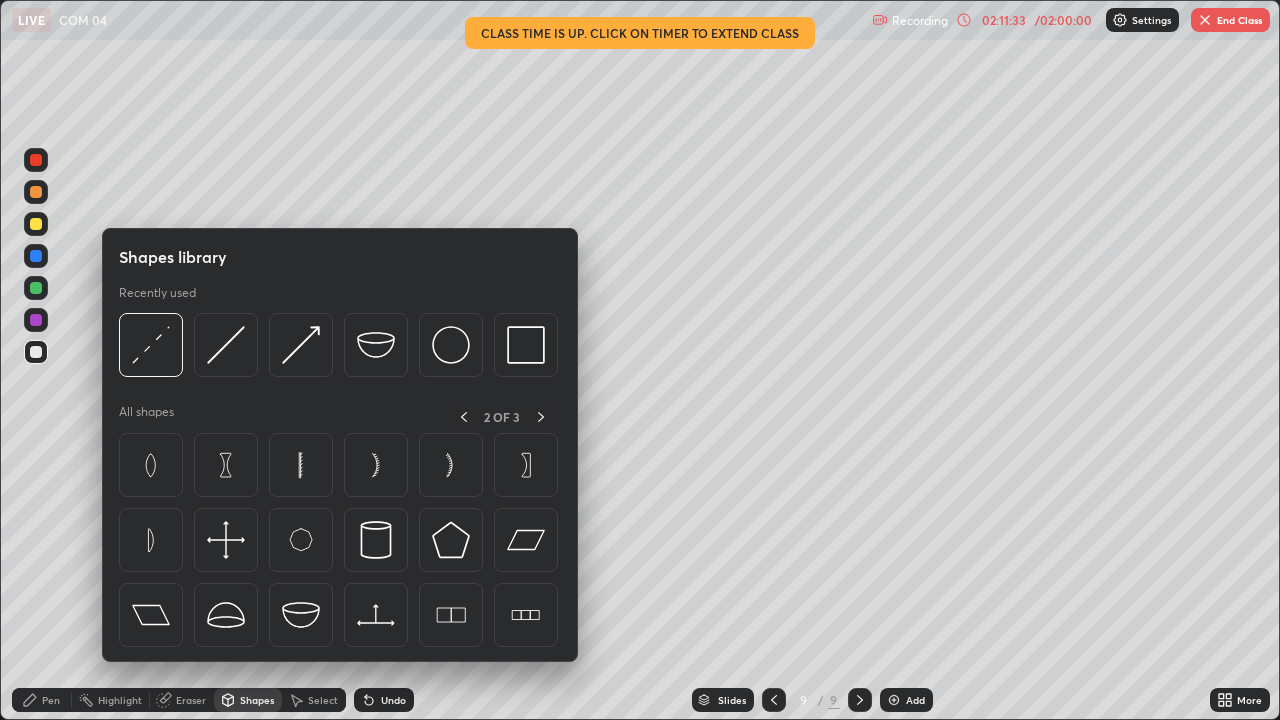 click on "Eraser" at bounding box center (182, 700) 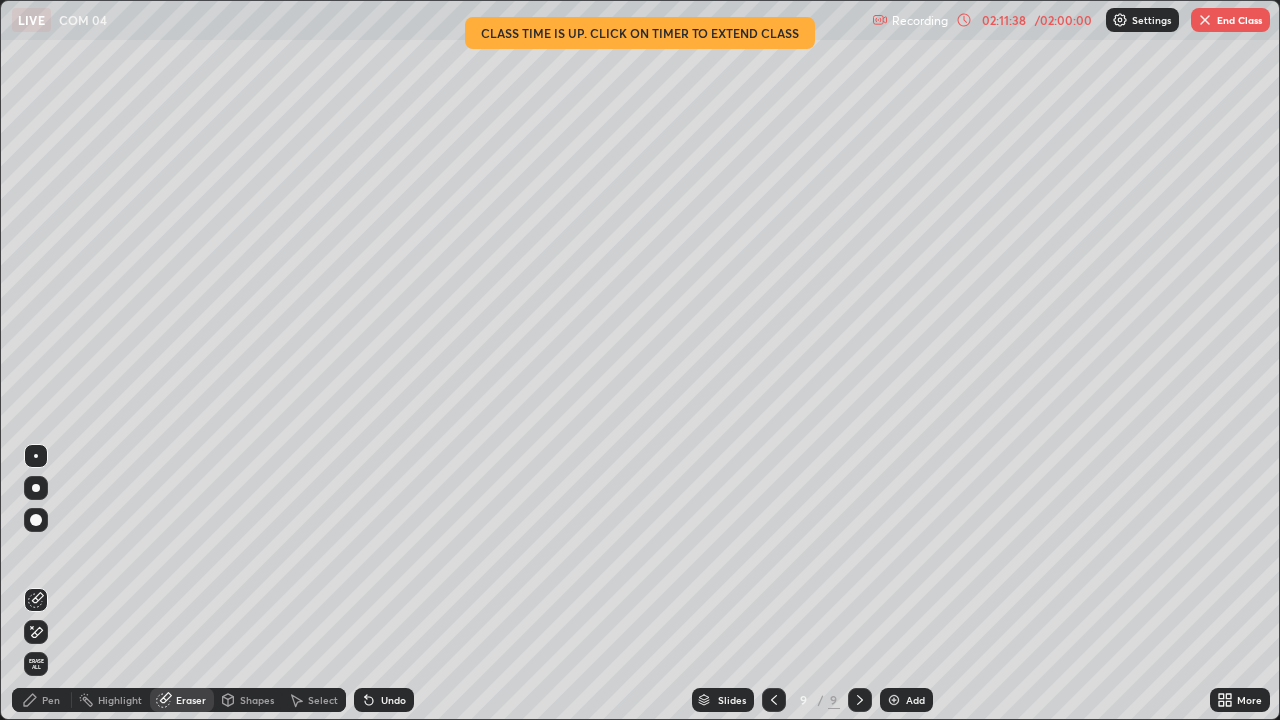click on "Pen" at bounding box center (51, 700) 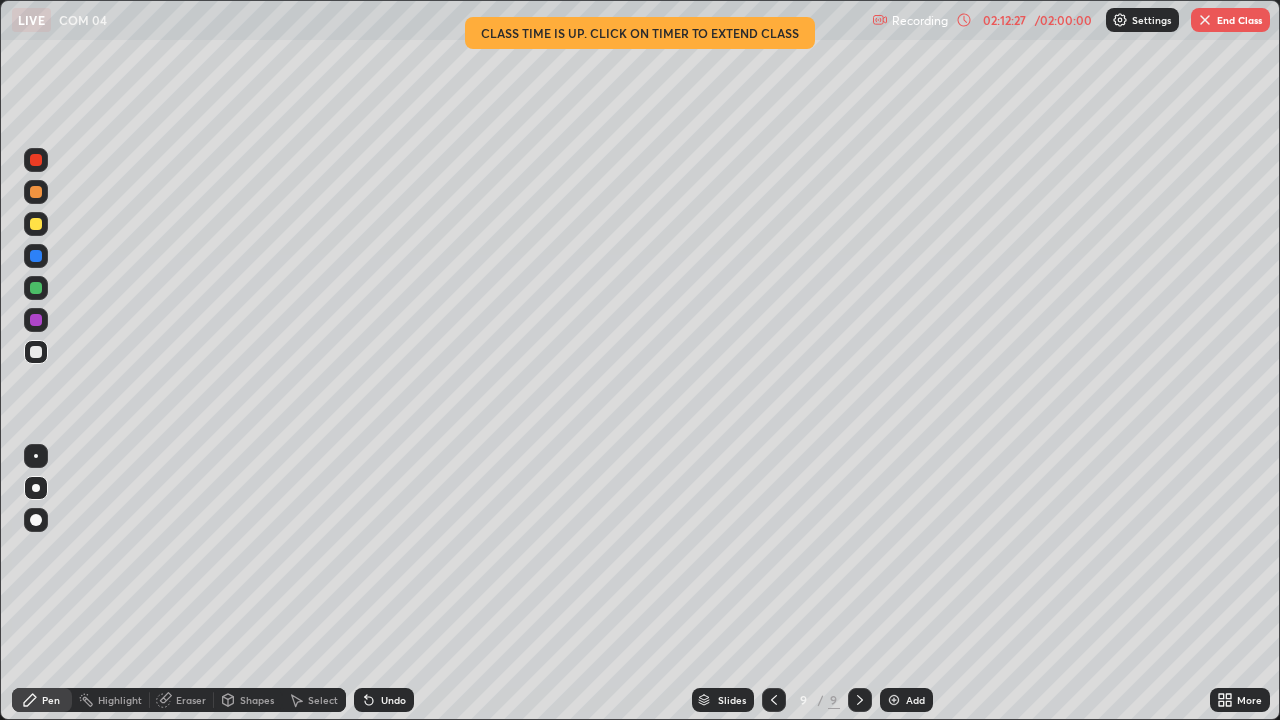 click at bounding box center (36, 352) 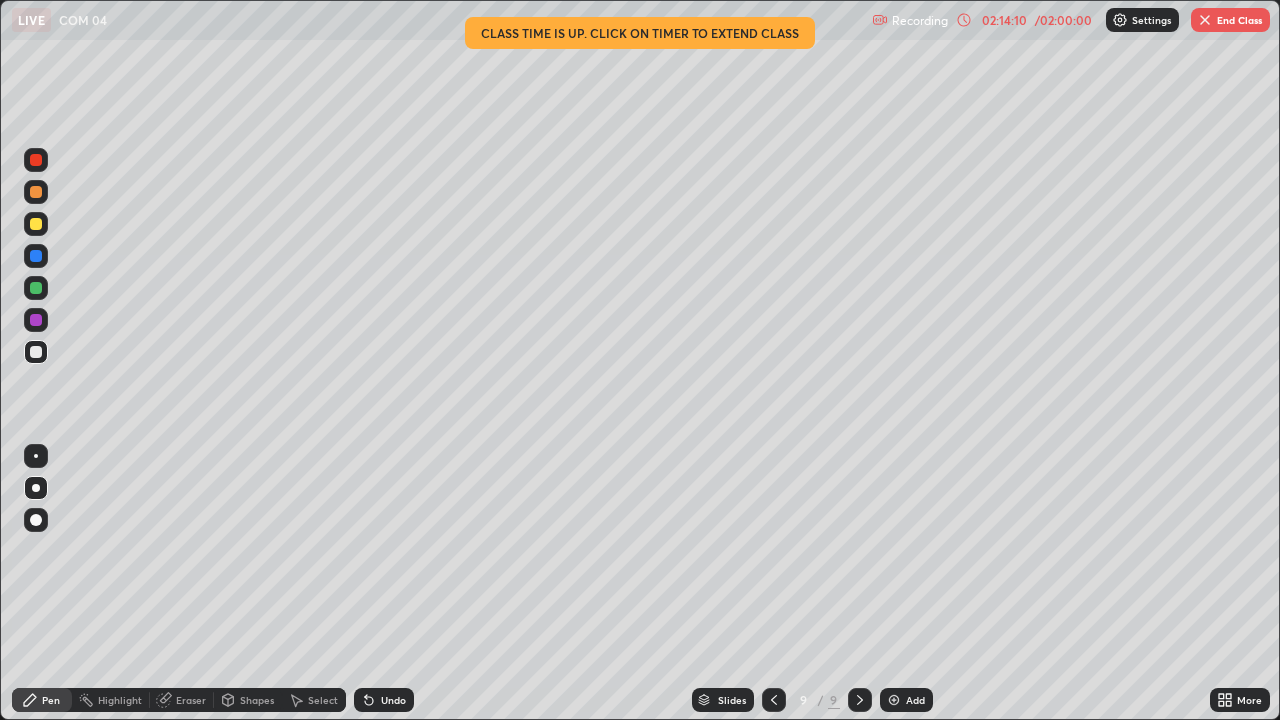 click 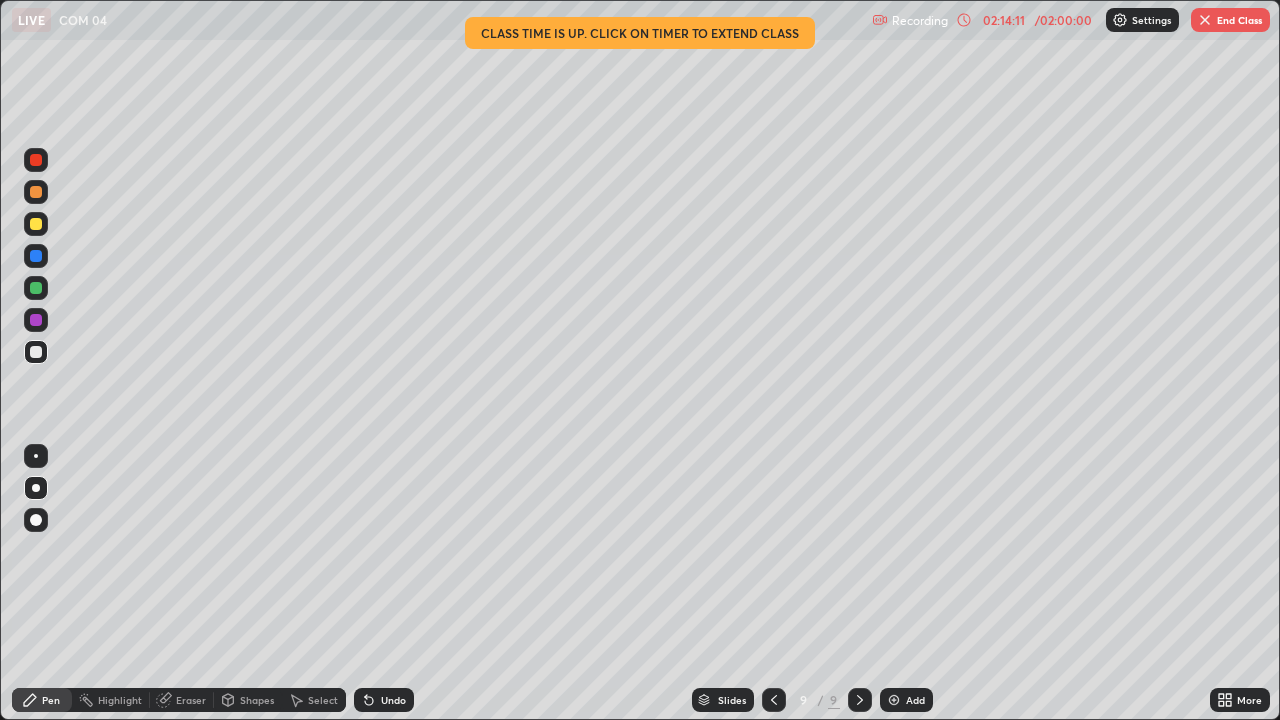 click on "Add" at bounding box center [906, 700] 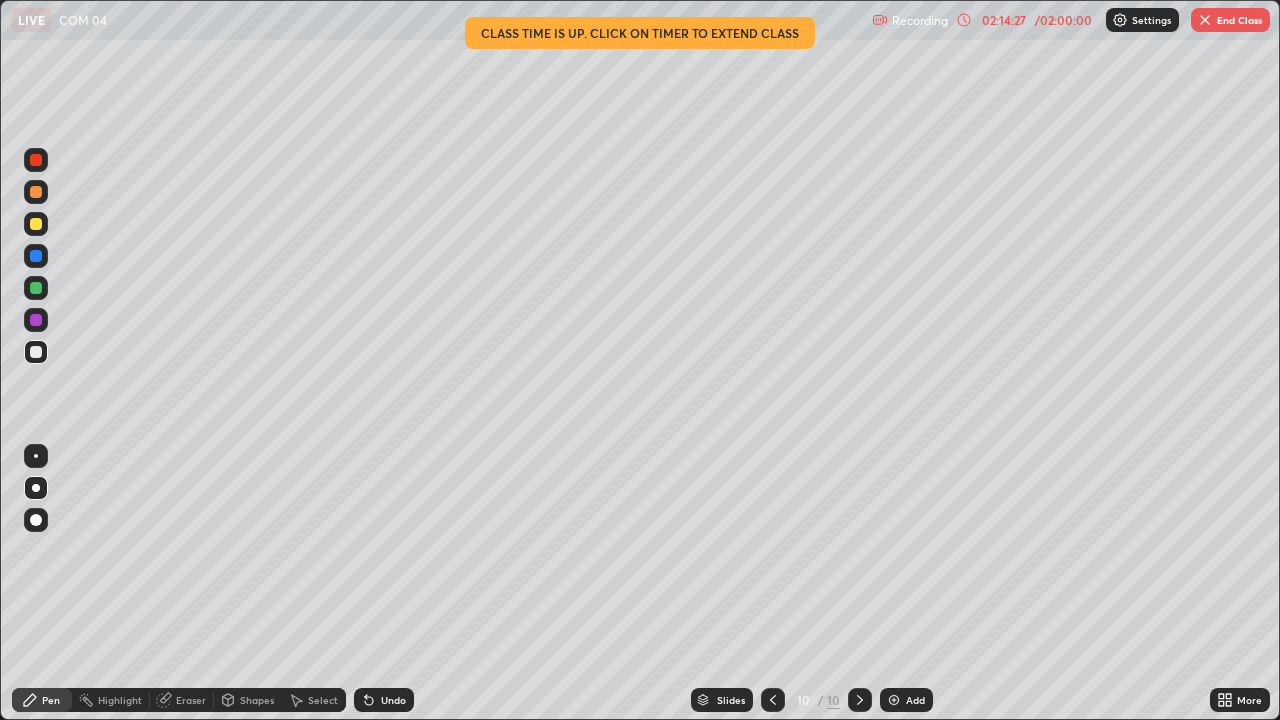 click on "Eraser" at bounding box center (191, 700) 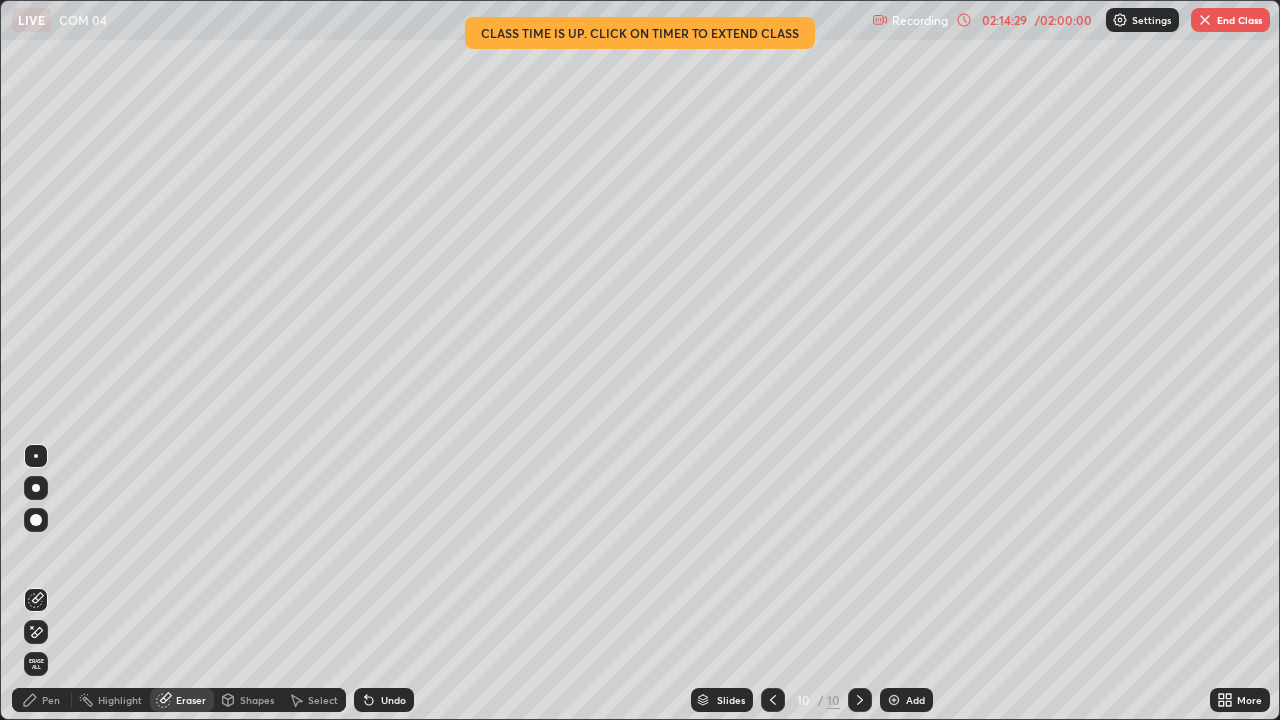 click on "Pen" at bounding box center [51, 700] 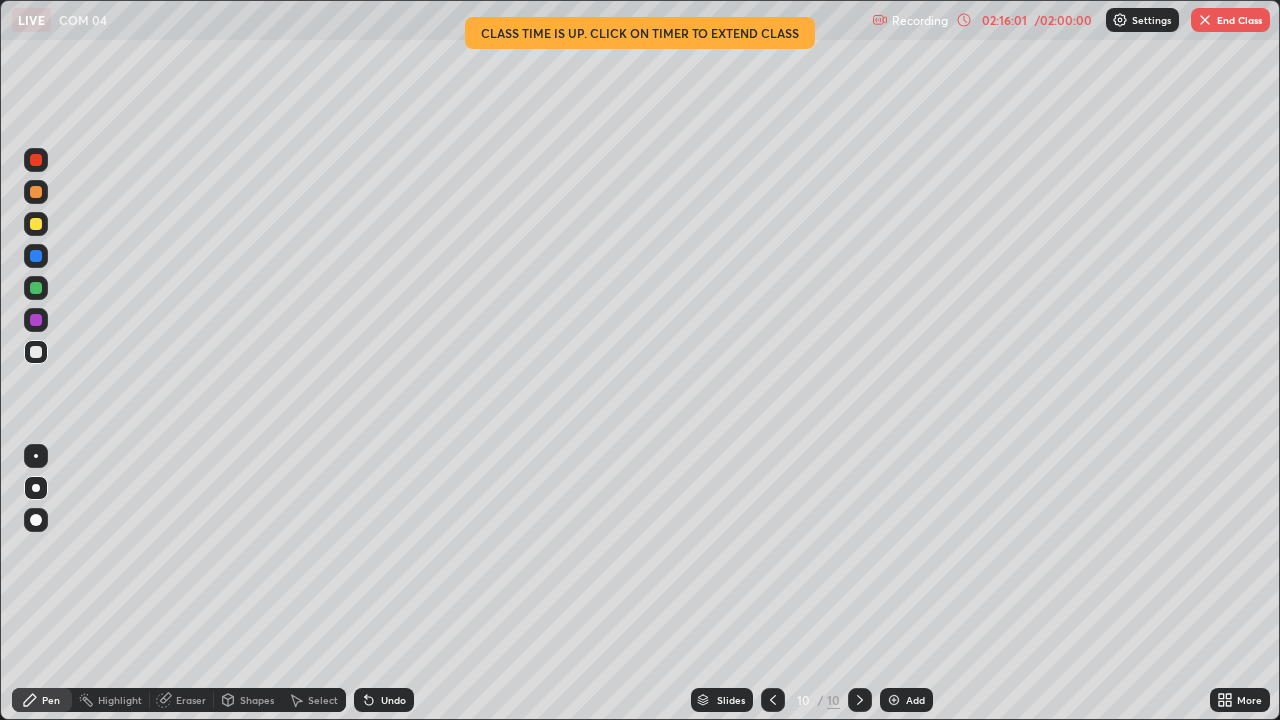 click at bounding box center [36, 224] 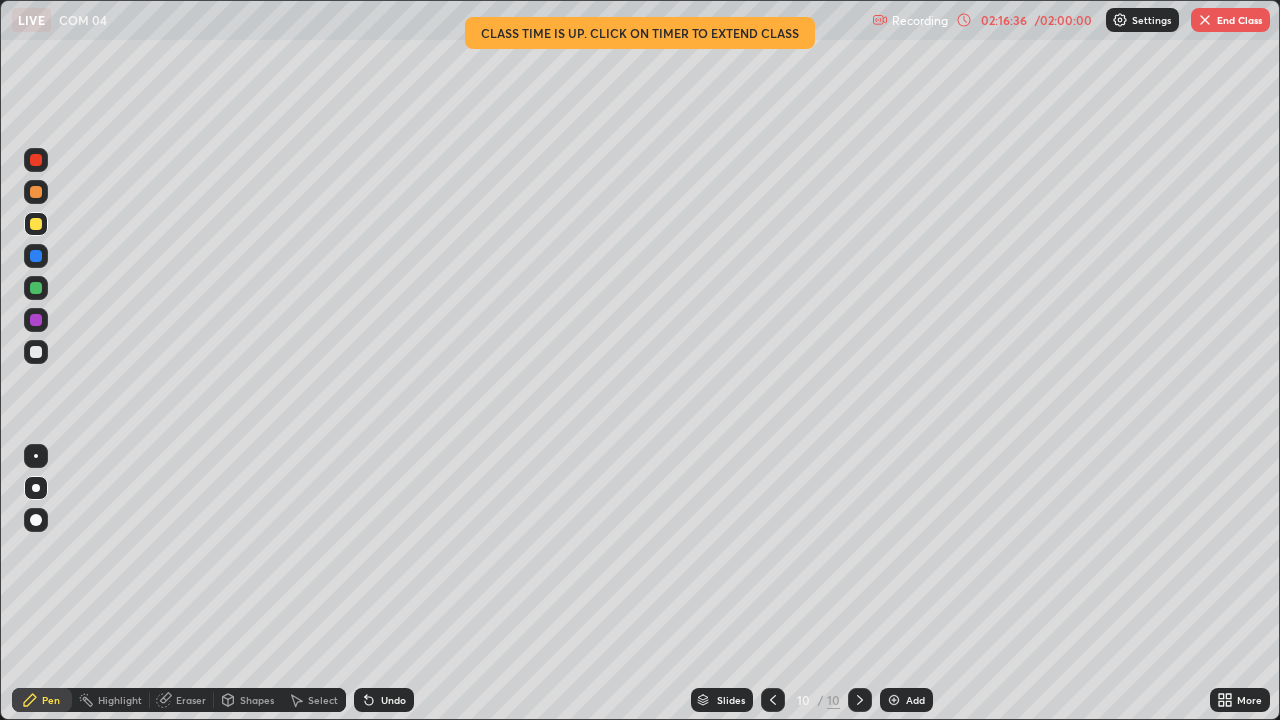 click 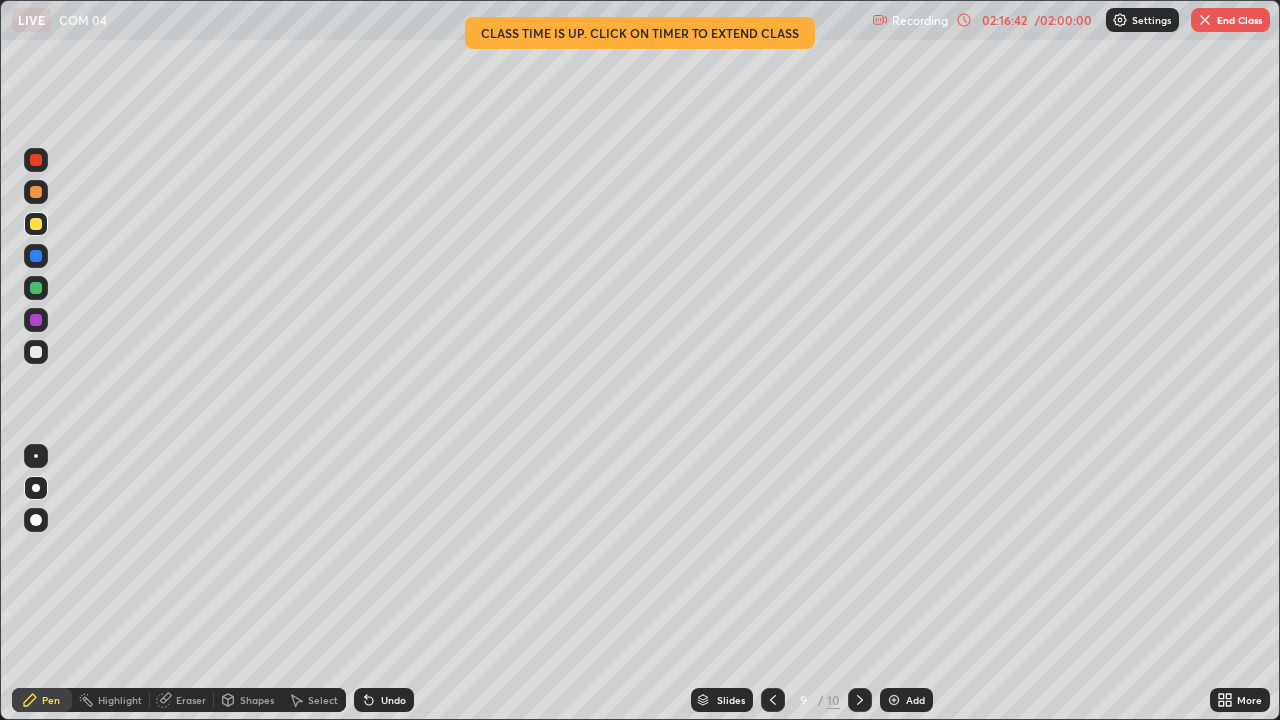 click 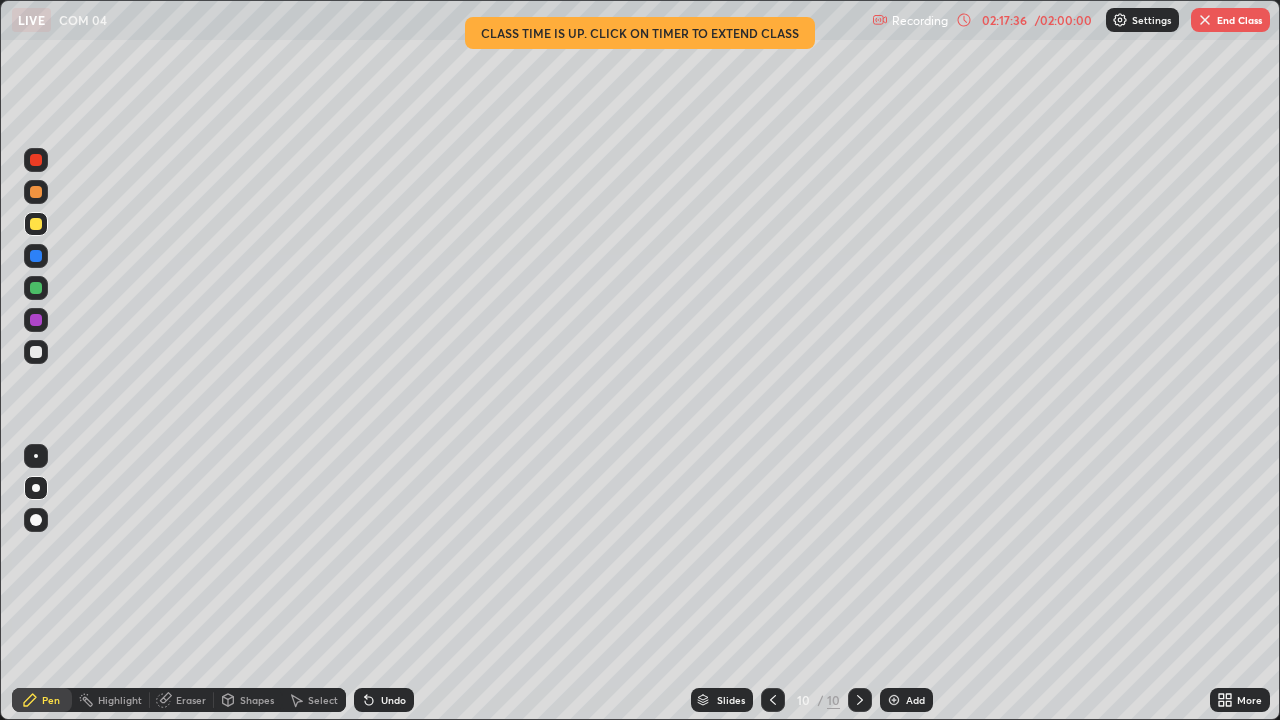 click 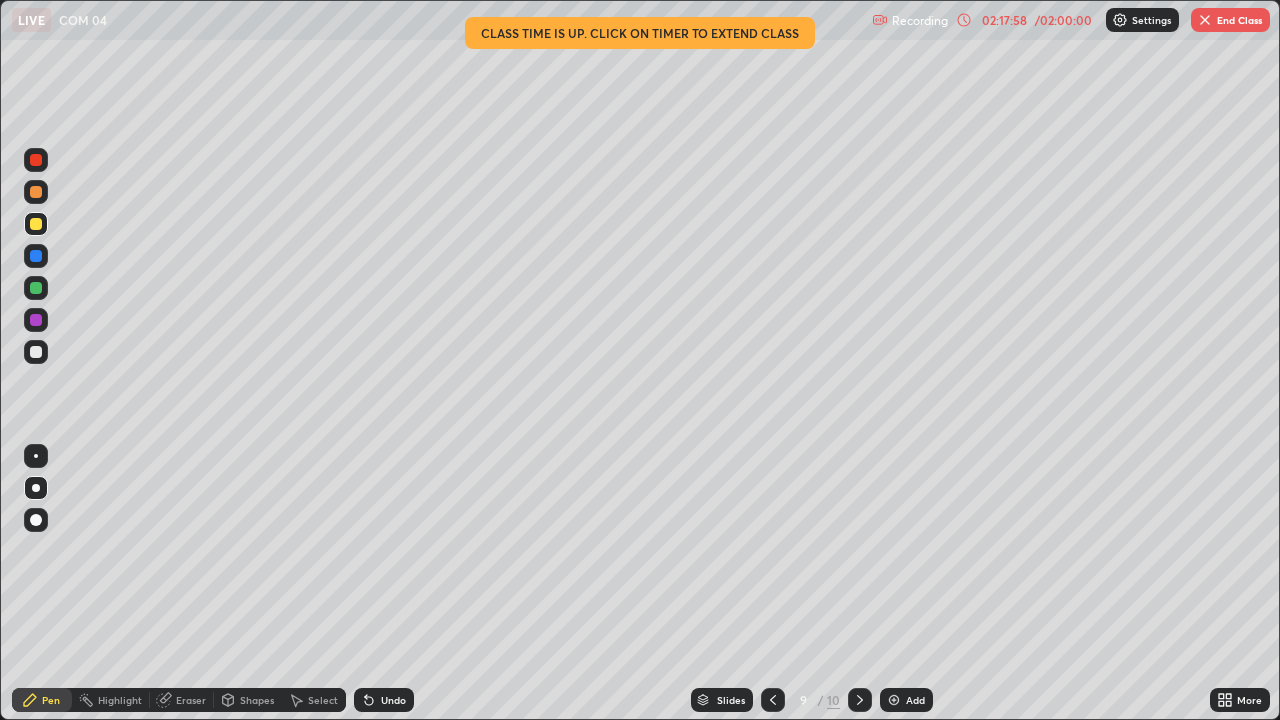 click 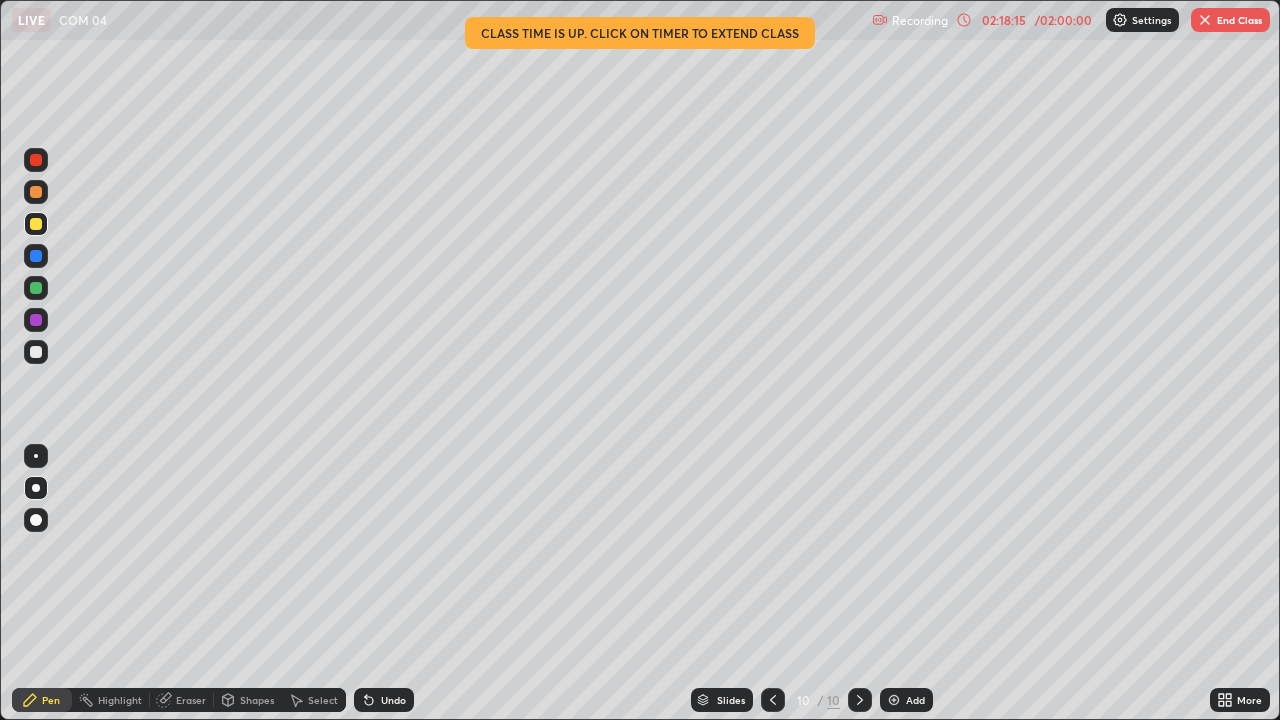 click at bounding box center (36, 352) 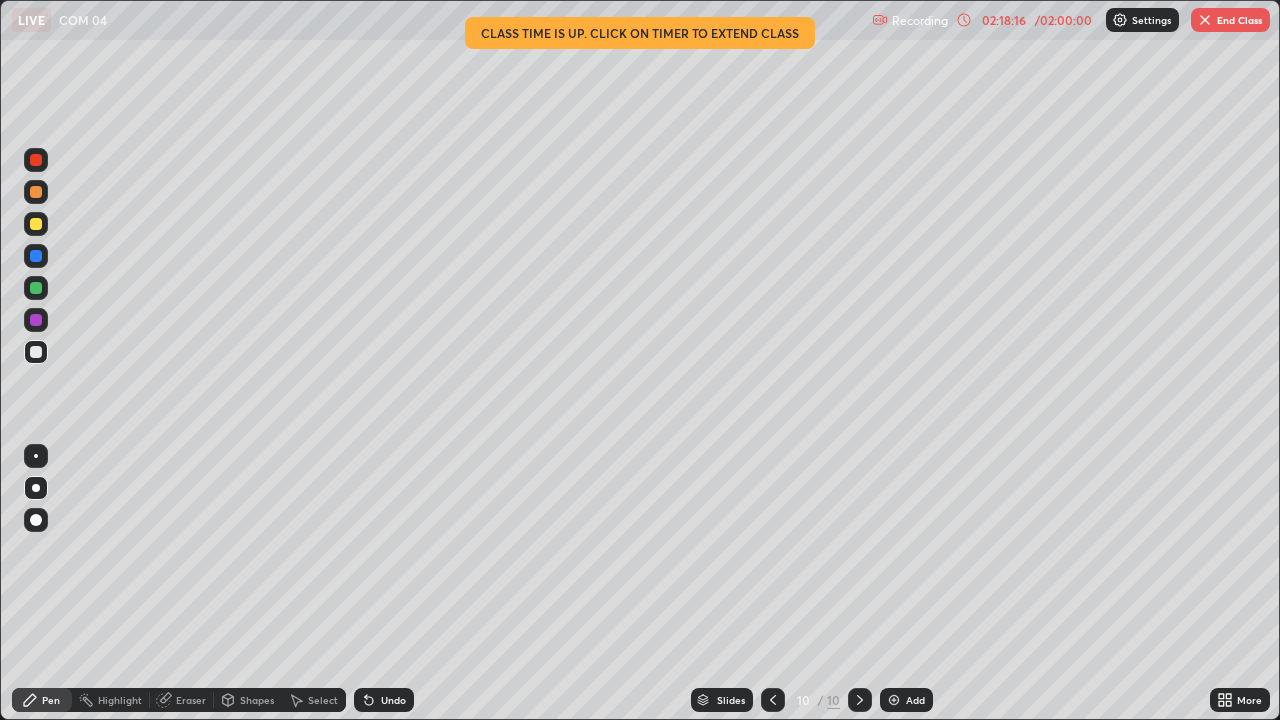 click on "Shapes" at bounding box center [257, 700] 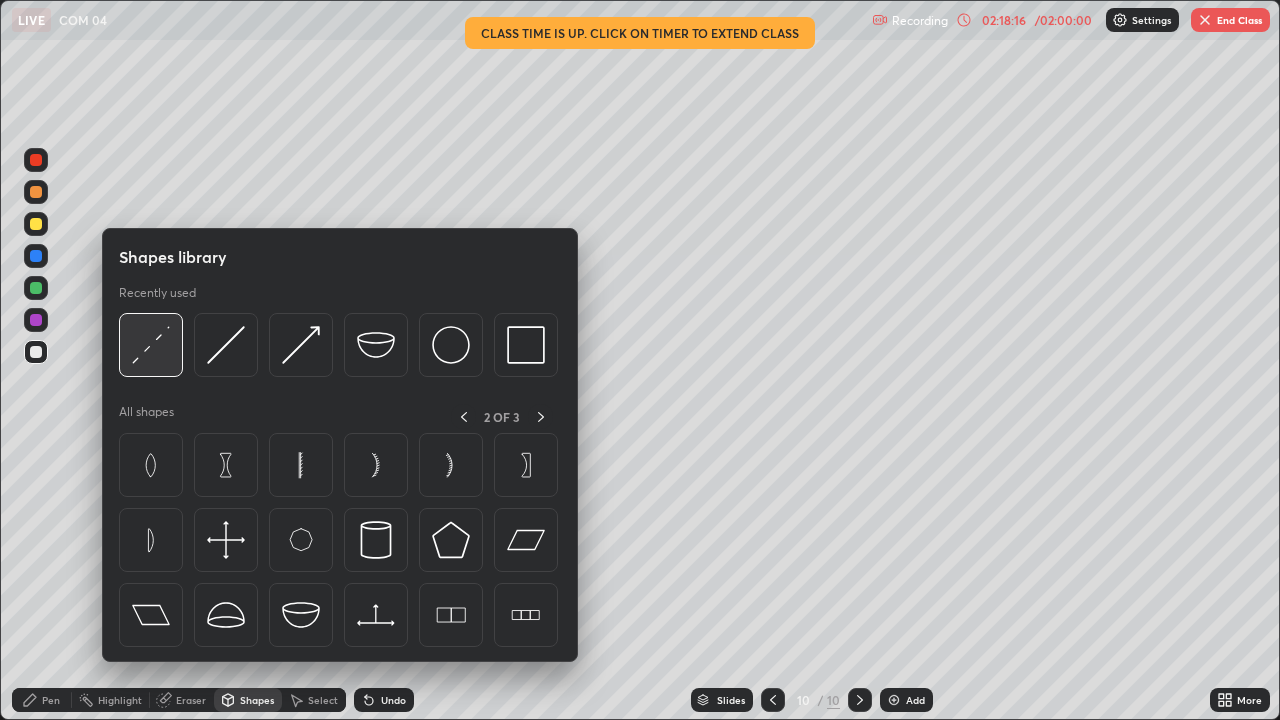click at bounding box center (151, 345) 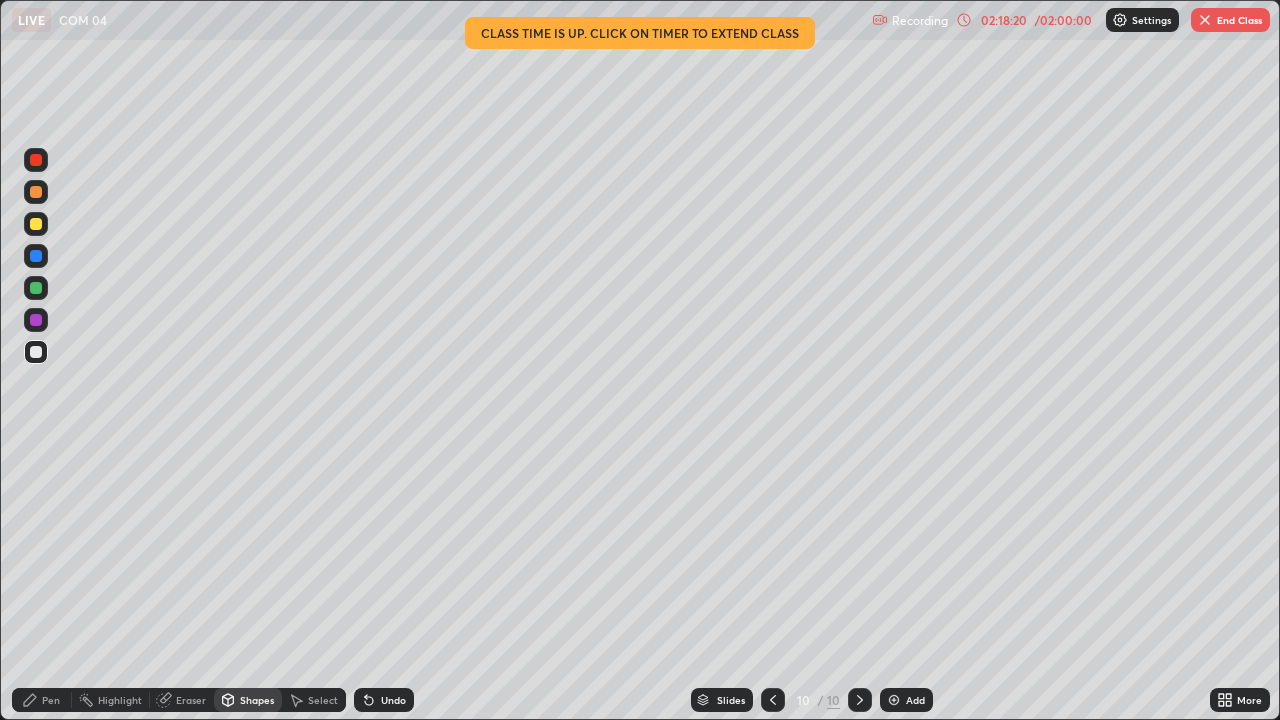 click on "Pen" at bounding box center [42, 700] 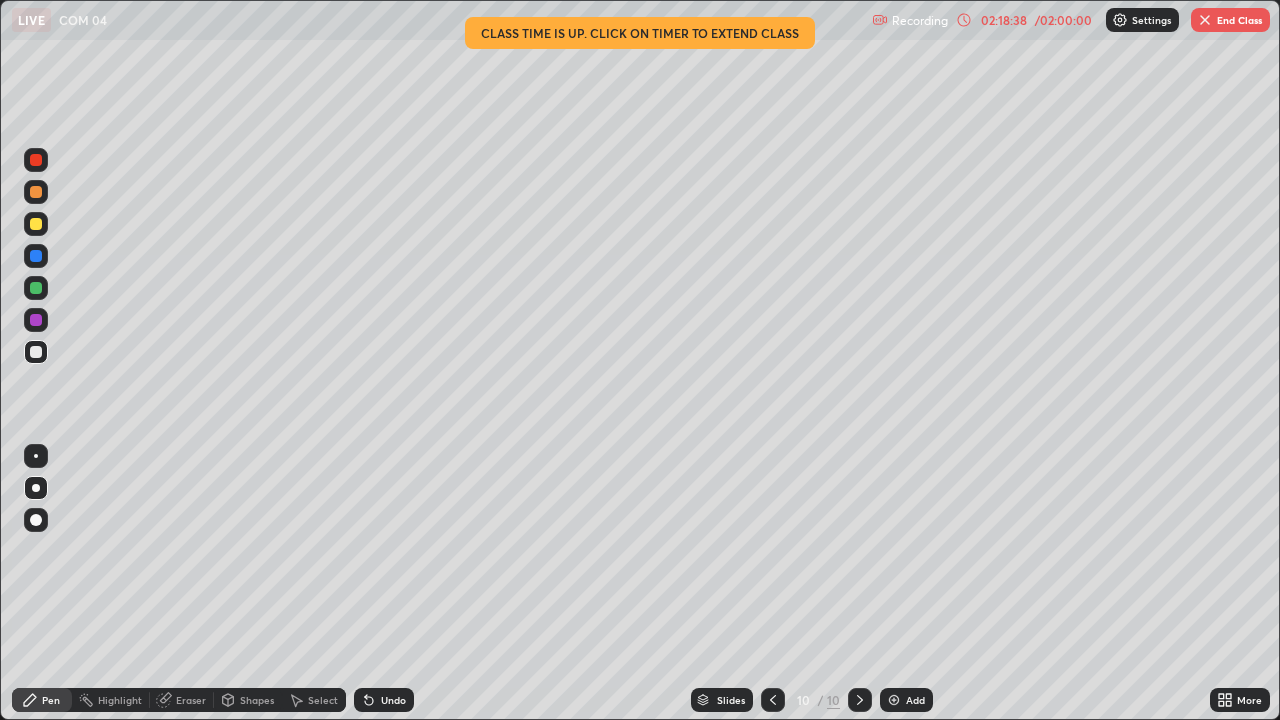 click at bounding box center [36, 224] 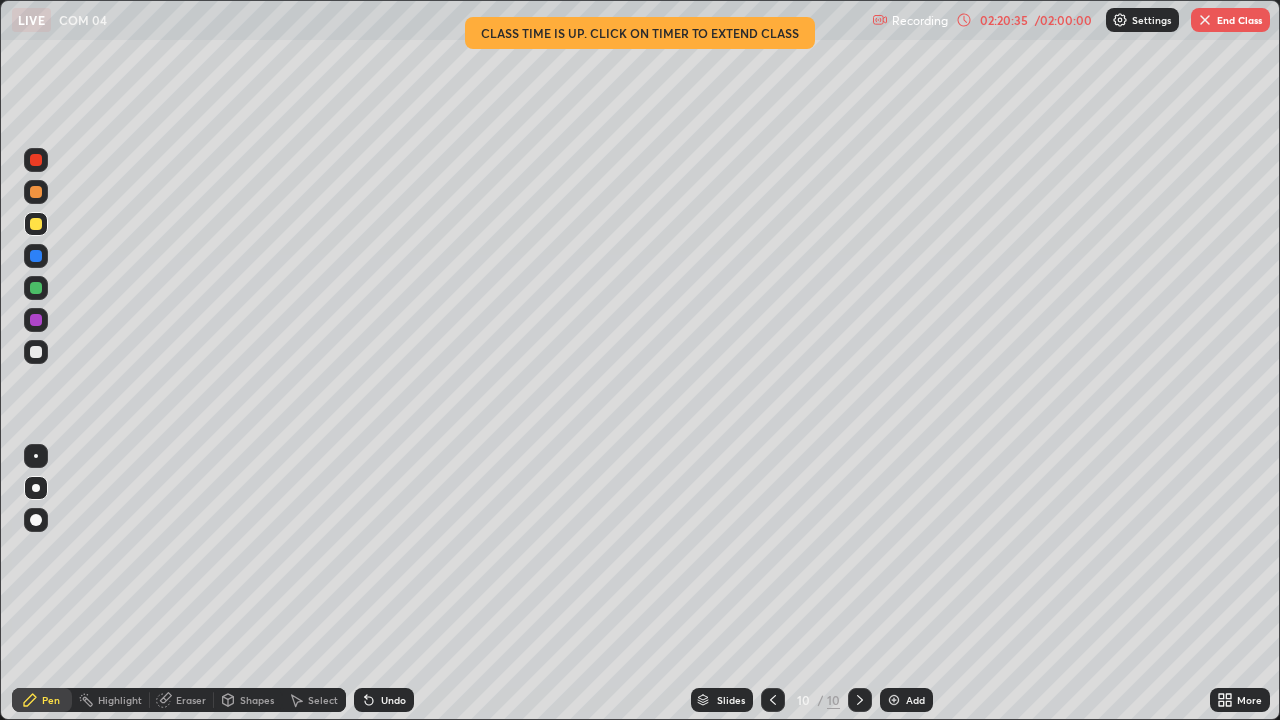click at bounding box center [36, 288] 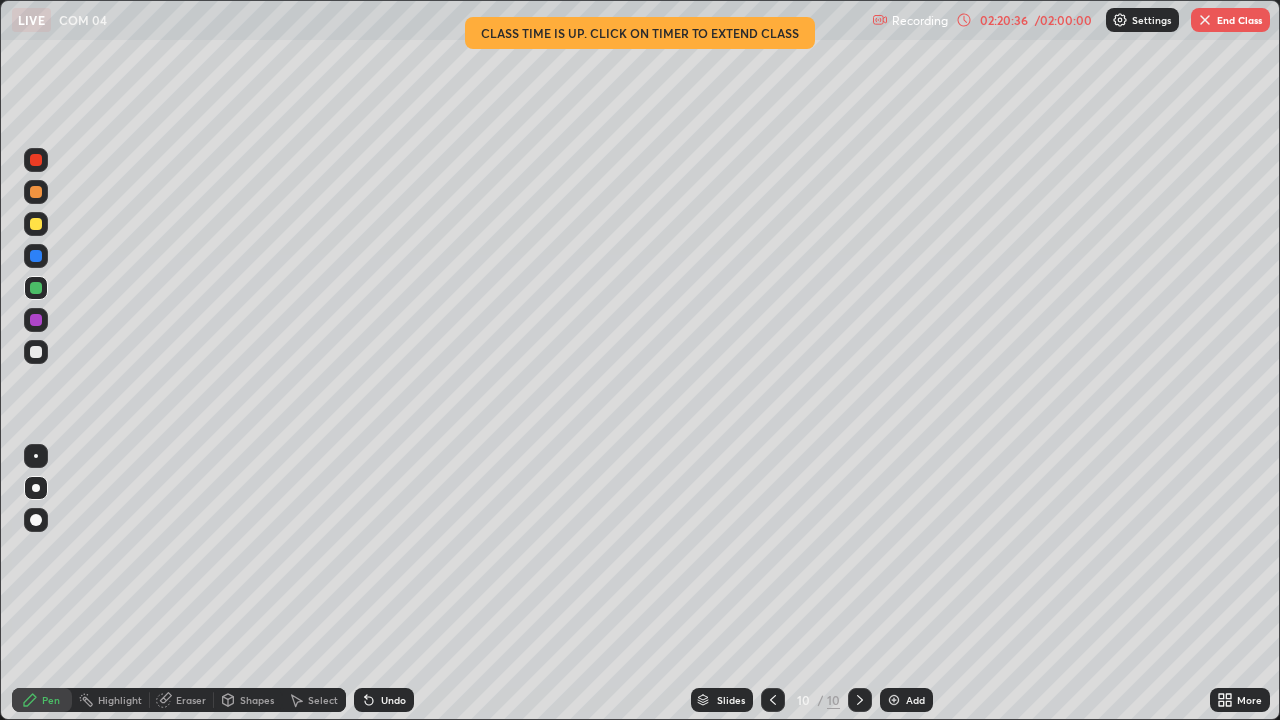 click at bounding box center (36, 320) 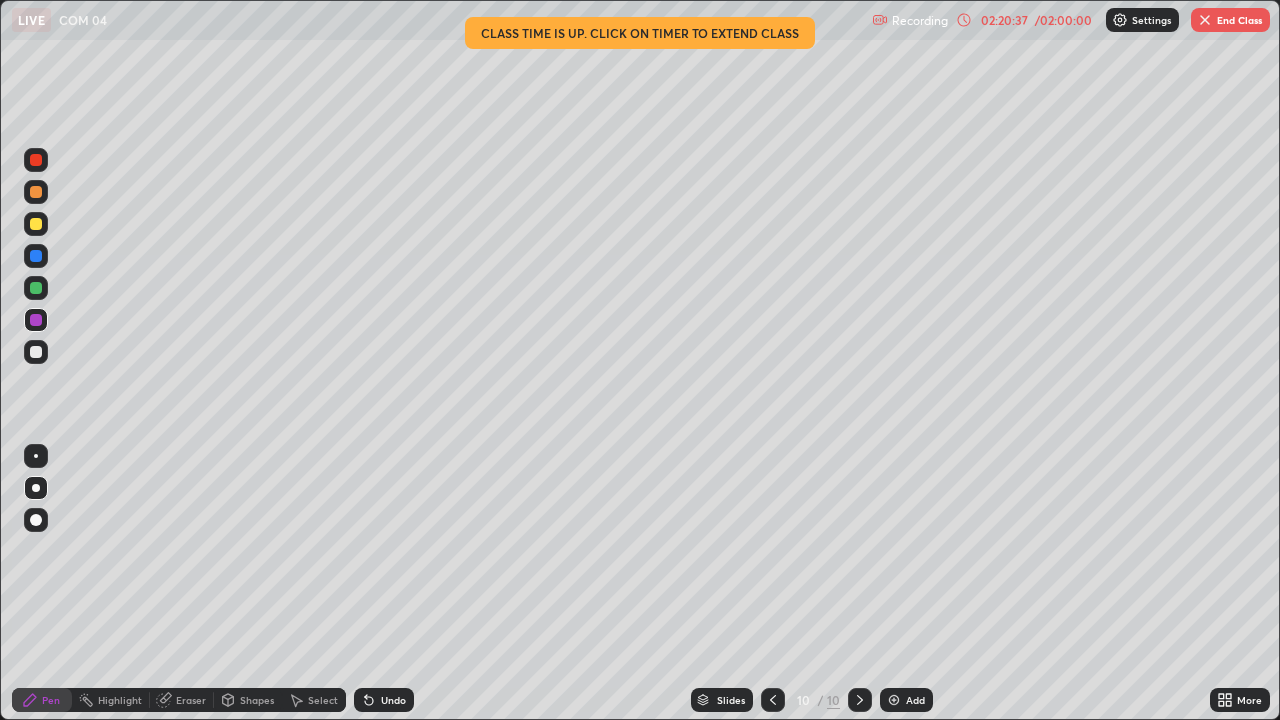 click at bounding box center [36, 256] 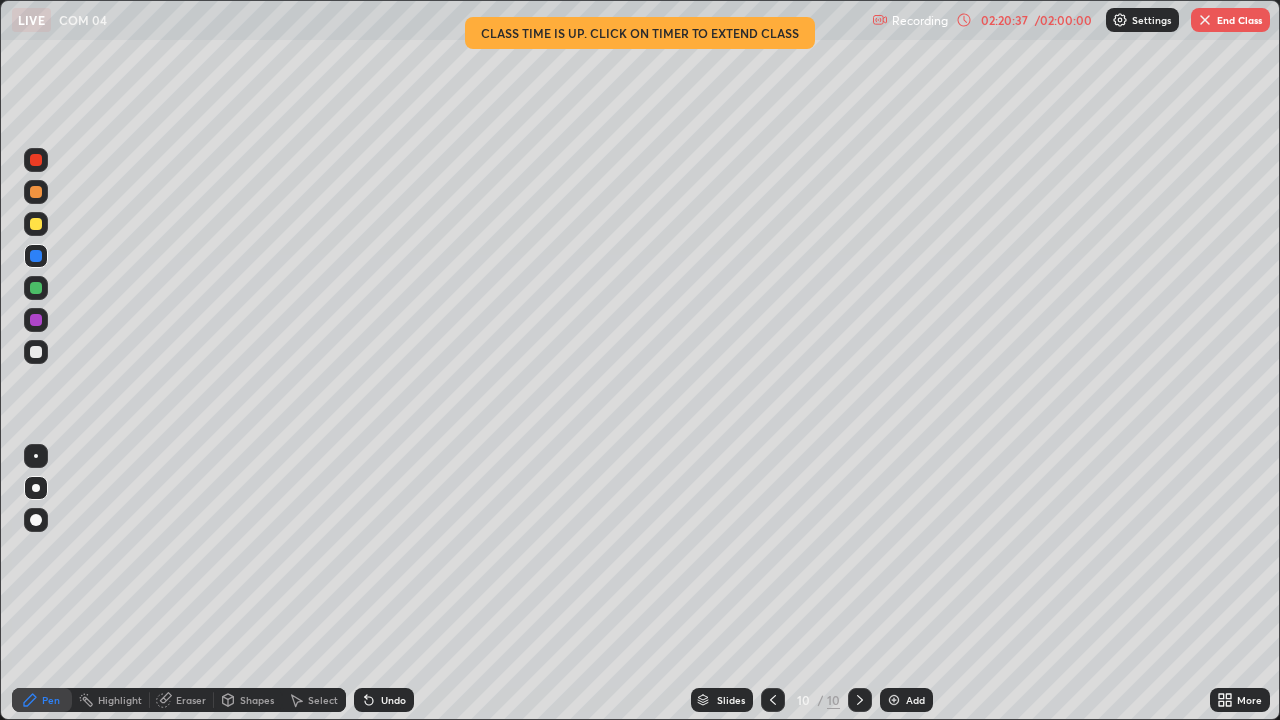 click at bounding box center (36, 352) 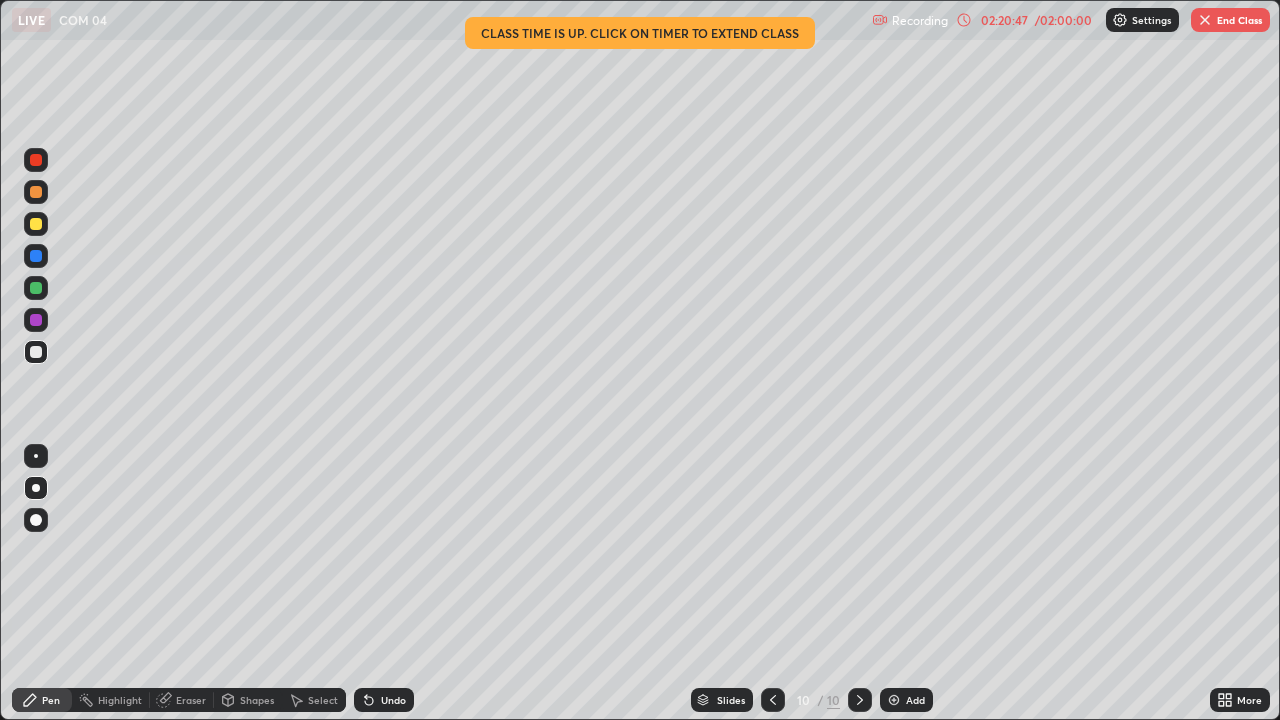 click at bounding box center [36, 224] 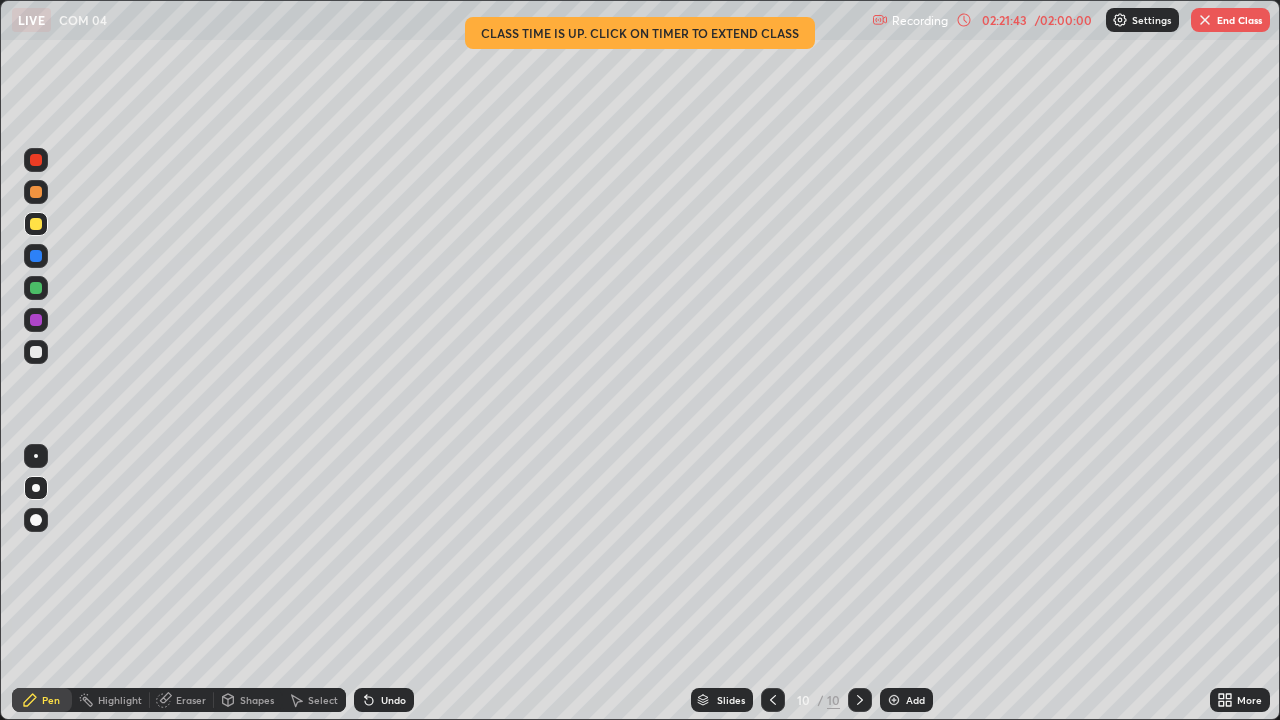 click on "Slides 10 / 10 Add" at bounding box center [812, 700] 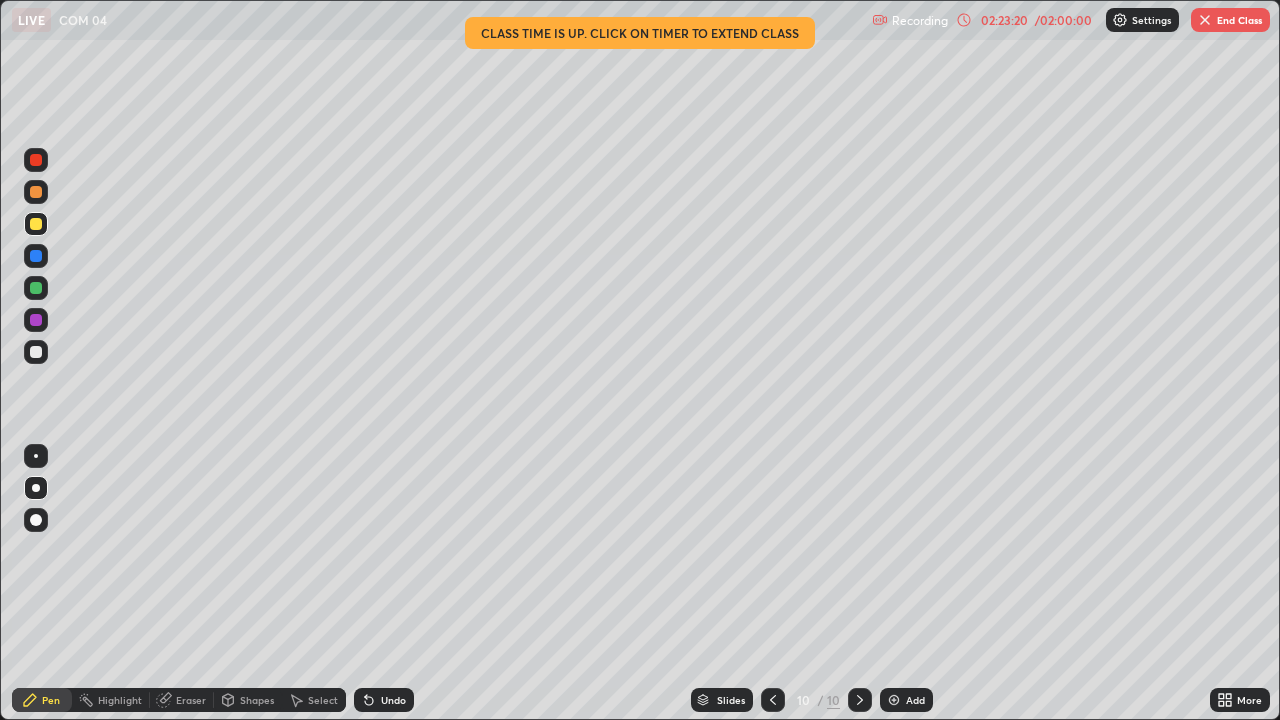 click at bounding box center (1205, 20) 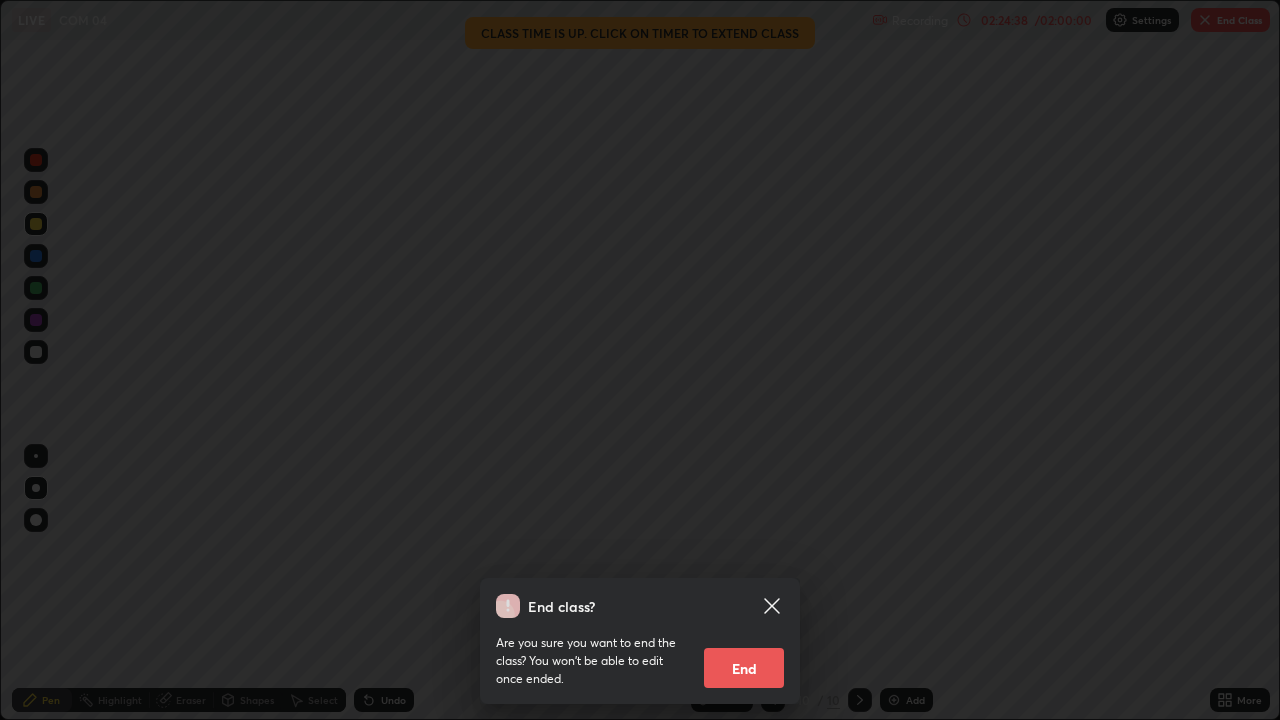 click on "End" at bounding box center (744, 668) 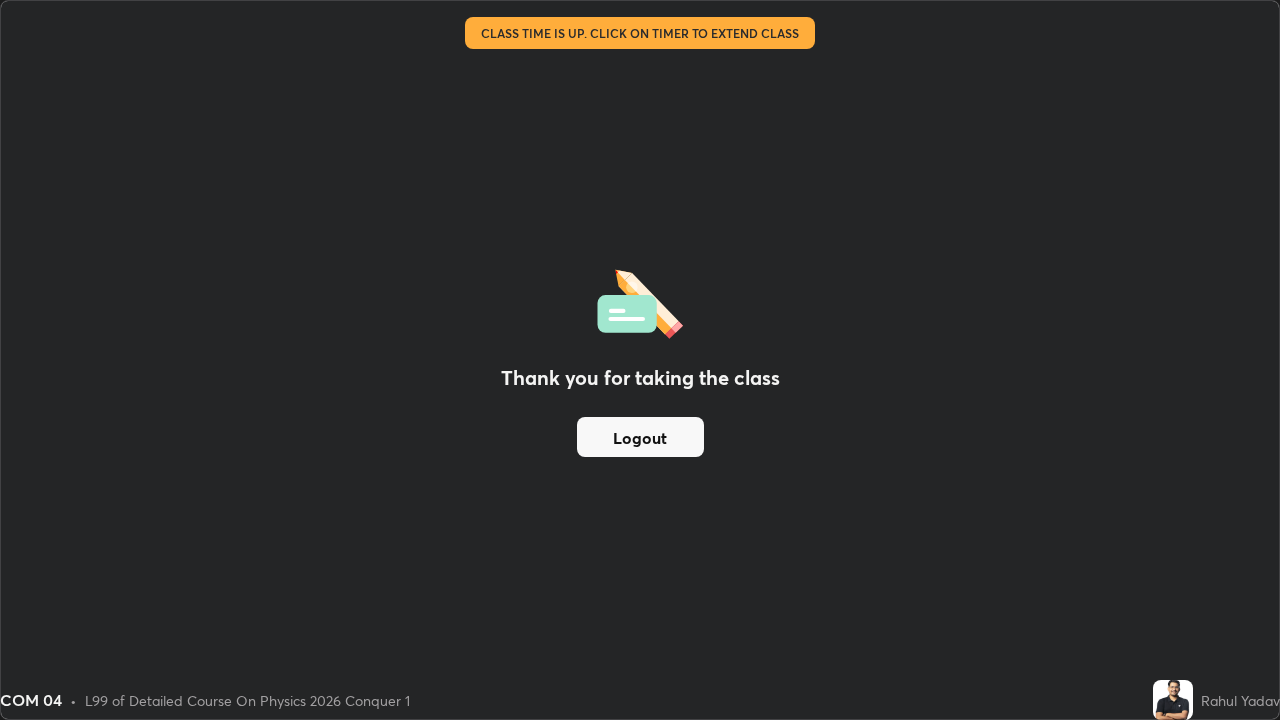 click on "Logout" at bounding box center (640, 437) 